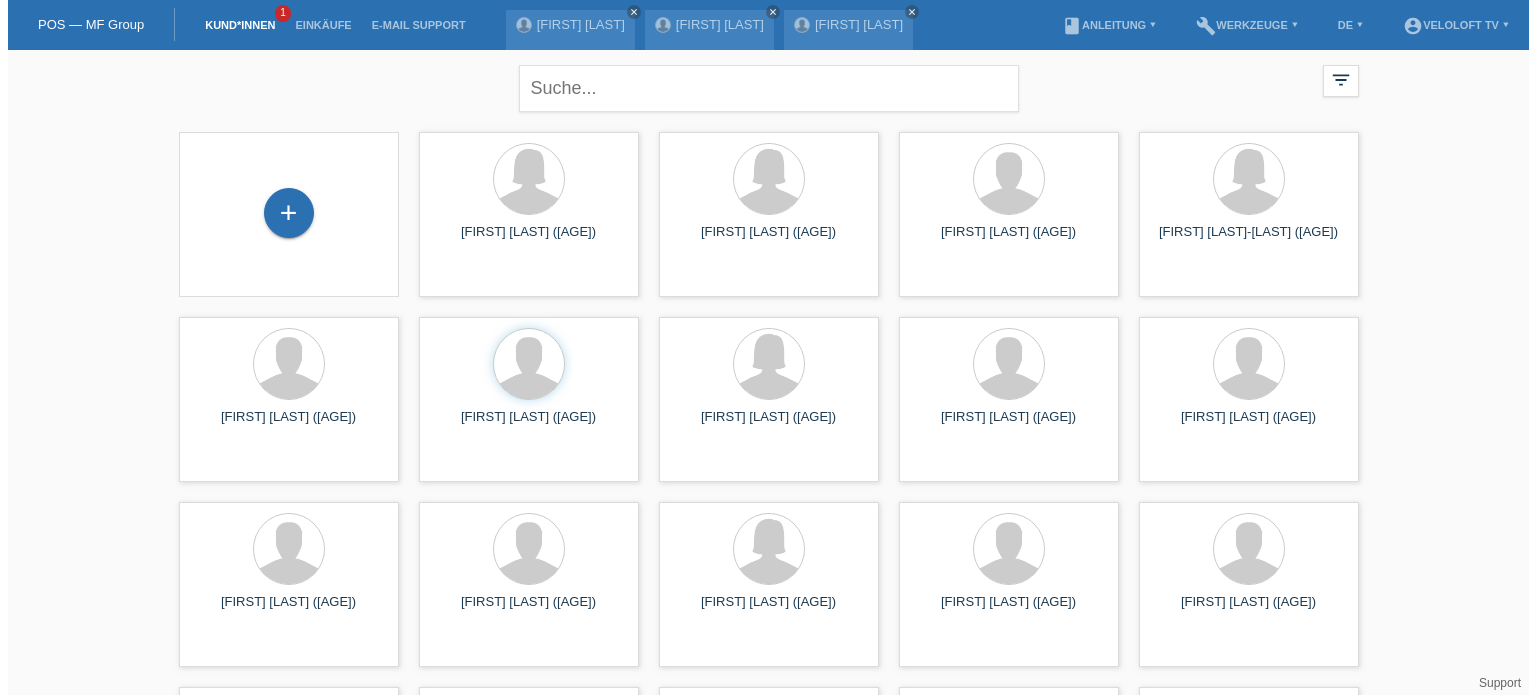 scroll, scrollTop: 0, scrollLeft: 0, axis: both 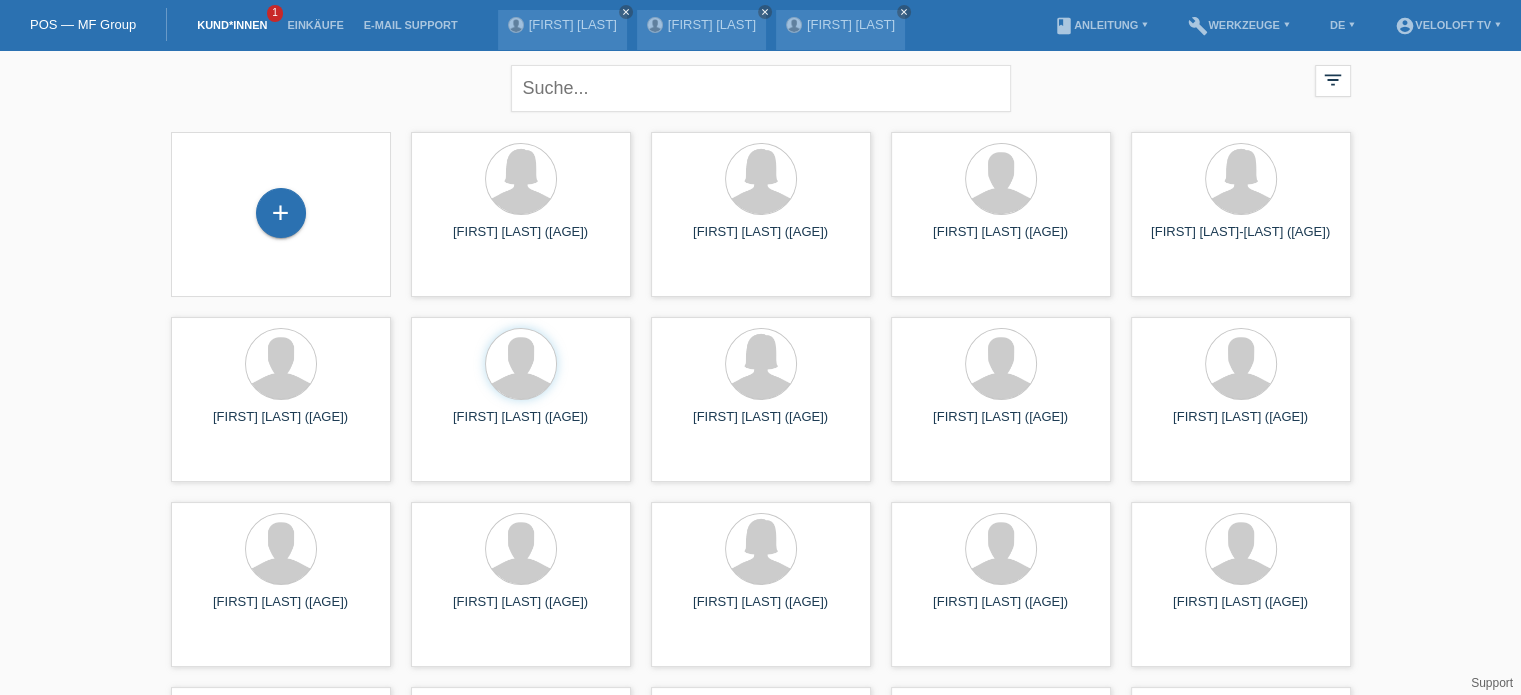click on "close" at bounding box center [761, 86] 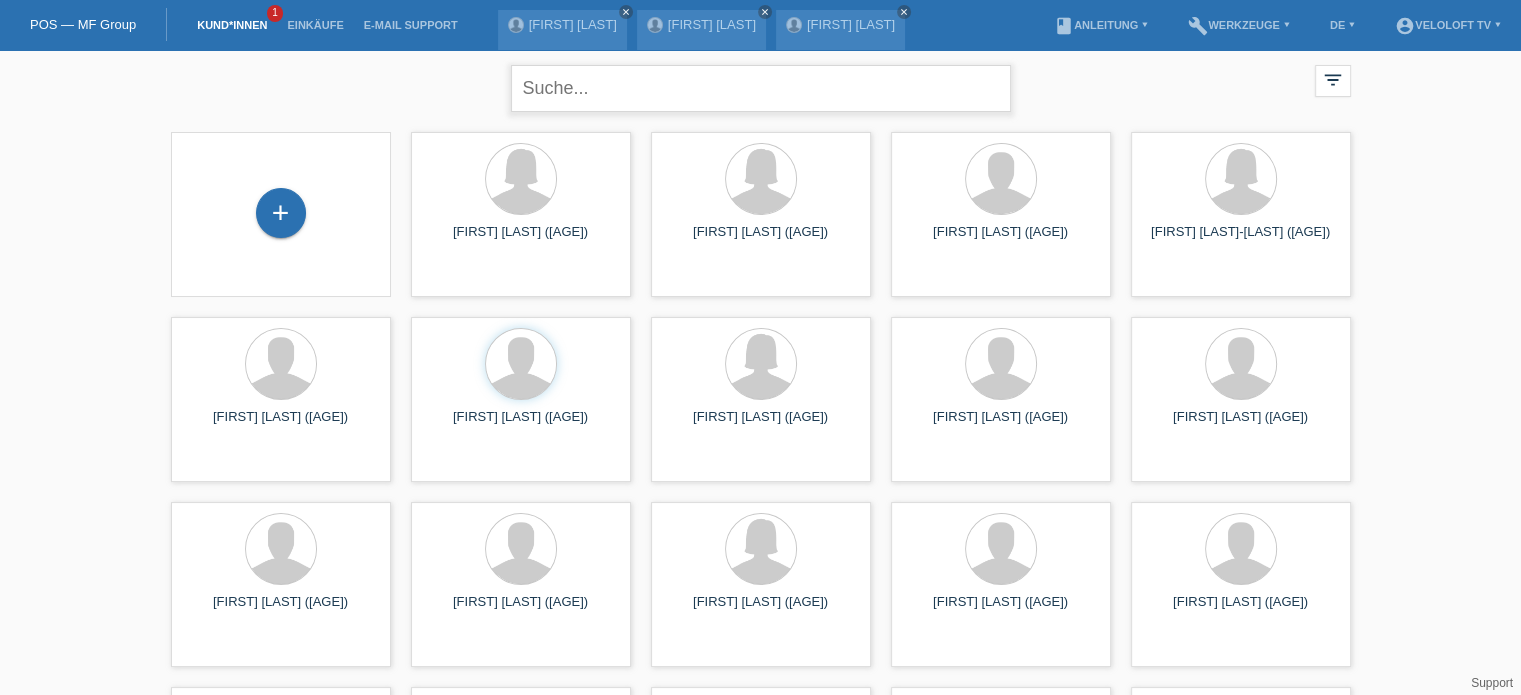 click at bounding box center (761, 88) 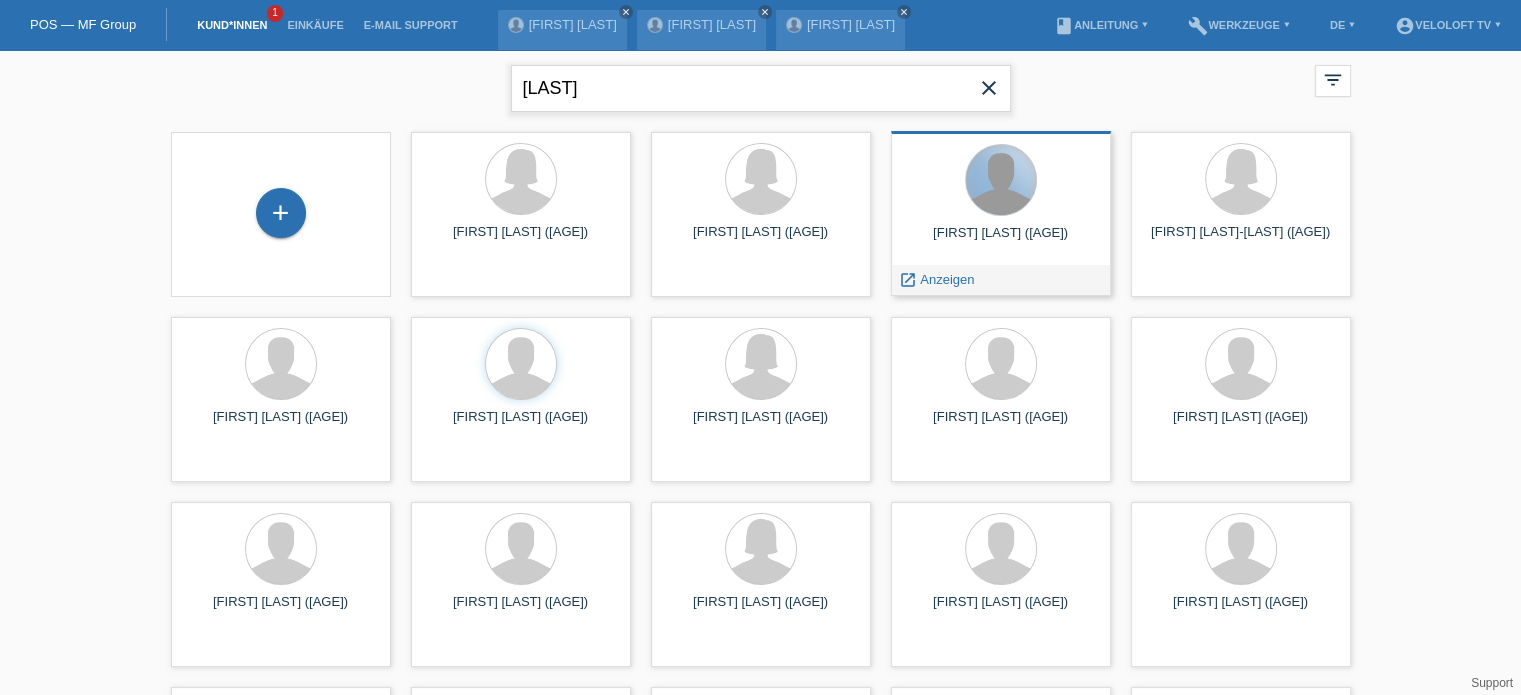 type on "Blöchliger" 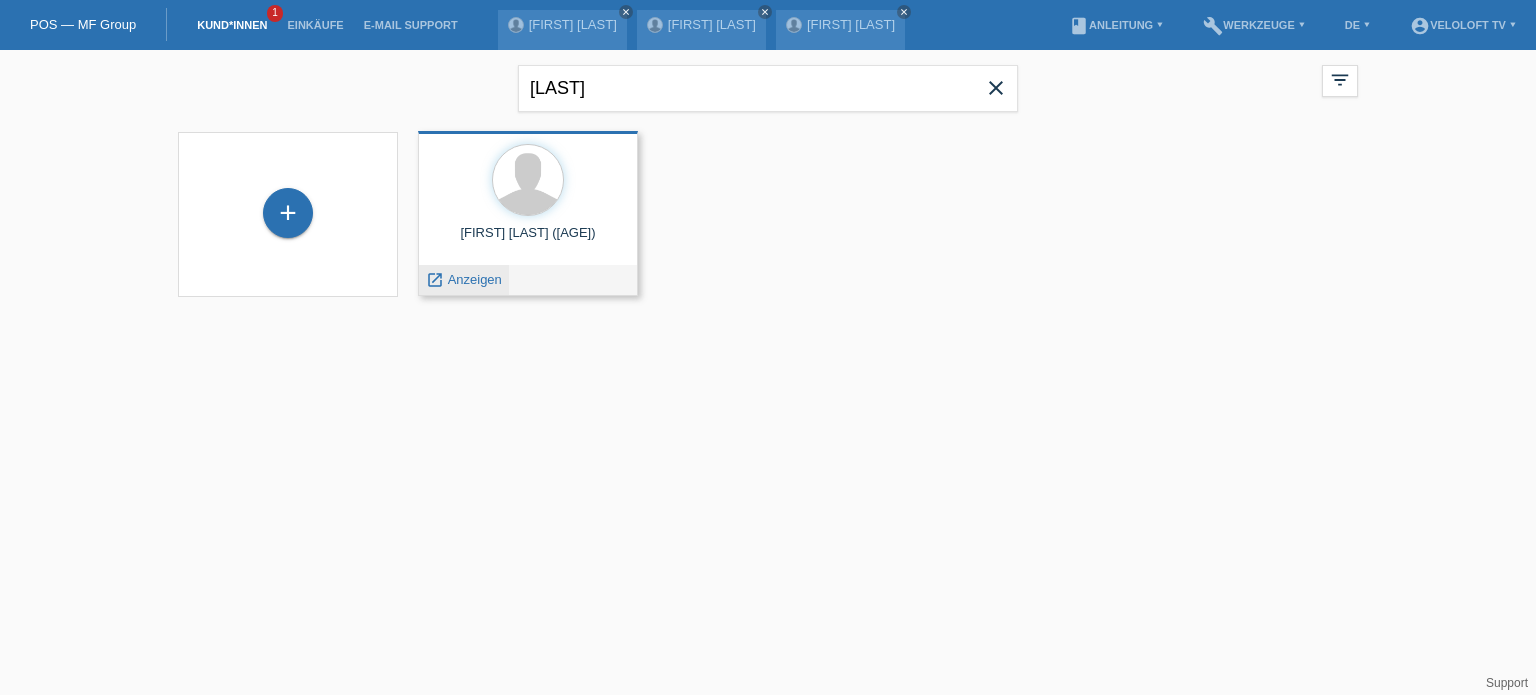 click on "launch   Anzeigen" at bounding box center [464, 280] 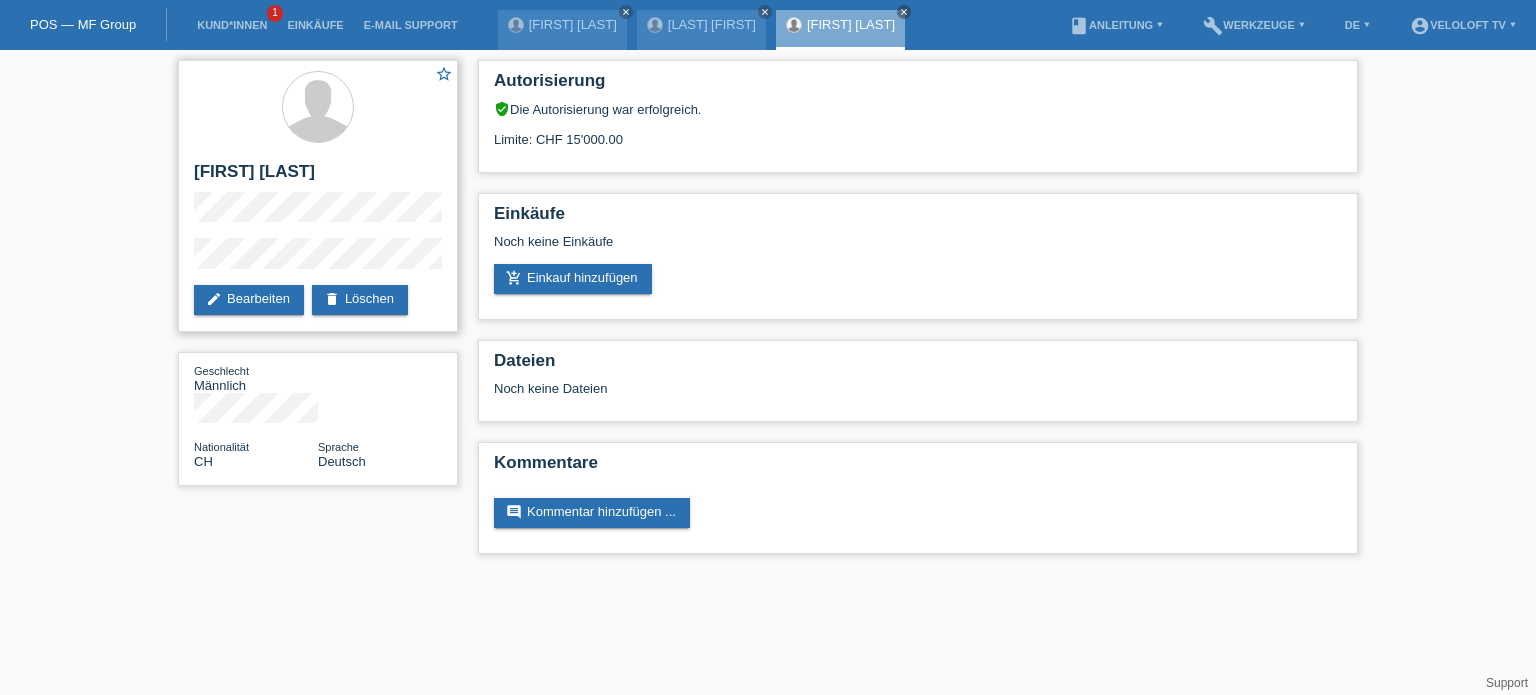 scroll, scrollTop: 0, scrollLeft: 0, axis: both 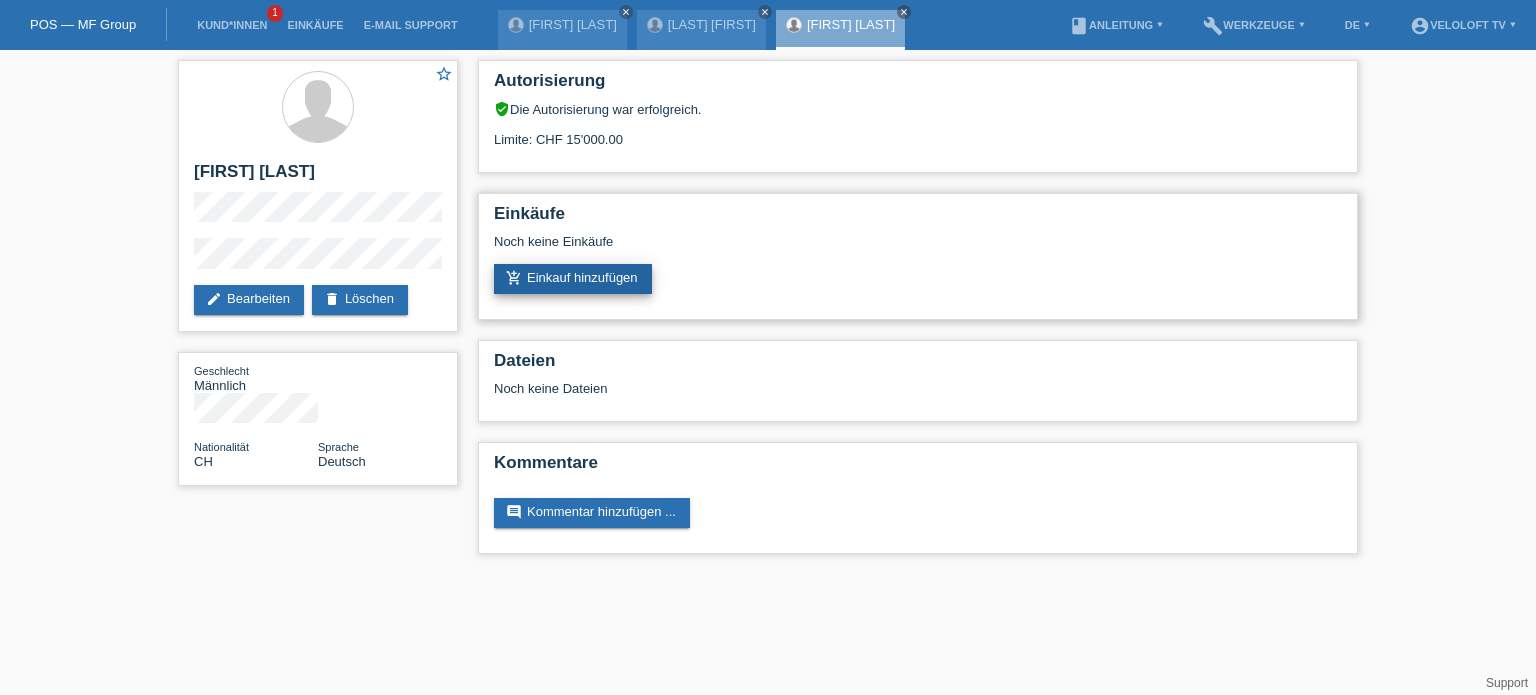 click on "add_shopping_cart  Einkauf hinzufügen" at bounding box center [573, 279] 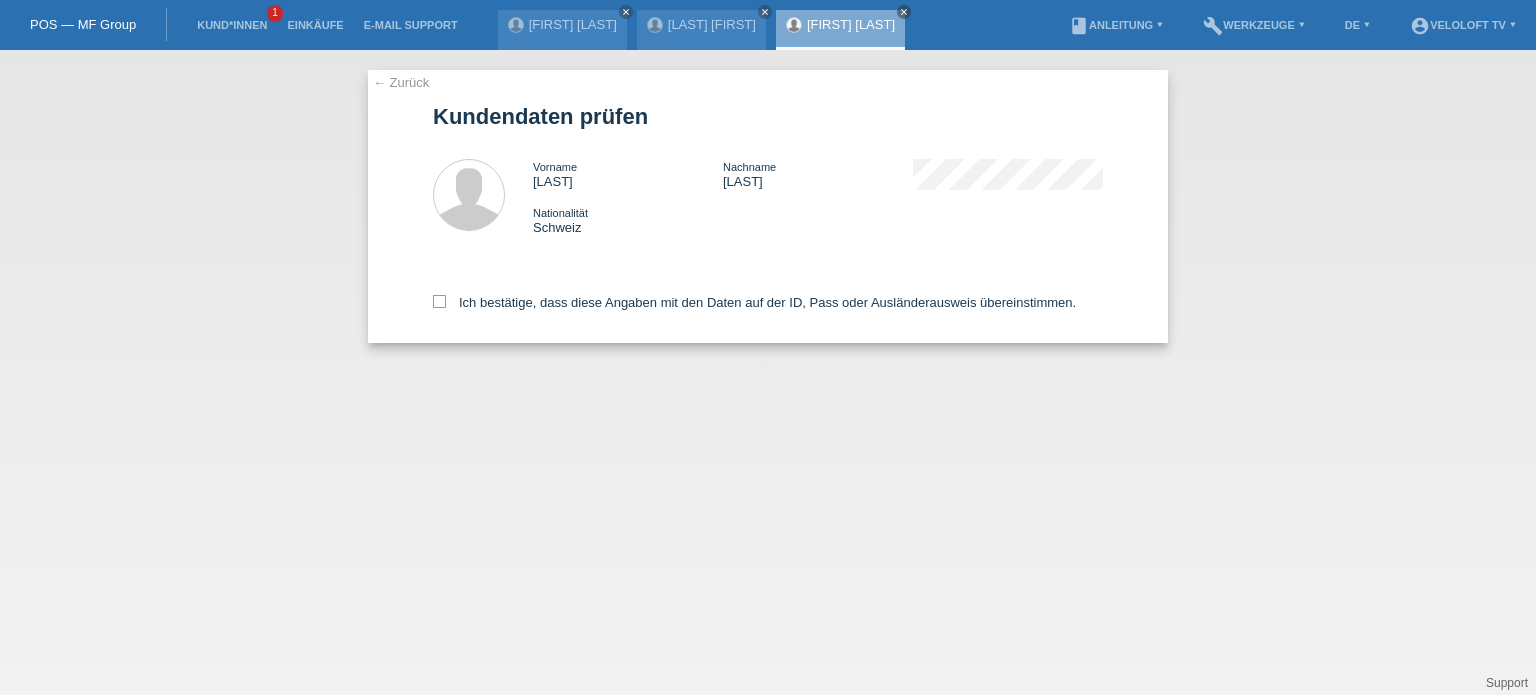 scroll, scrollTop: 0, scrollLeft: 0, axis: both 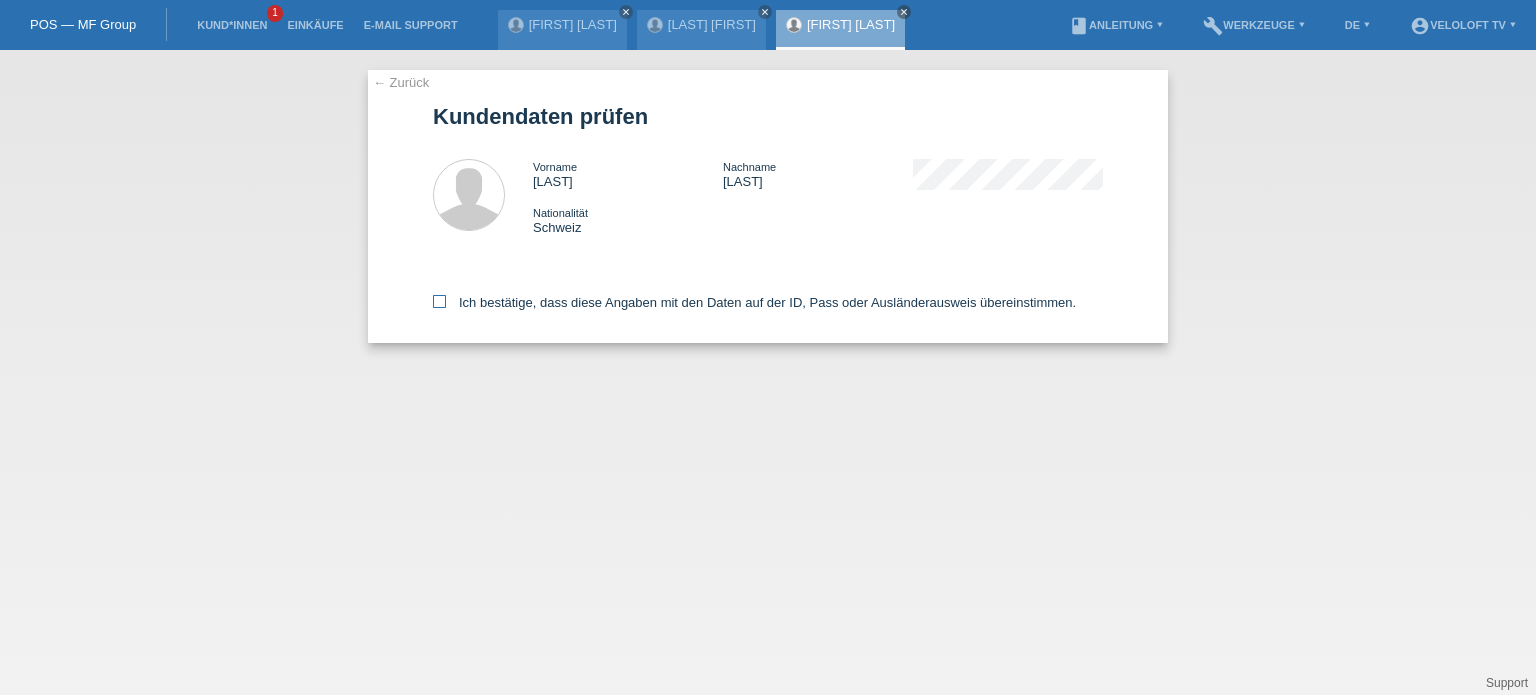 click at bounding box center [439, 301] 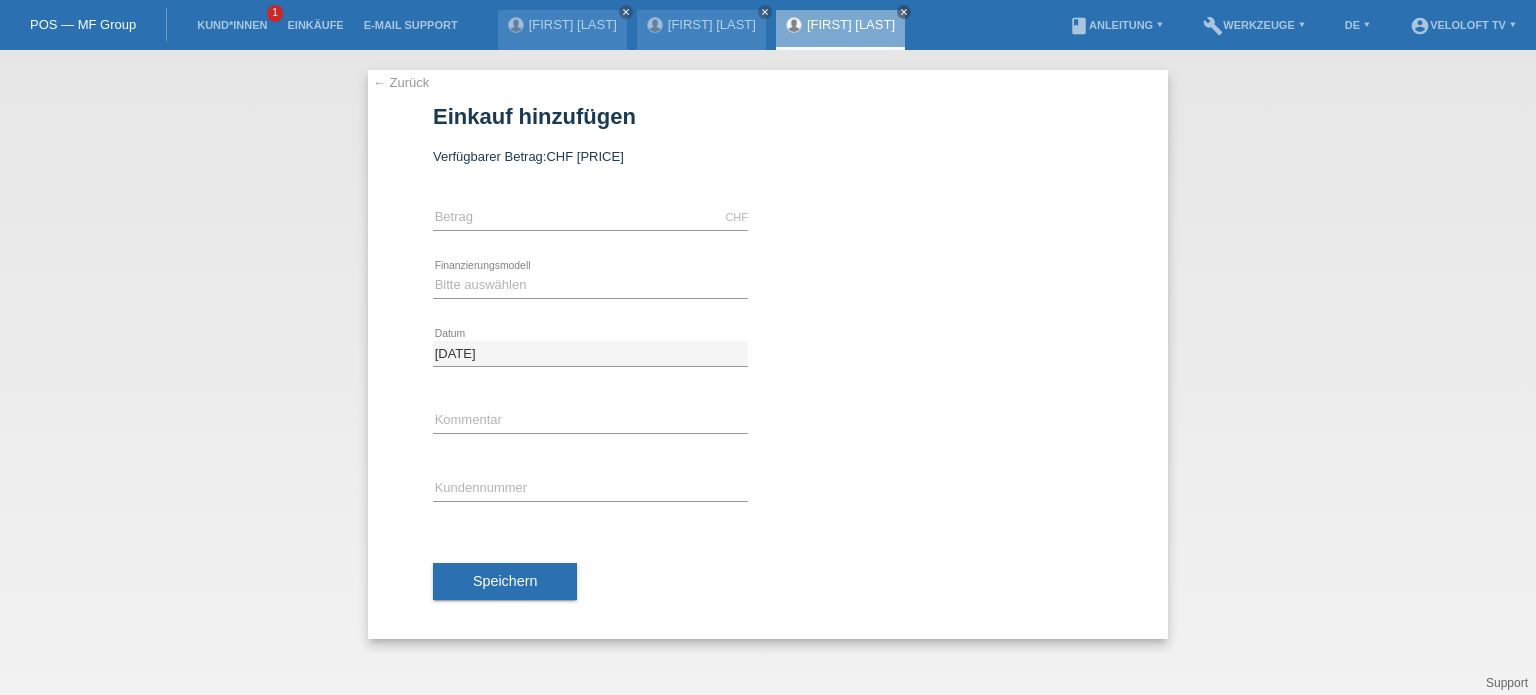 scroll, scrollTop: 0, scrollLeft: 0, axis: both 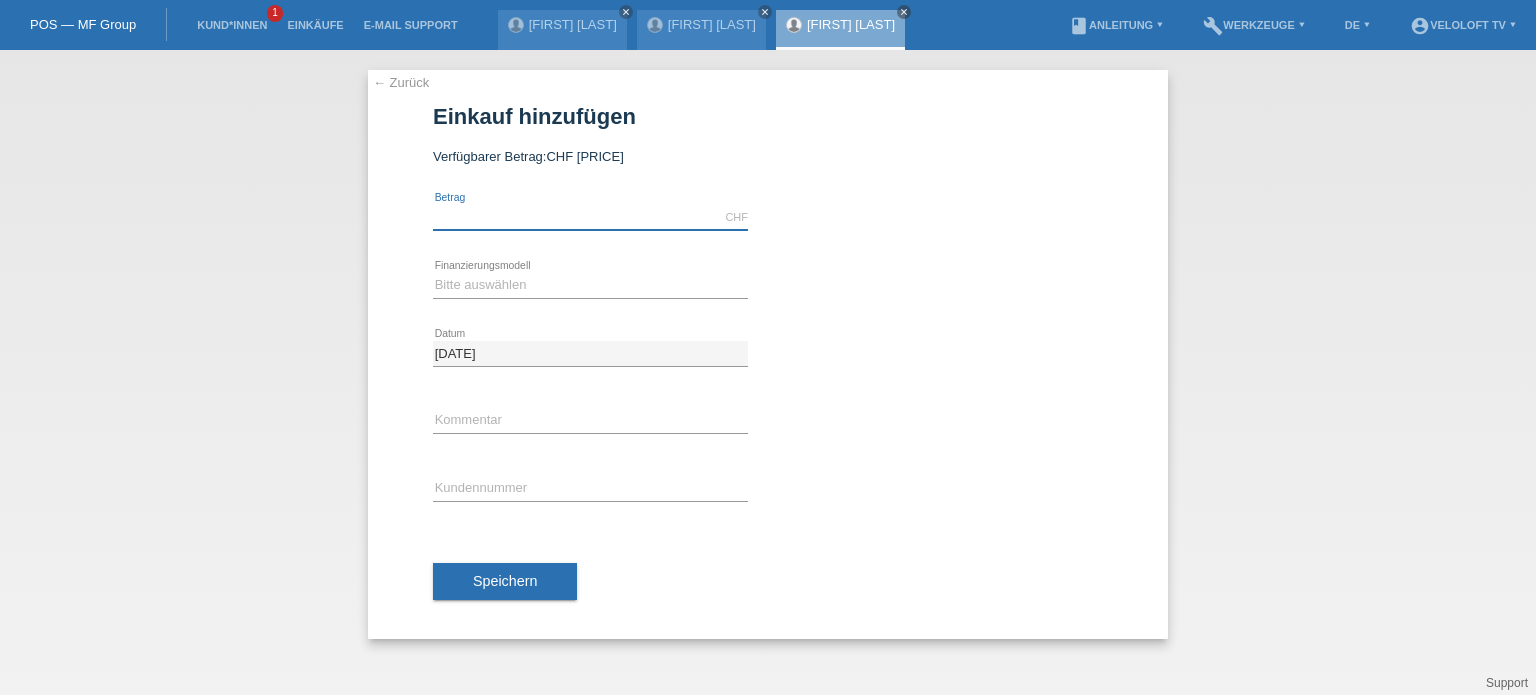 click at bounding box center [590, 217] 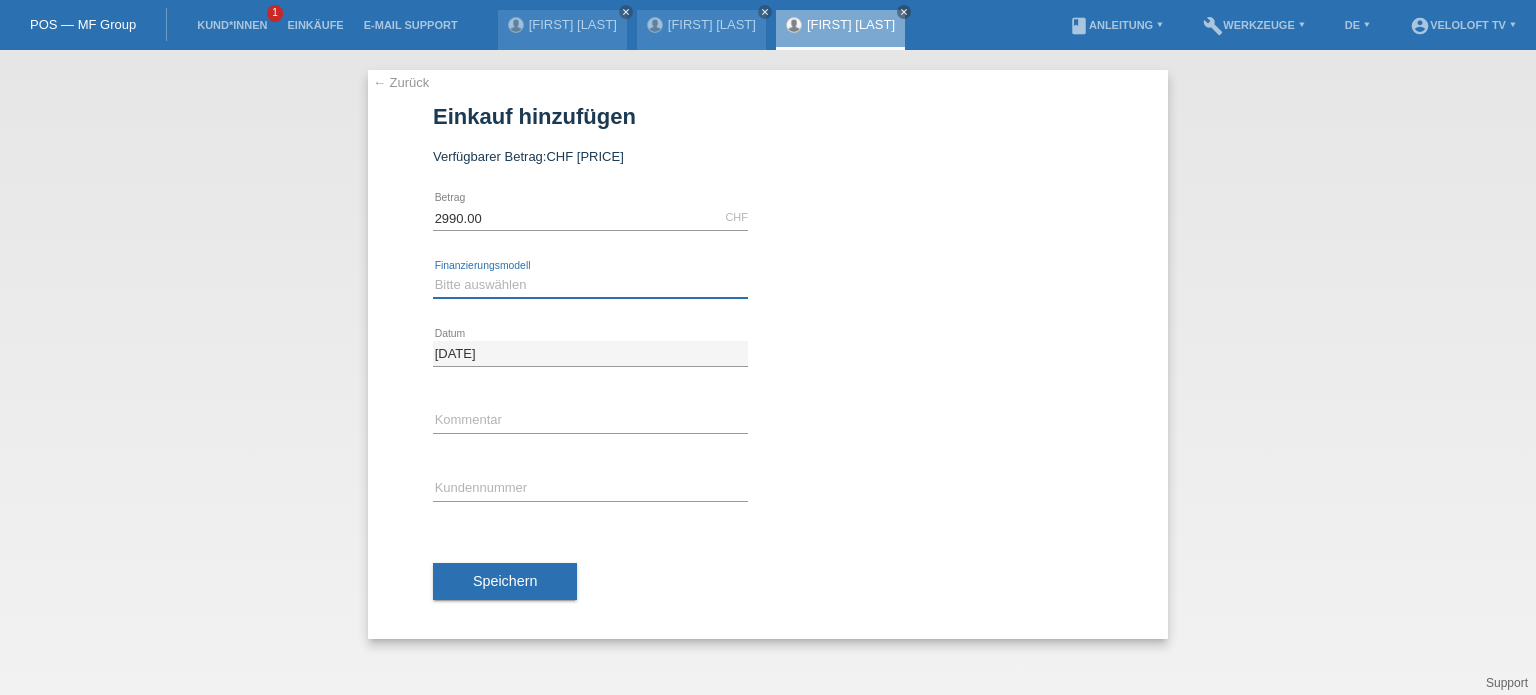 click on "Bitte auswählen
Fixe Raten
Kauf auf Rechnung mit Teilzahlungsoption" at bounding box center (590, 285) 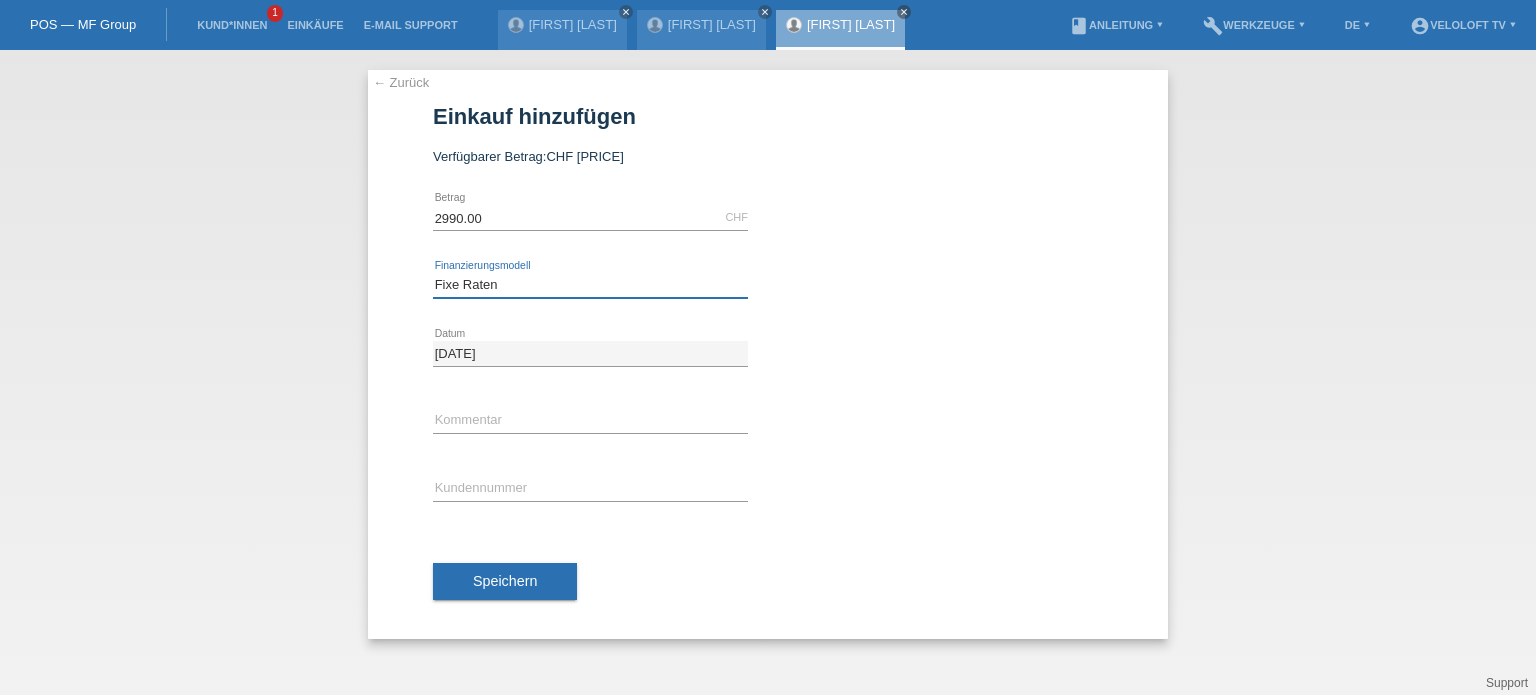 click on "Bitte auswählen
Fixe Raten
Kauf auf Rechnung mit Teilzahlungsoption" at bounding box center (590, 285) 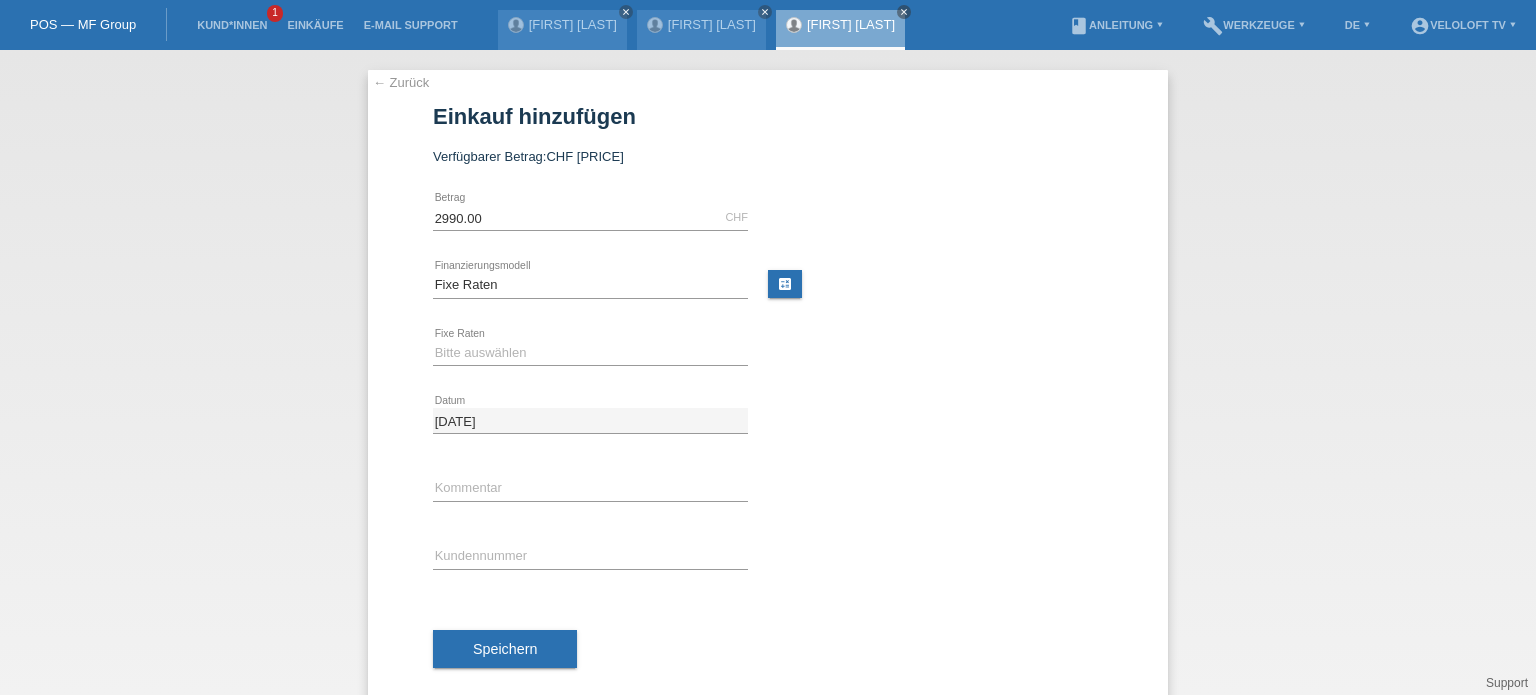 click on "Bitte auswählen
4 Raten
5 Raten
6 Raten
7 Raten
8 Raten
9 Raten
10 Raten 11 Raten 12 Raten 24 Raten" at bounding box center (590, 354) 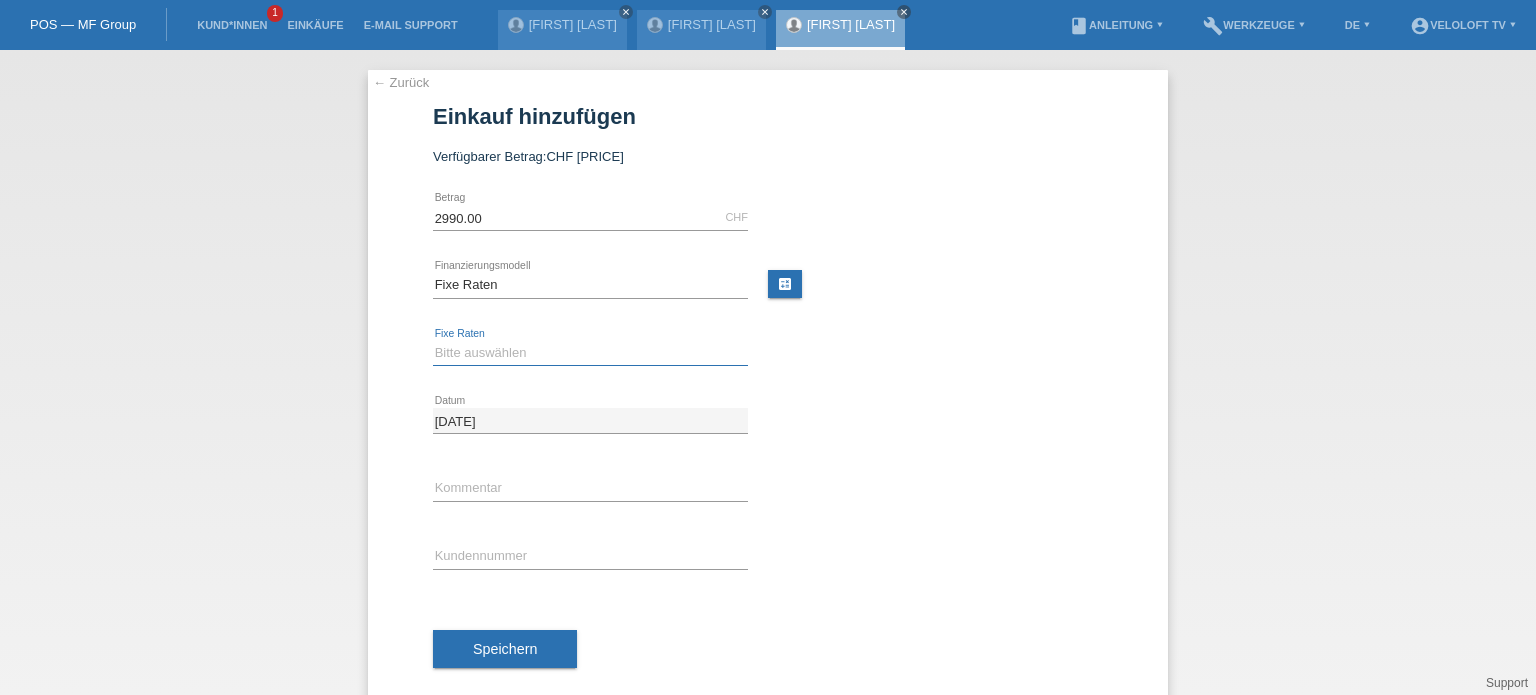 click on "Bitte auswählen
4 Raten
5 Raten
6 Raten
7 Raten
8 Raten
9 Raten
10 Raten
11 Raten" at bounding box center (590, 353) 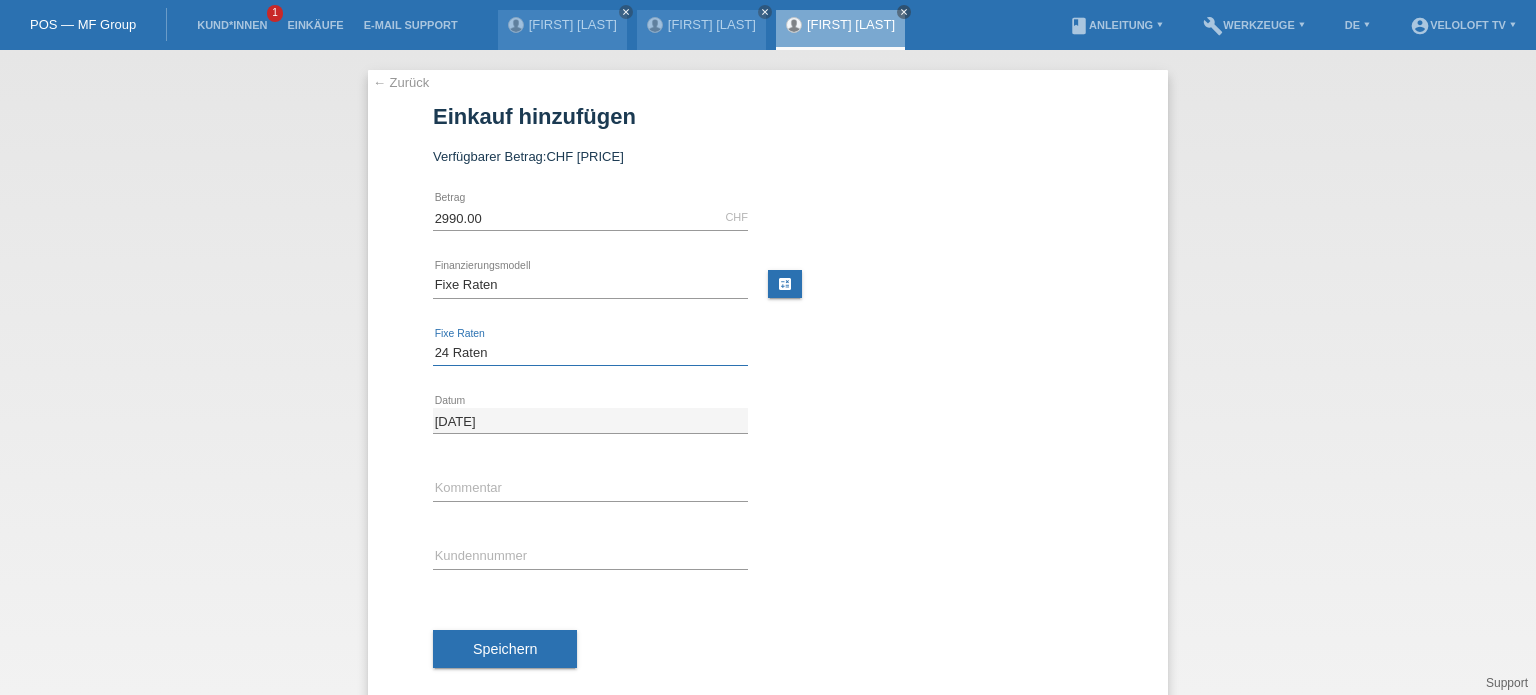 click on "Bitte auswählen
4 Raten
5 Raten
6 Raten
7 Raten
8 Raten
9 Raten
10 Raten
11 Raten" at bounding box center (590, 353) 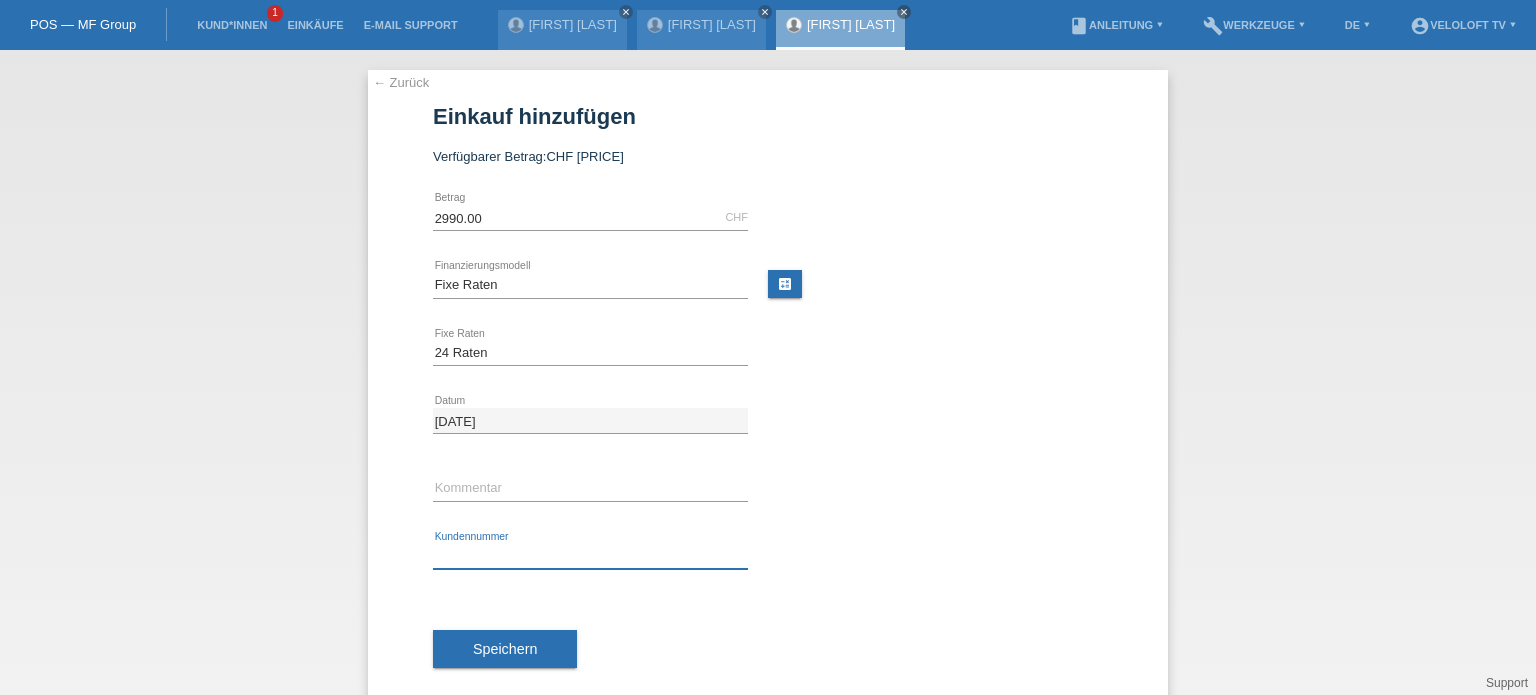 click at bounding box center (590, 556) 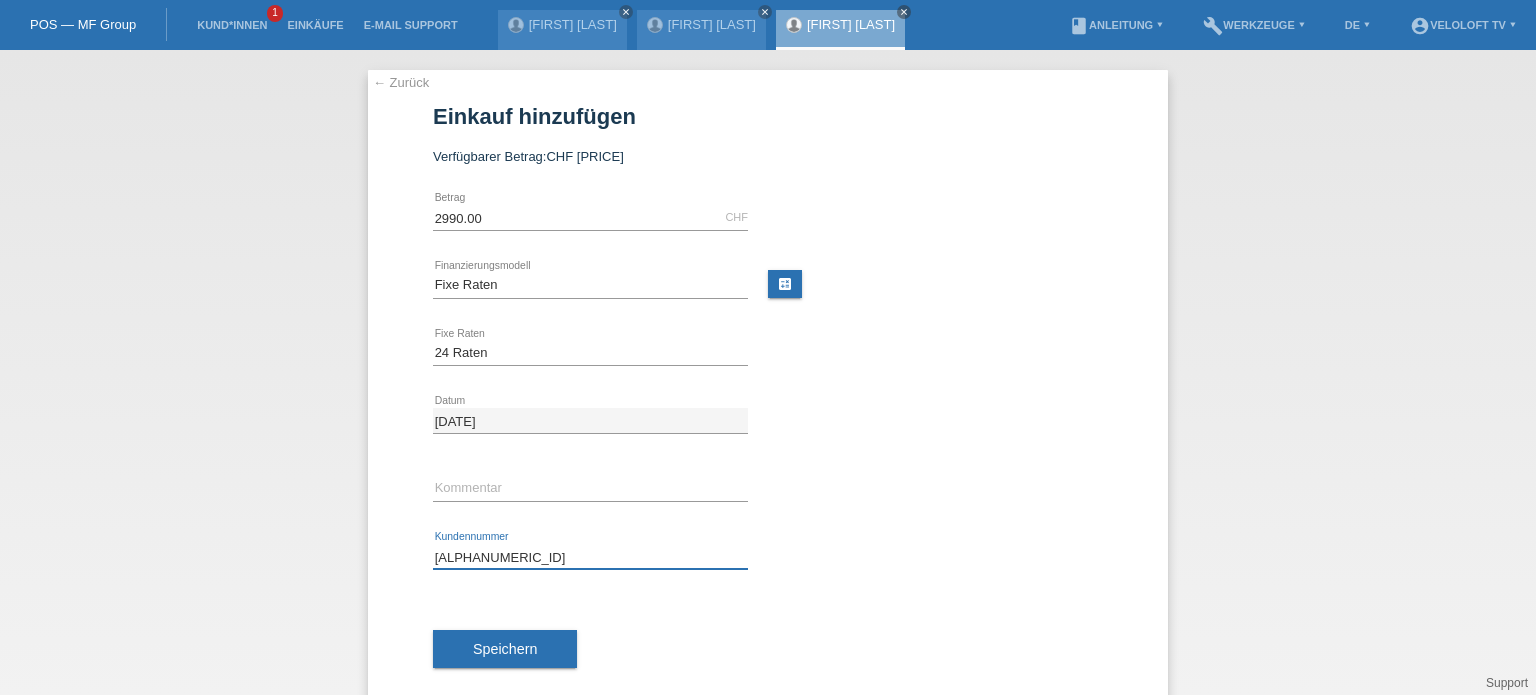 type on "[NUMBER]" 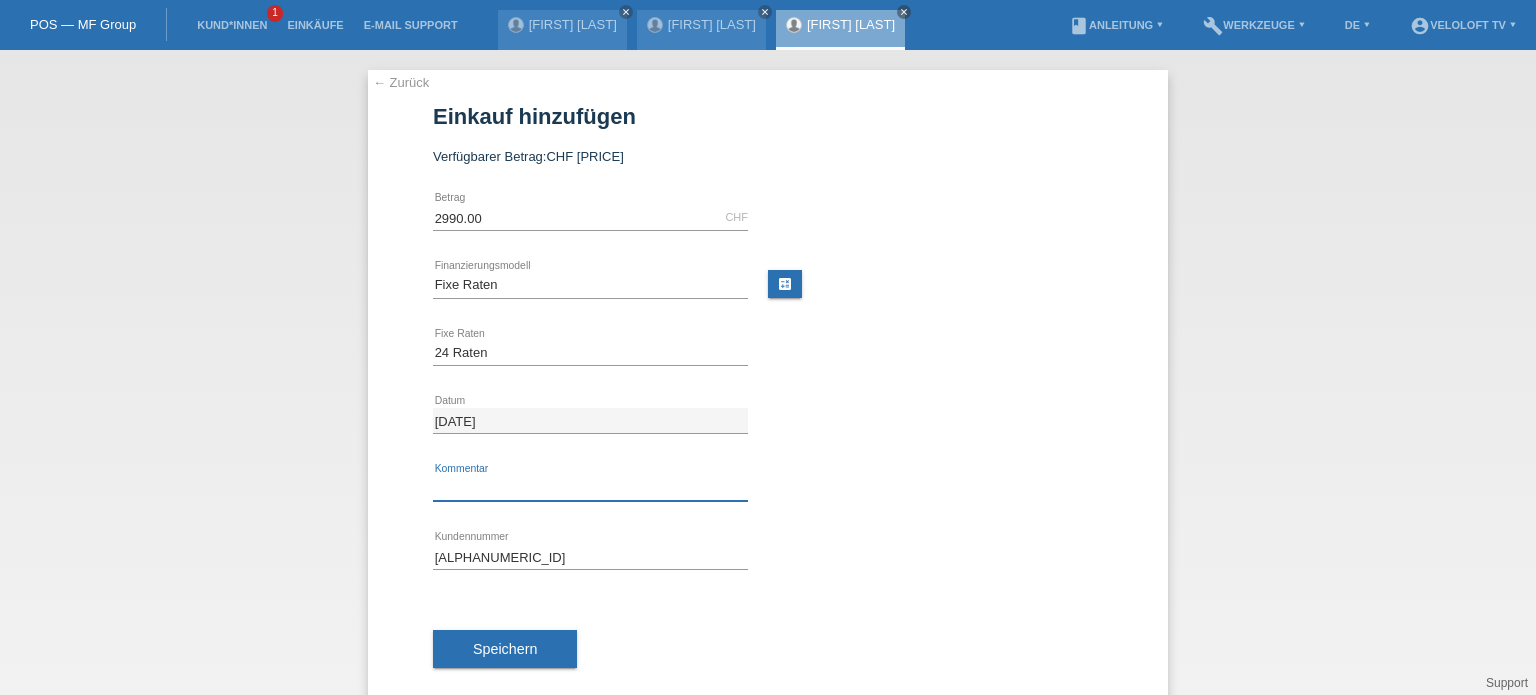 click at bounding box center [590, 488] 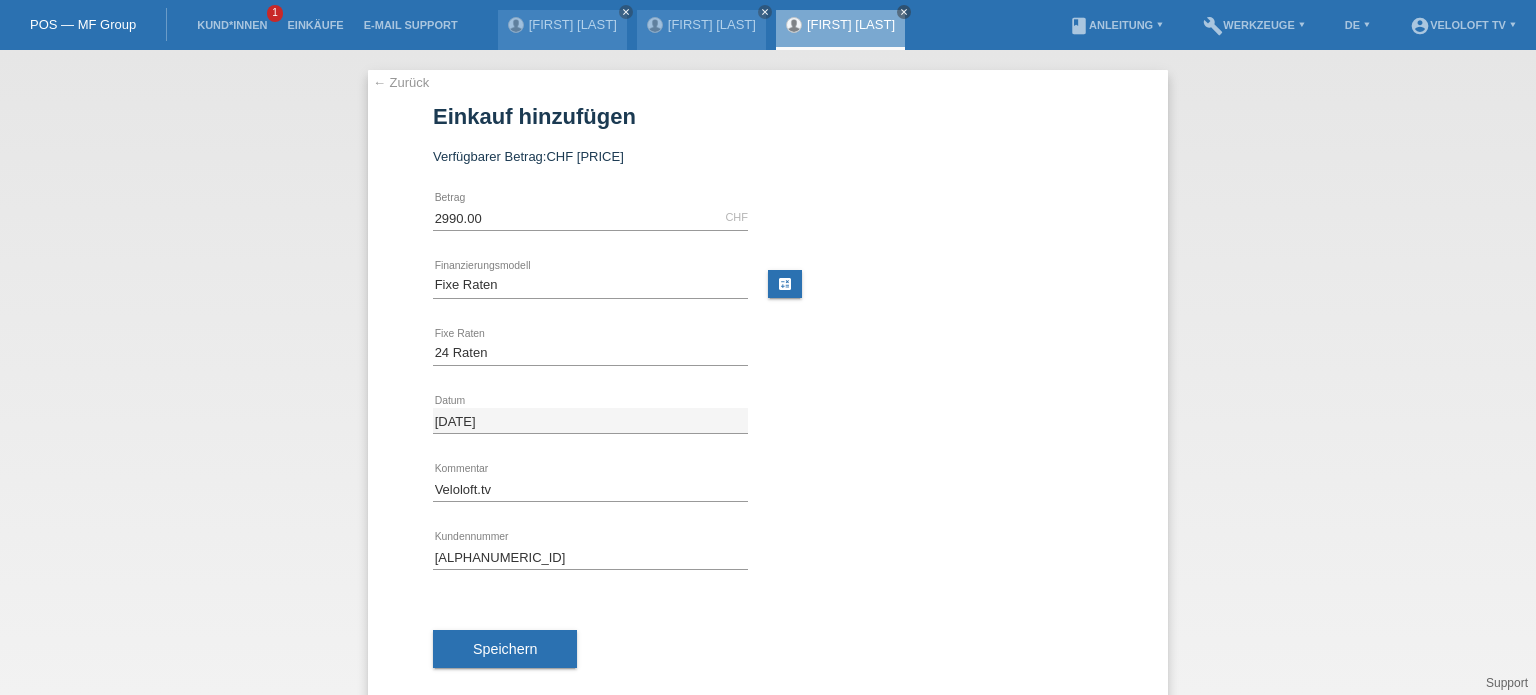 click on "Speichern" at bounding box center (768, 649) 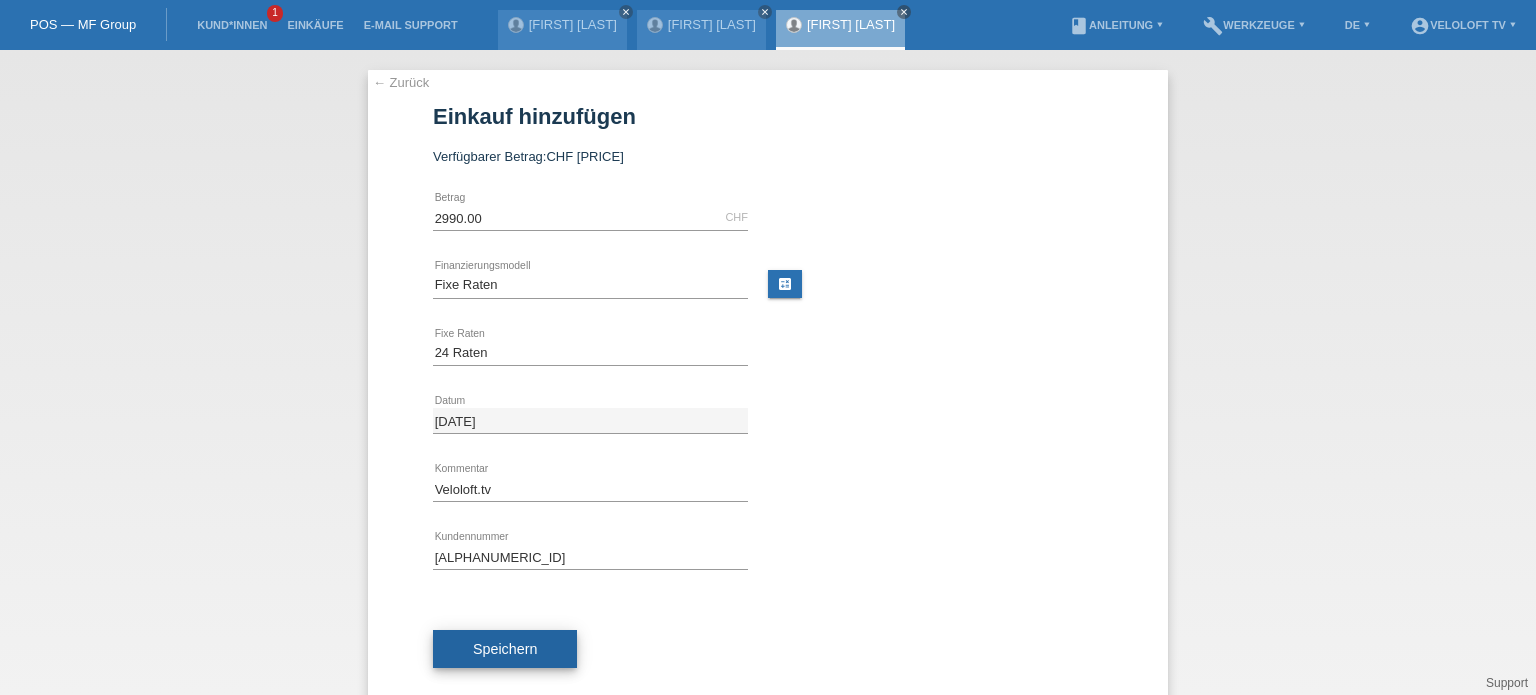 click on "Speichern" at bounding box center (505, 649) 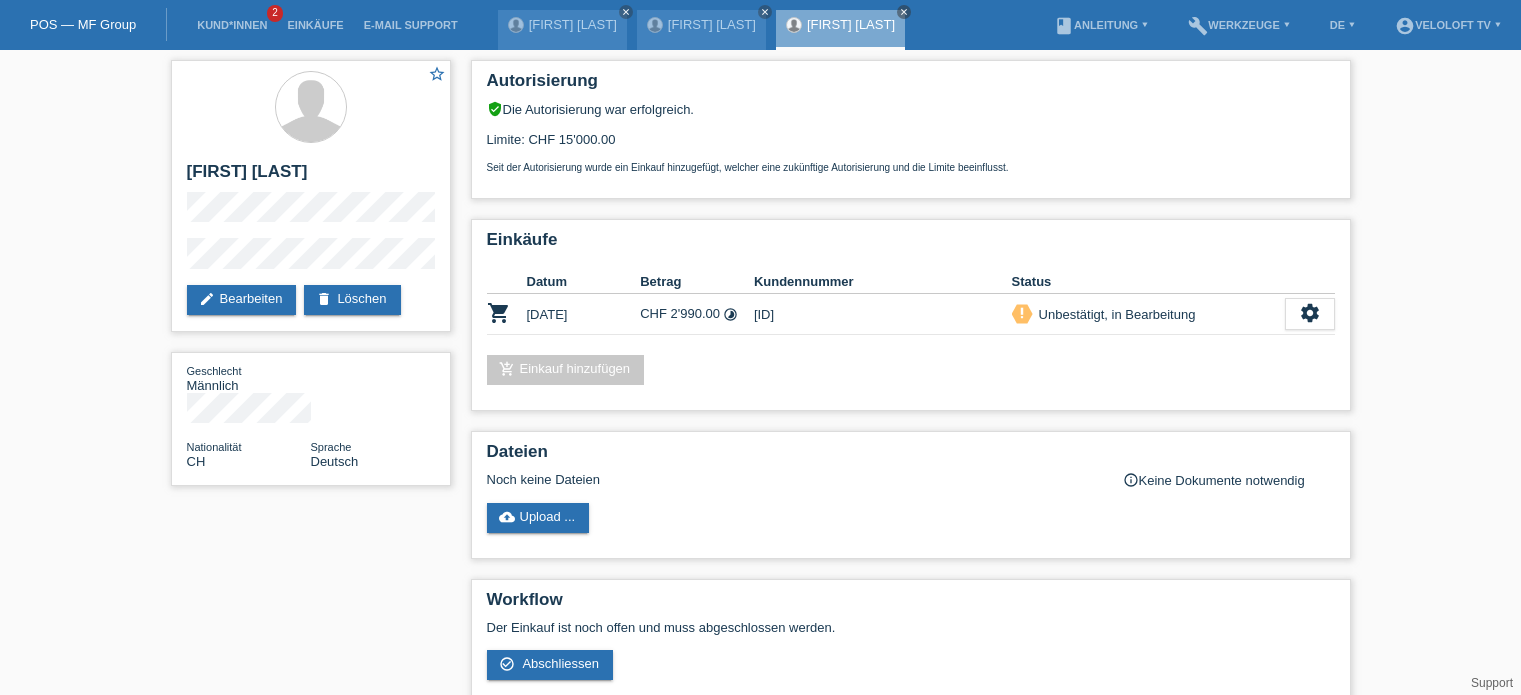 scroll, scrollTop: 0, scrollLeft: 0, axis: both 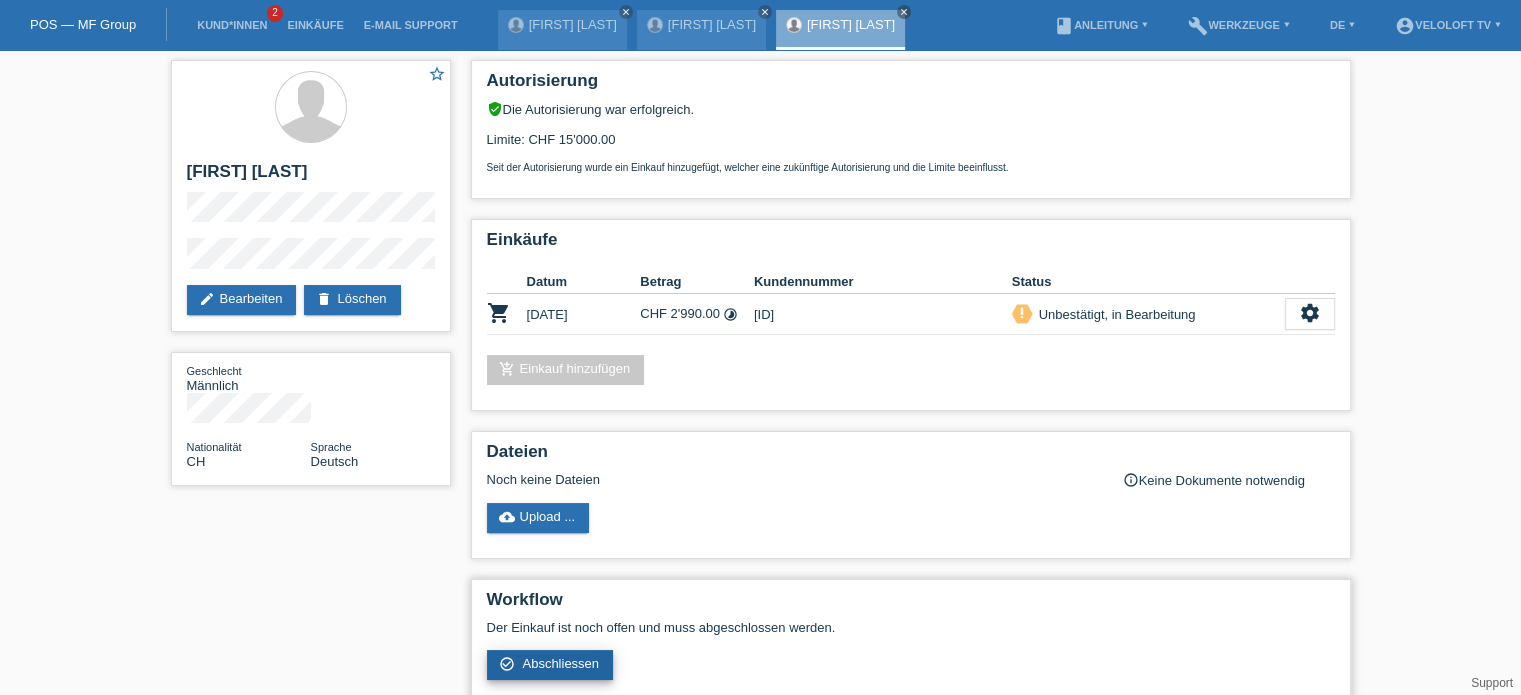 click on "Abschliessen" at bounding box center [560, 663] 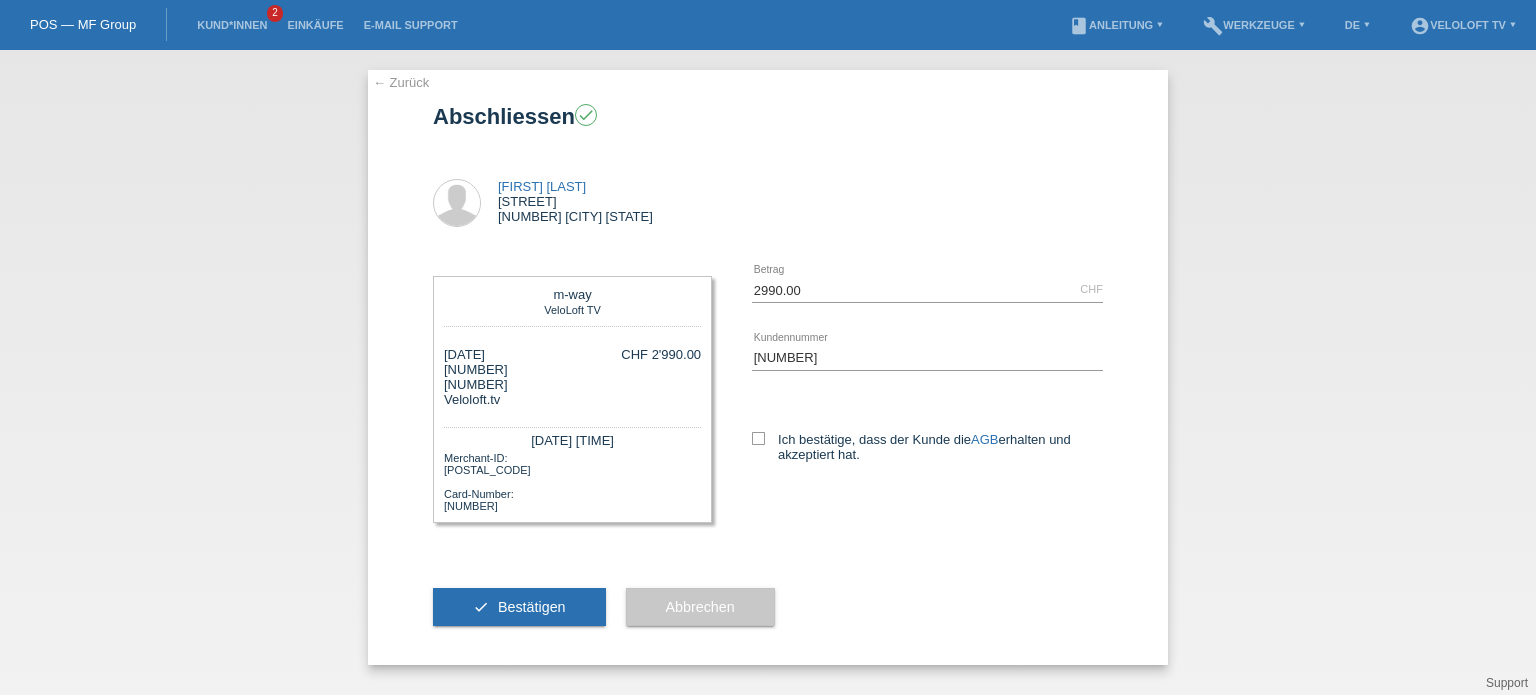 scroll, scrollTop: 0, scrollLeft: 0, axis: both 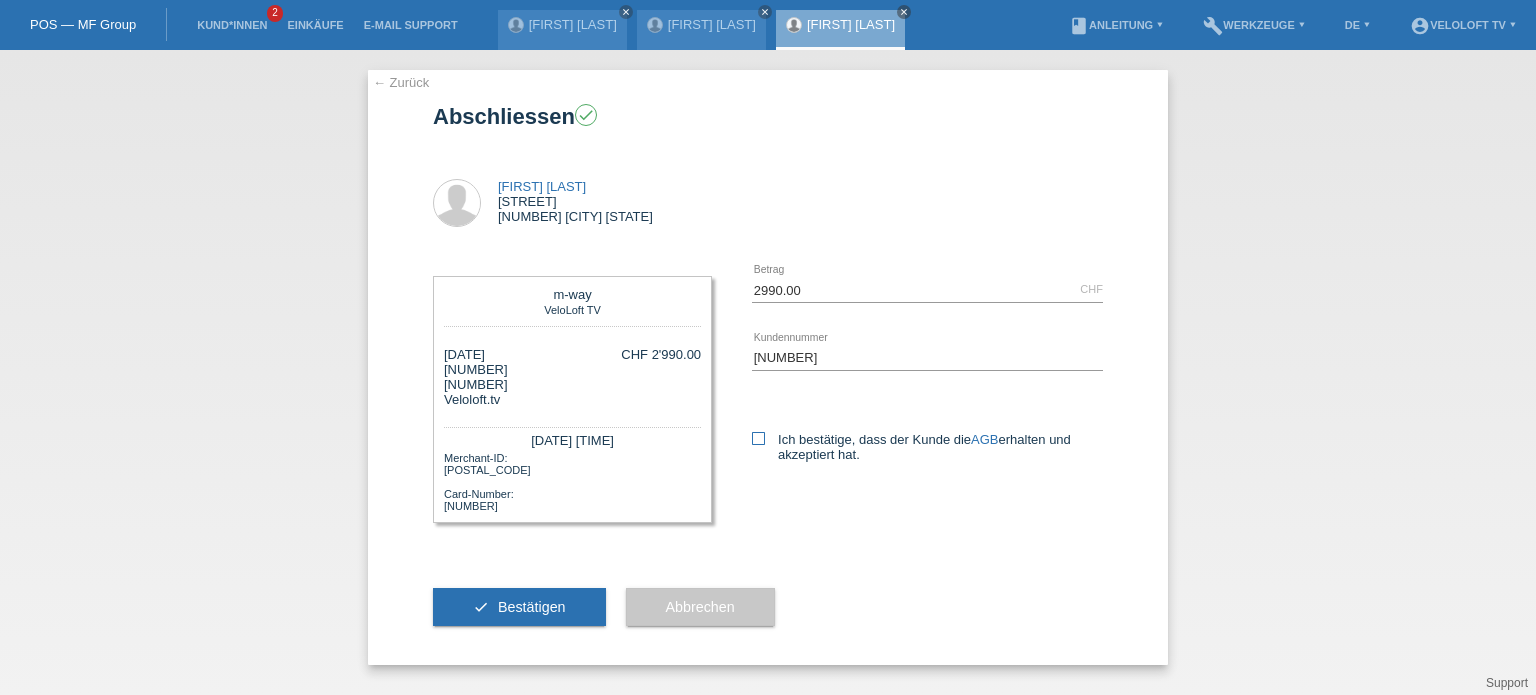 click at bounding box center (758, 438) 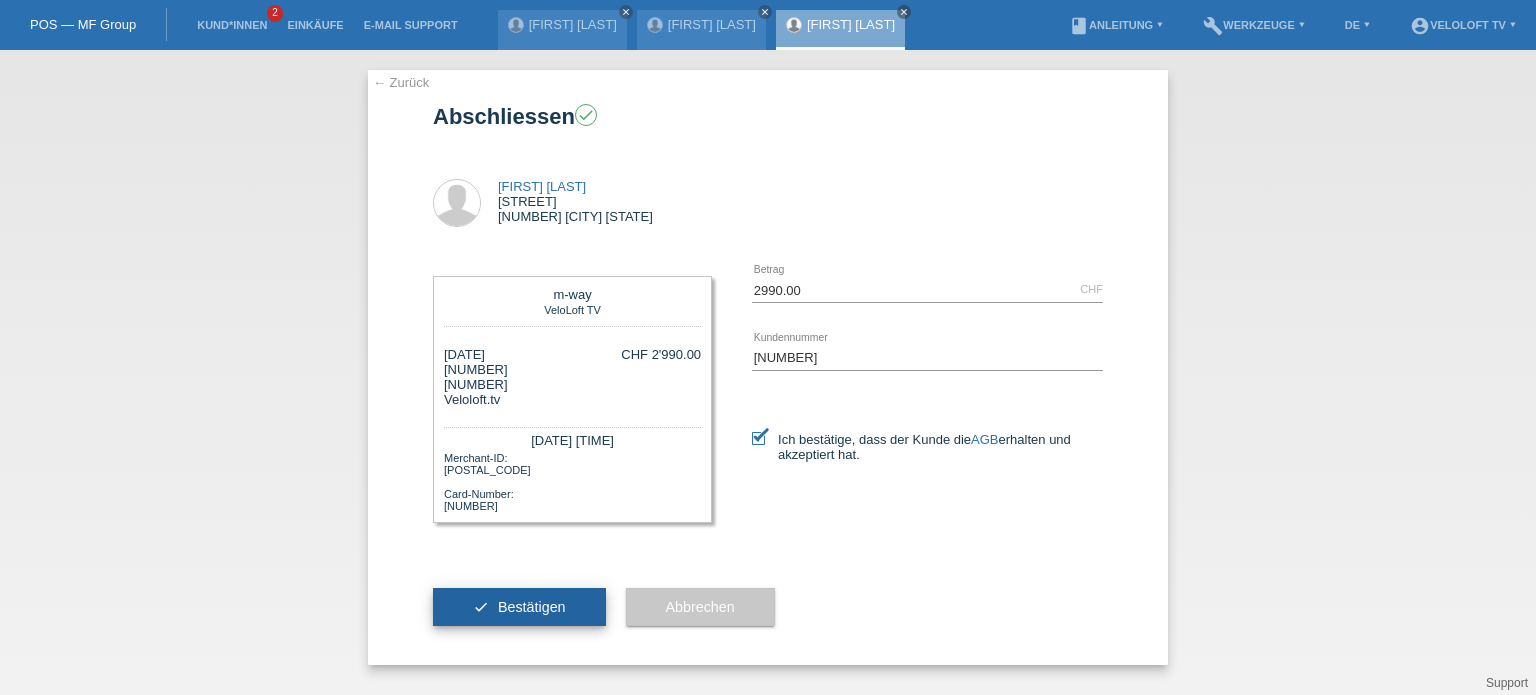 click on "check   Bestätigen" at bounding box center (519, 607) 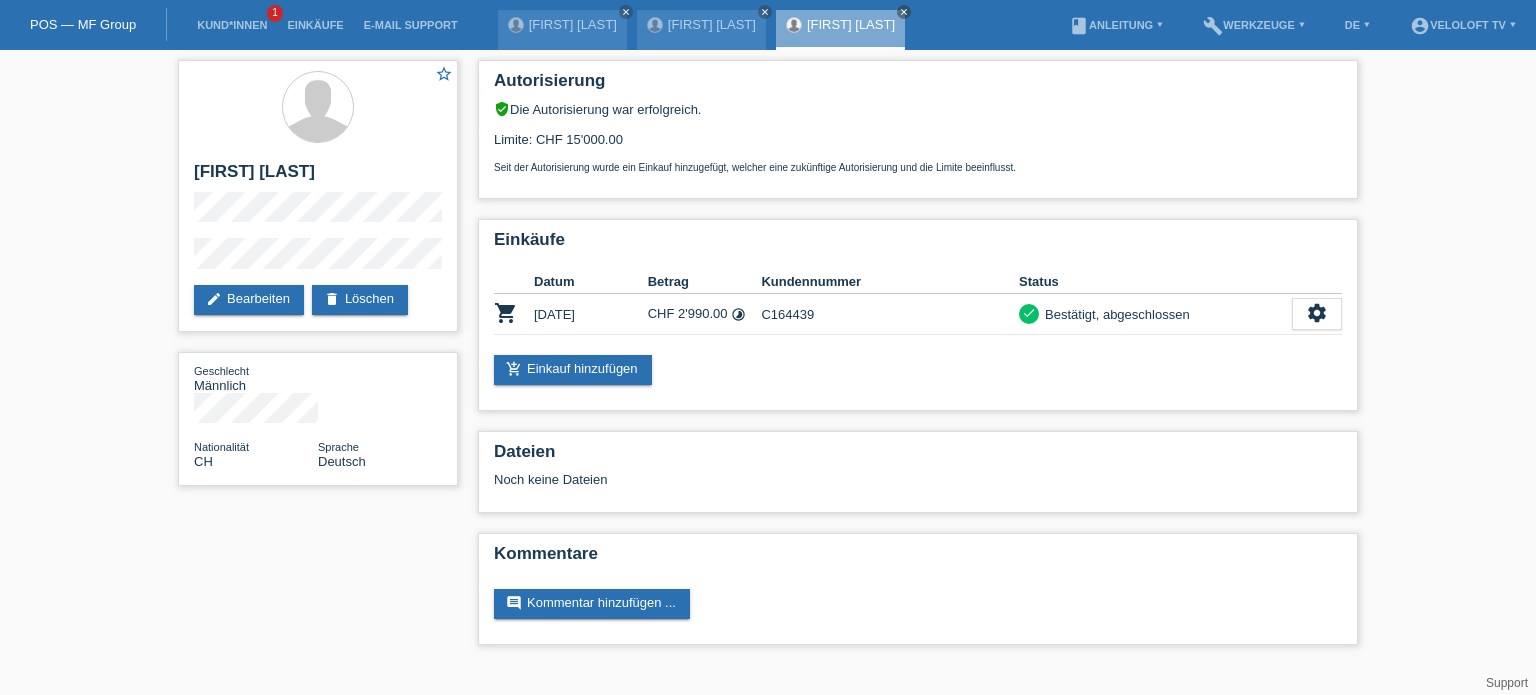 scroll, scrollTop: 0, scrollLeft: 0, axis: both 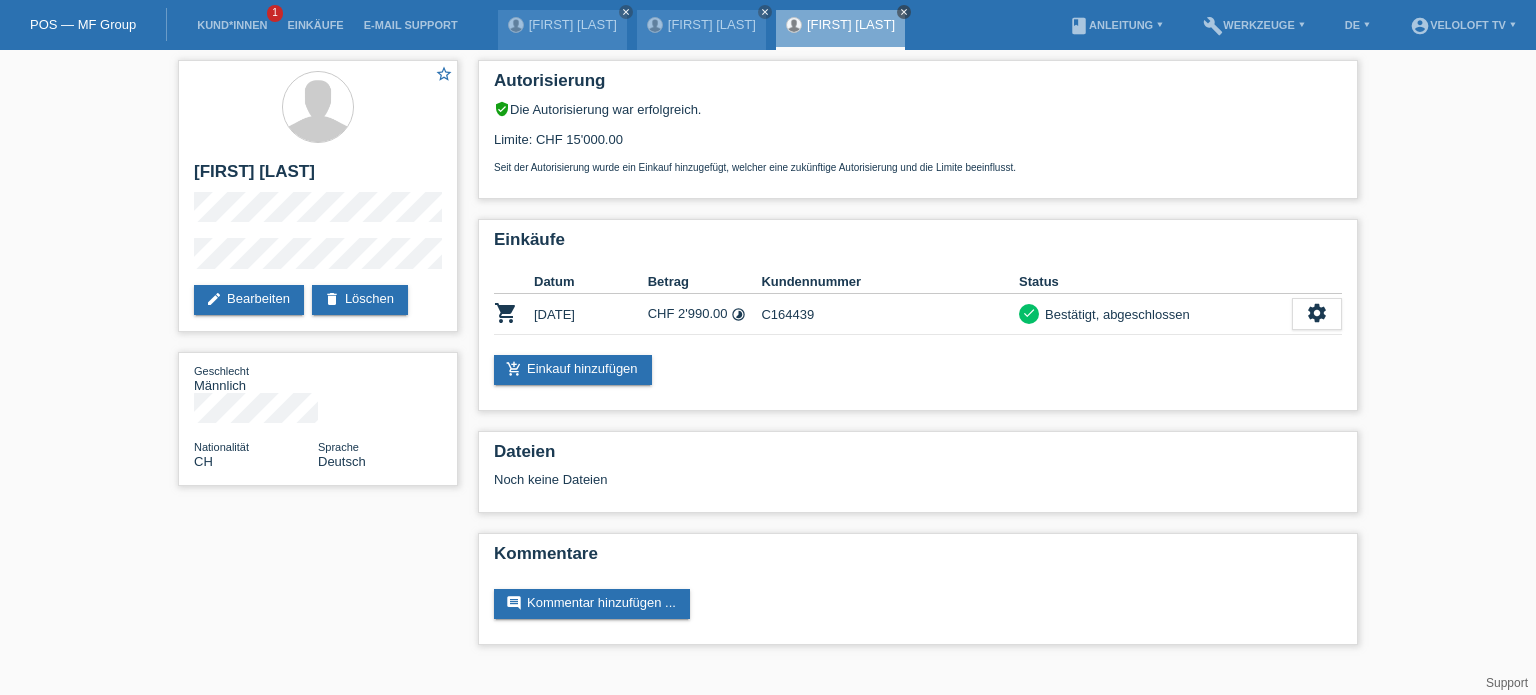 click on "close" at bounding box center (904, 12) 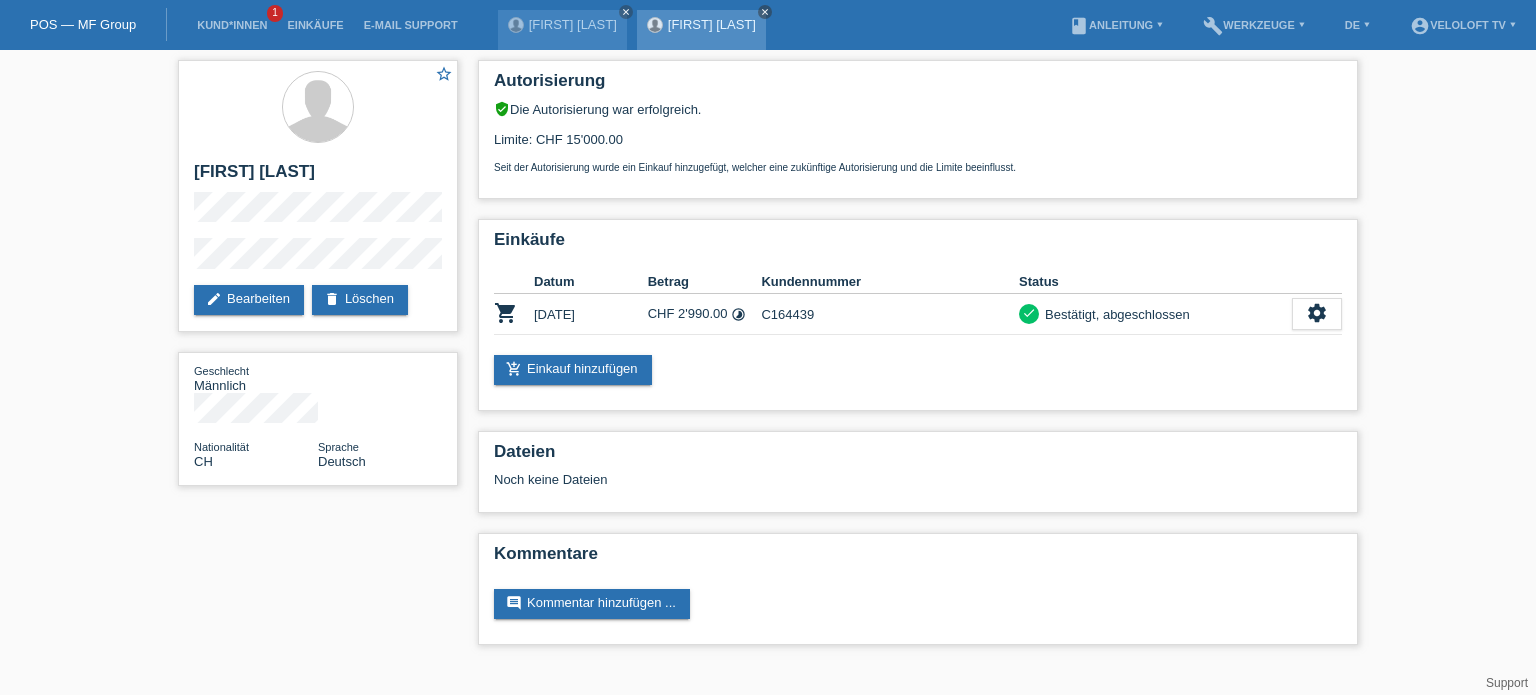 click on "close" at bounding box center [765, 12] 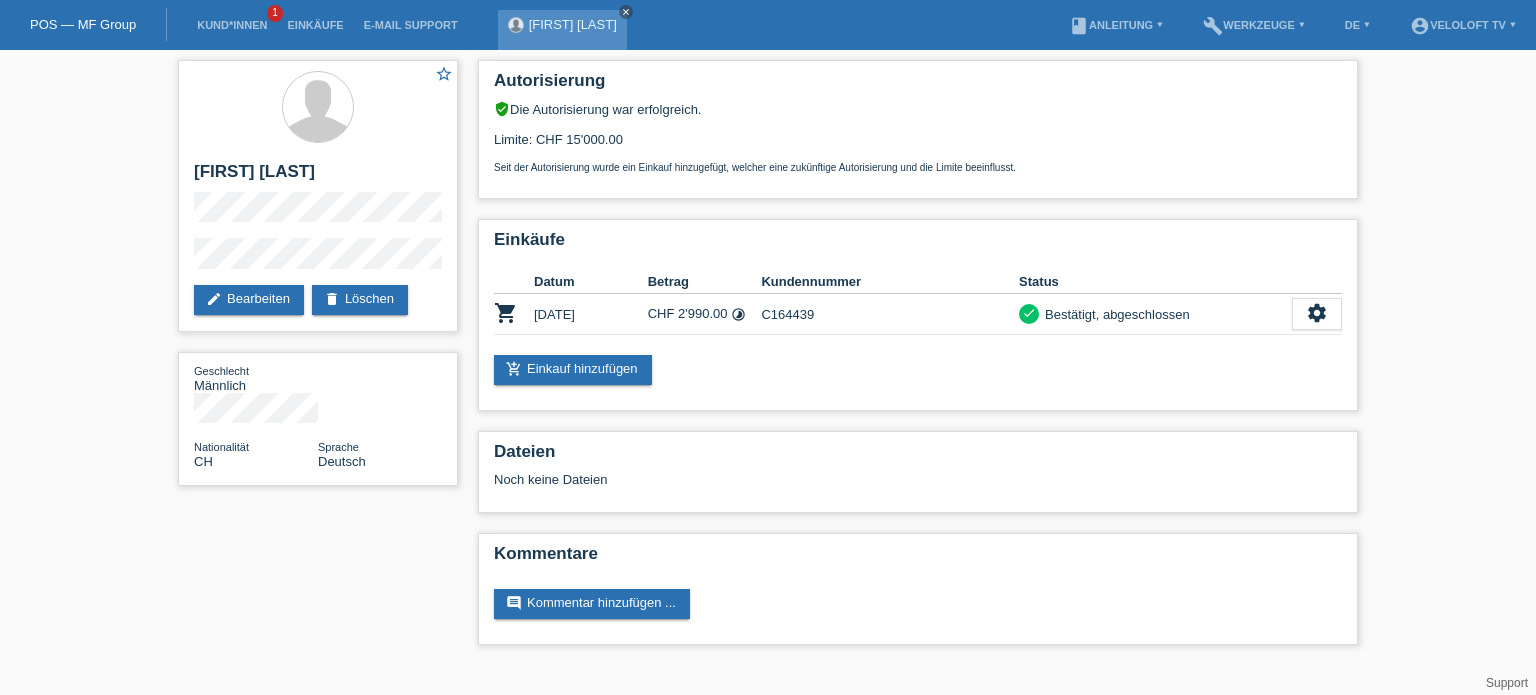 click on "close" at bounding box center (626, 12) 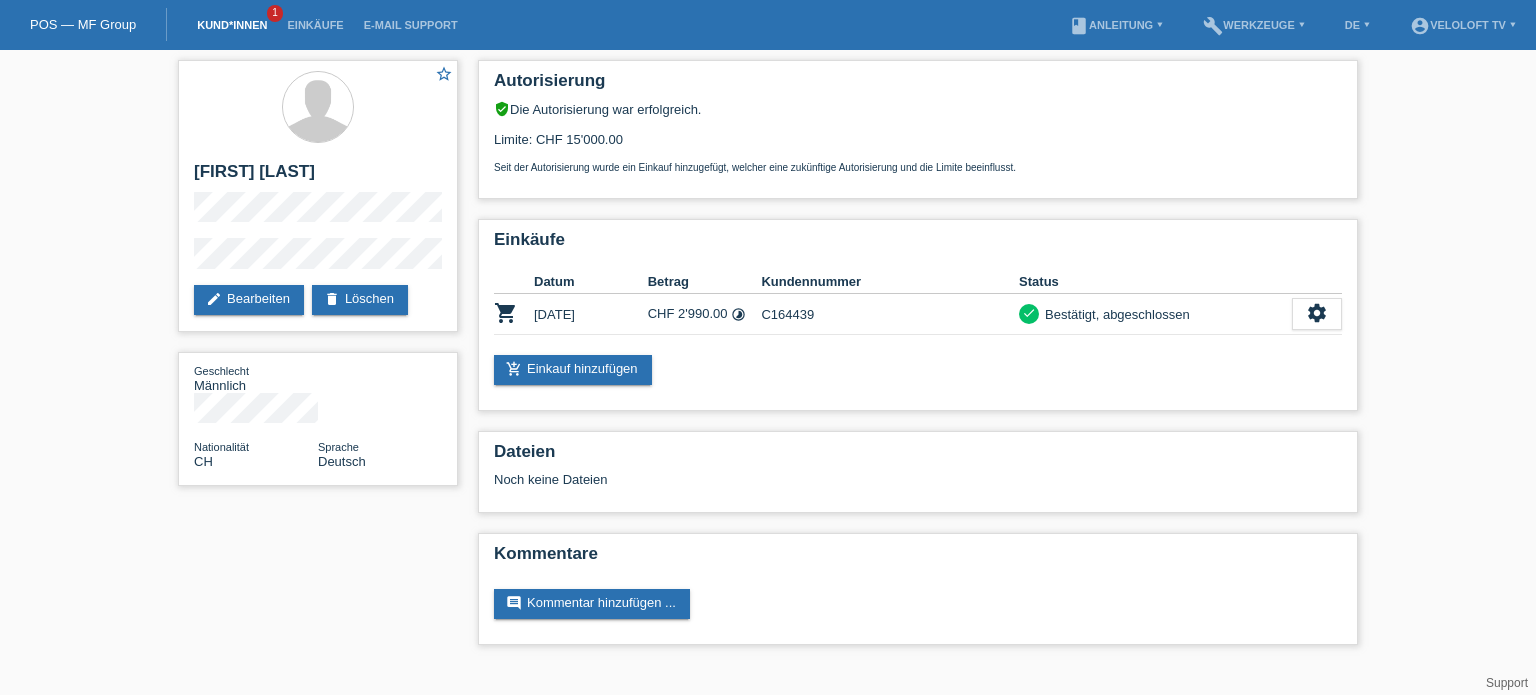 click on "Kund*innen" at bounding box center [232, 25] 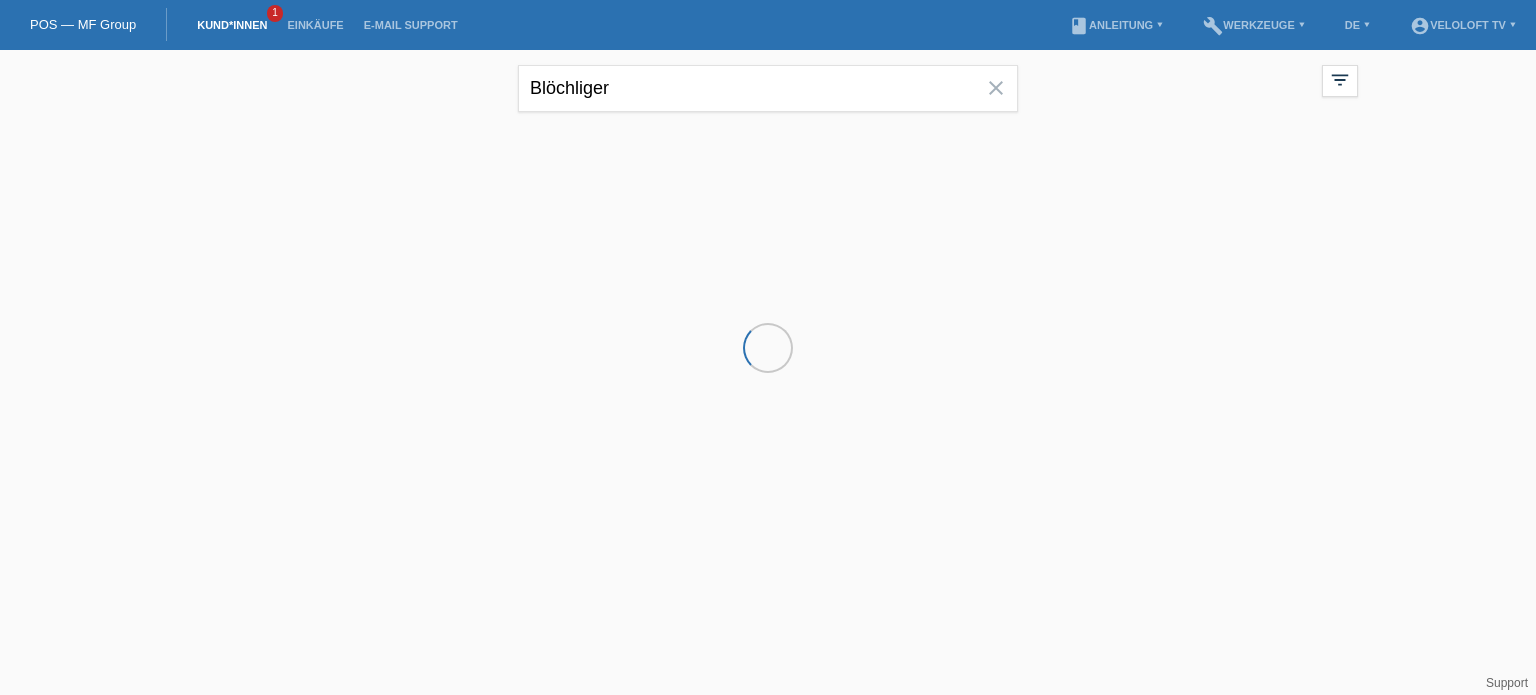 scroll, scrollTop: 0, scrollLeft: 0, axis: both 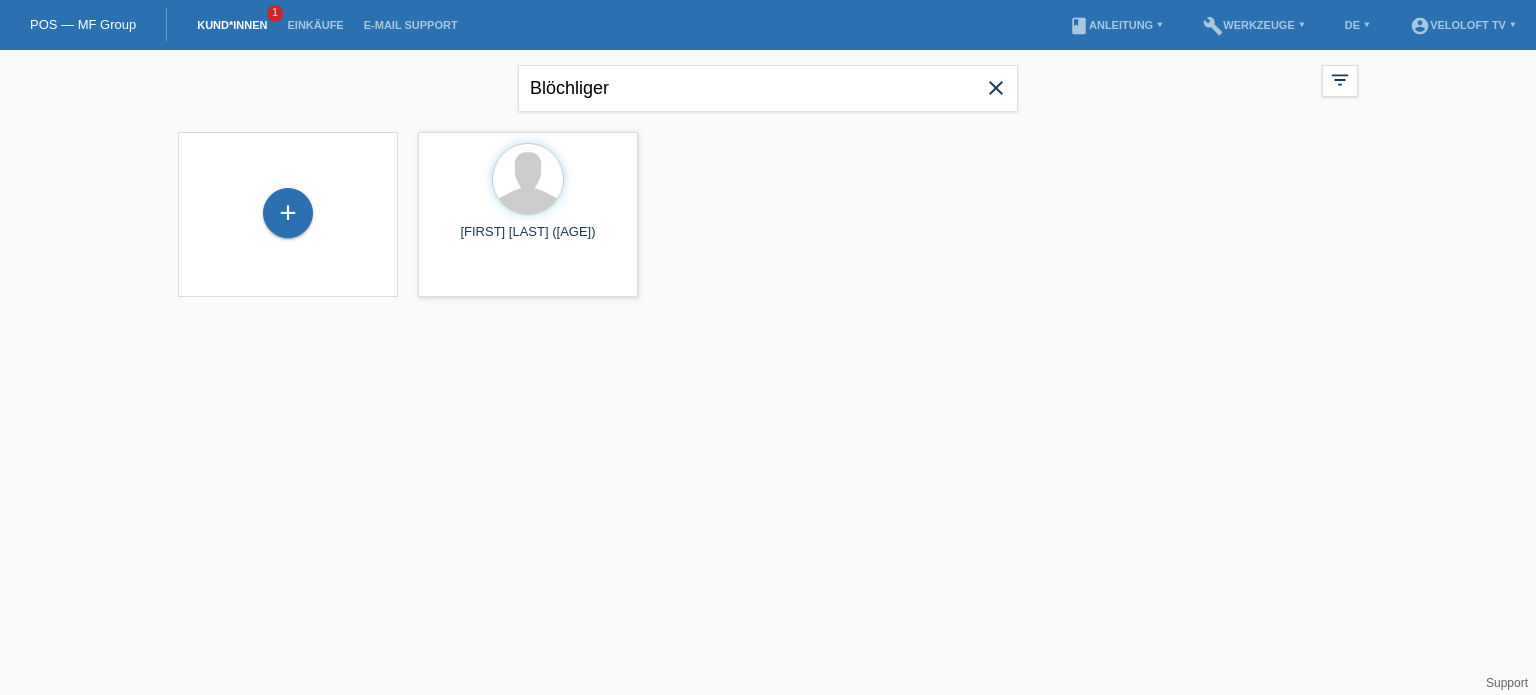 click on "close" at bounding box center (996, 88) 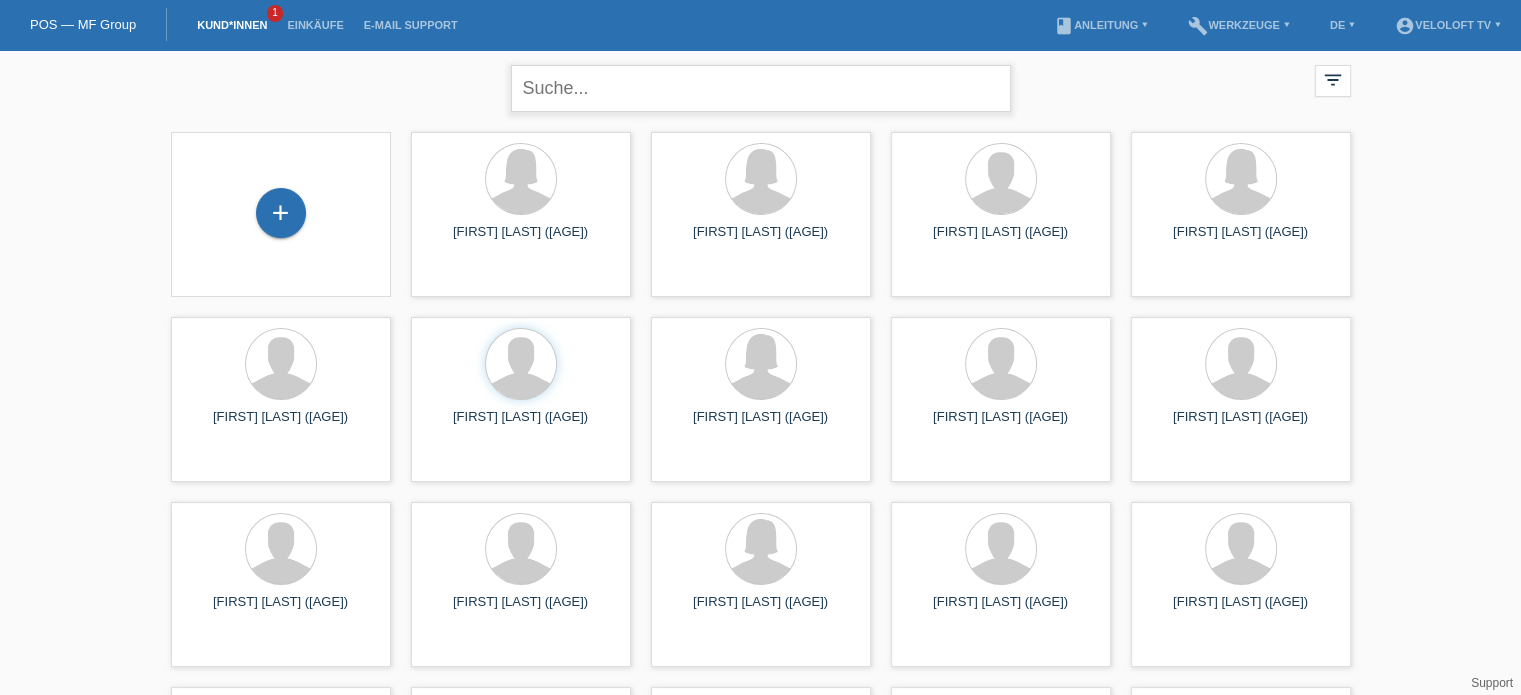 click at bounding box center (761, 88) 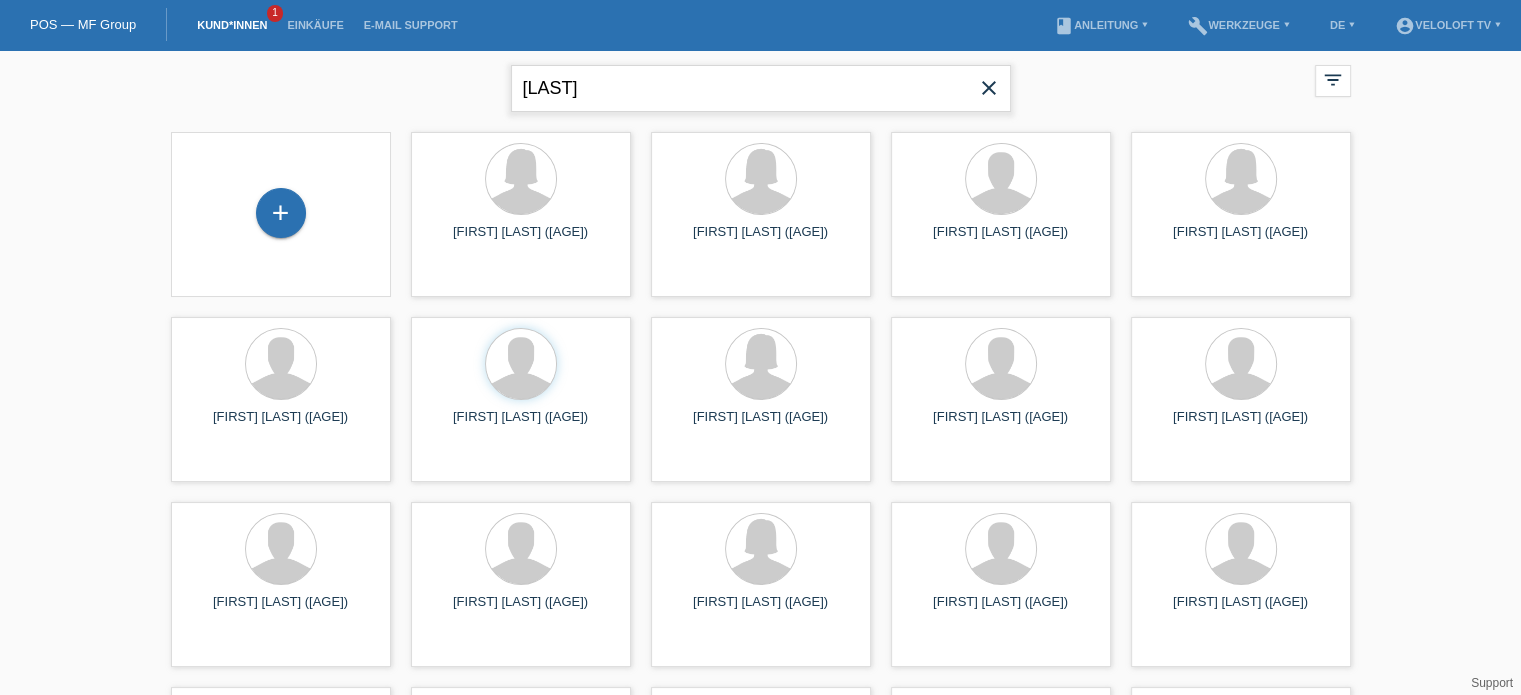 type on "Maurer" 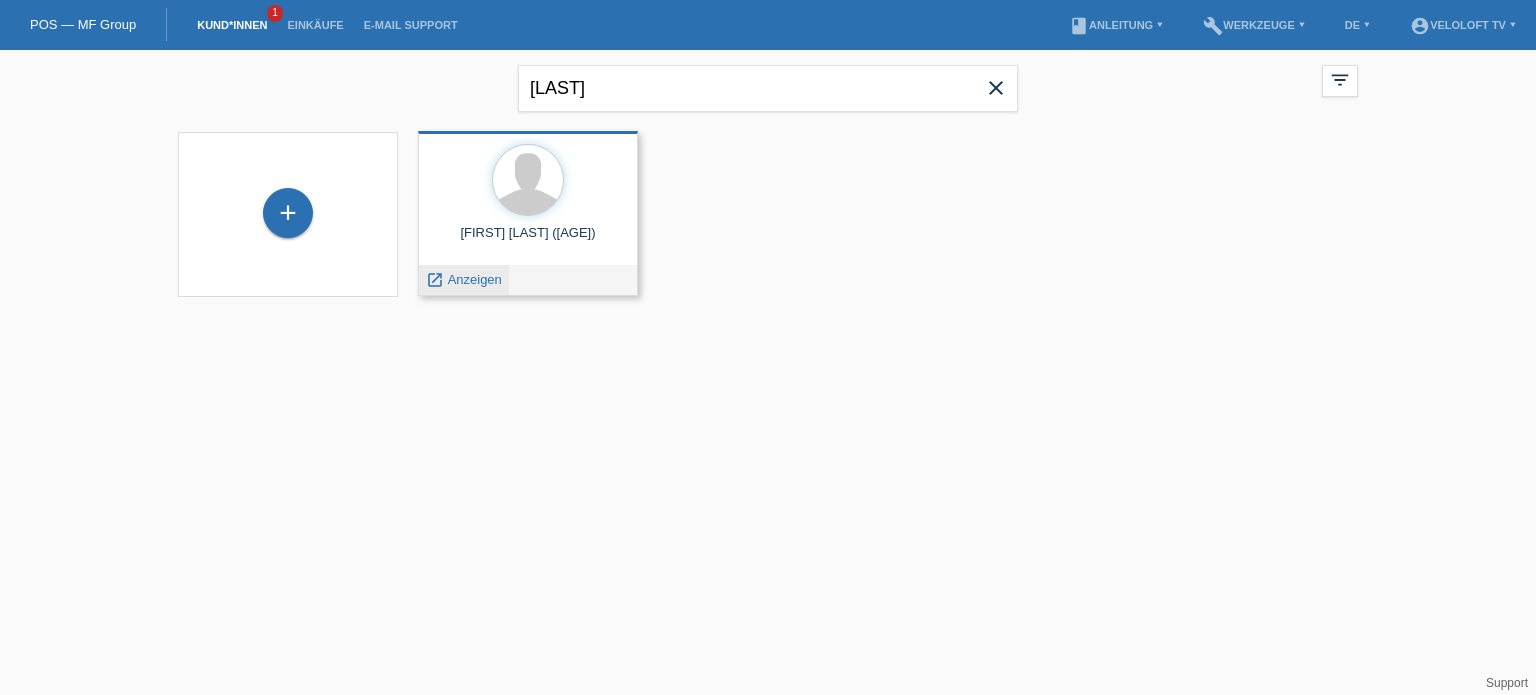 click on "Anzeigen" at bounding box center (475, 279) 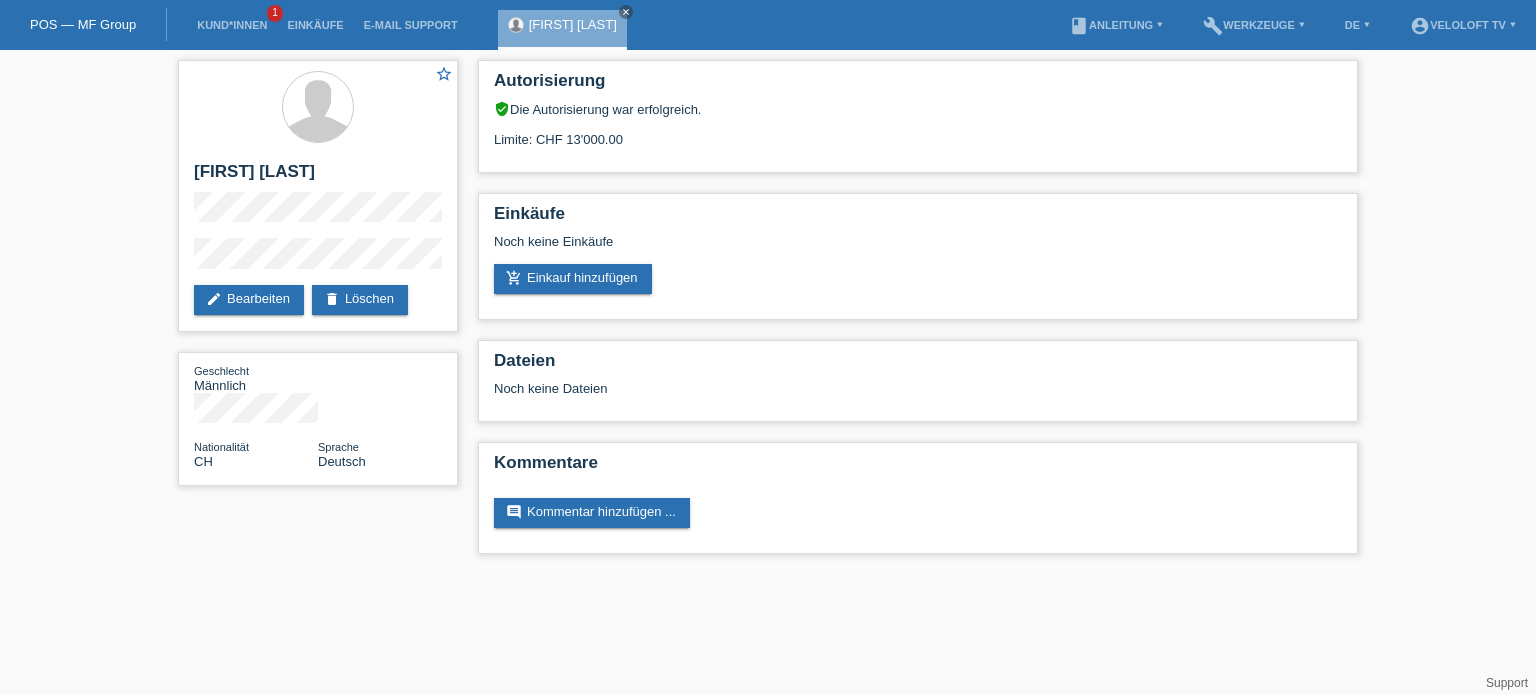 scroll, scrollTop: 0, scrollLeft: 0, axis: both 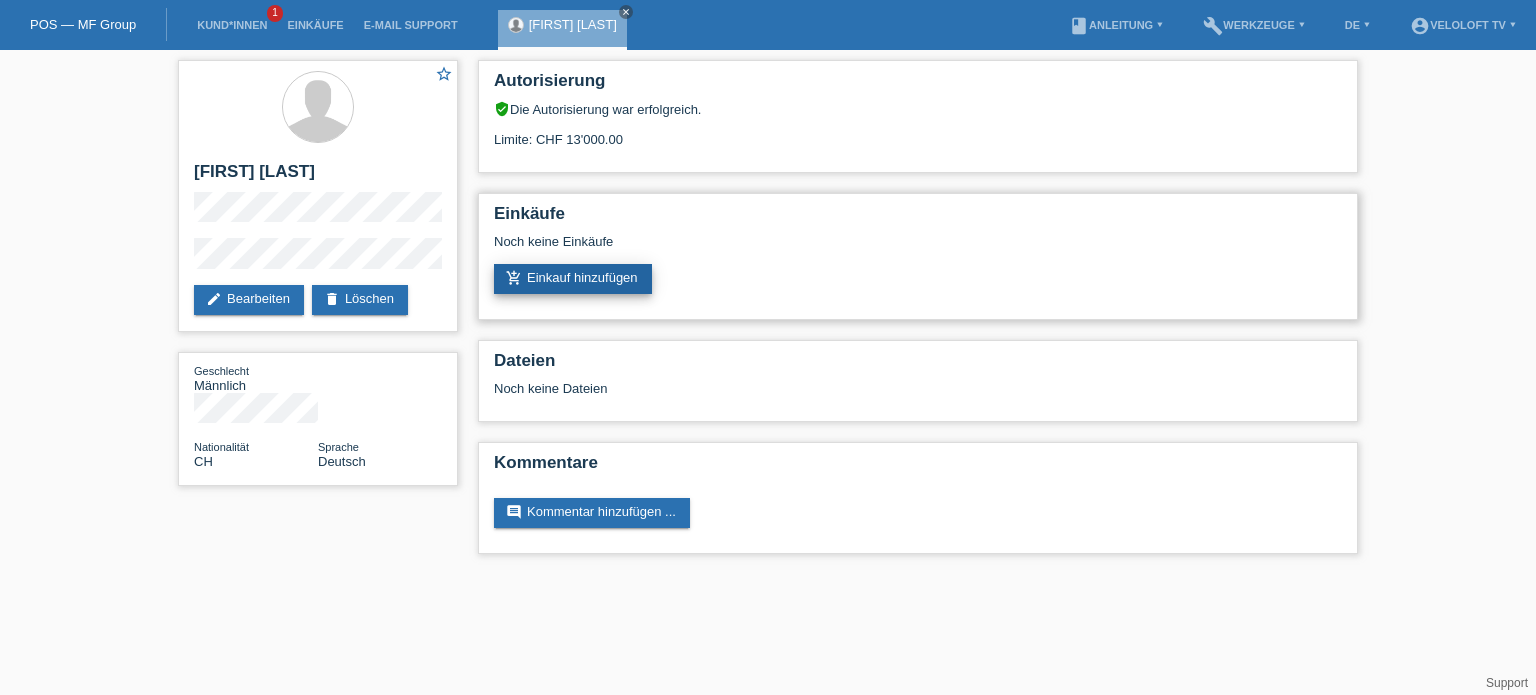 click on "add_shopping_cart  Einkauf hinzufügen" at bounding box center (573, 279) 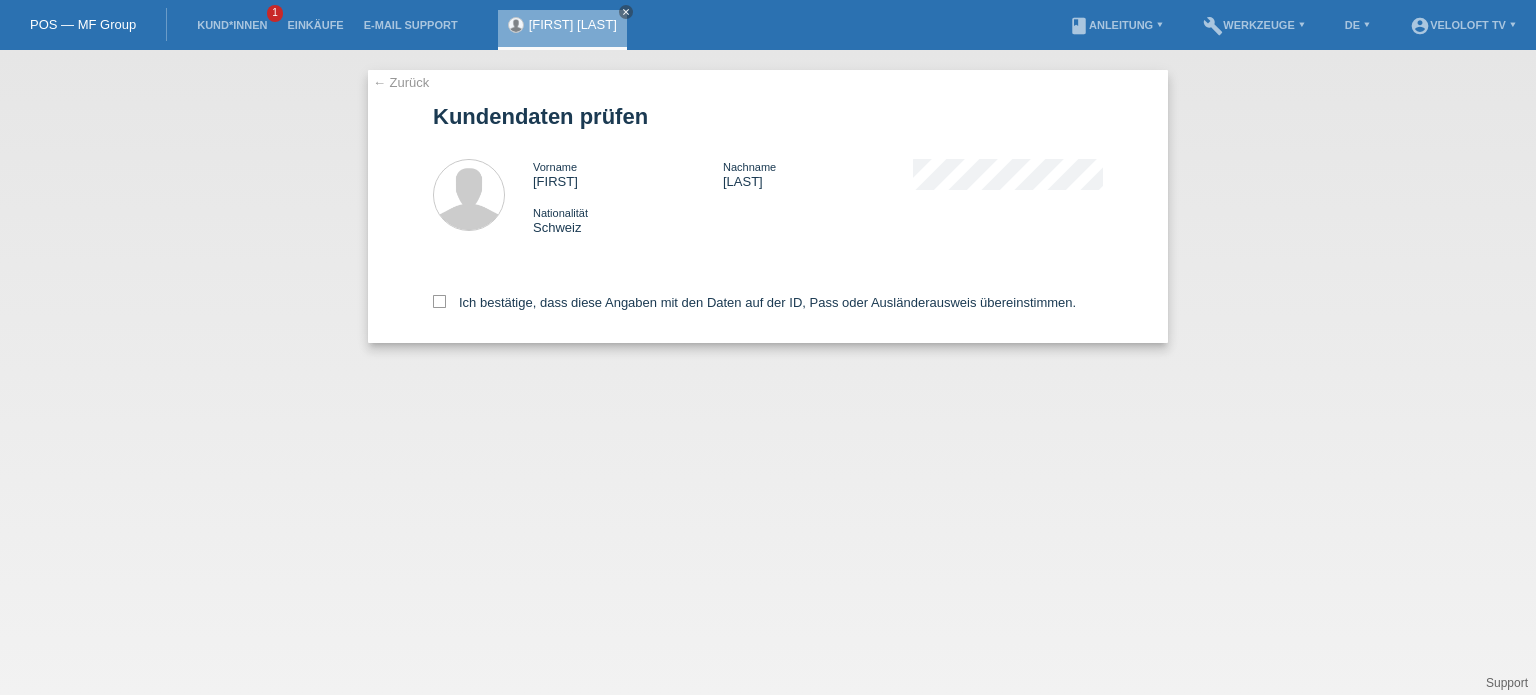 scroll, scrollTop: 0, scrollLeft: 0, axis: both 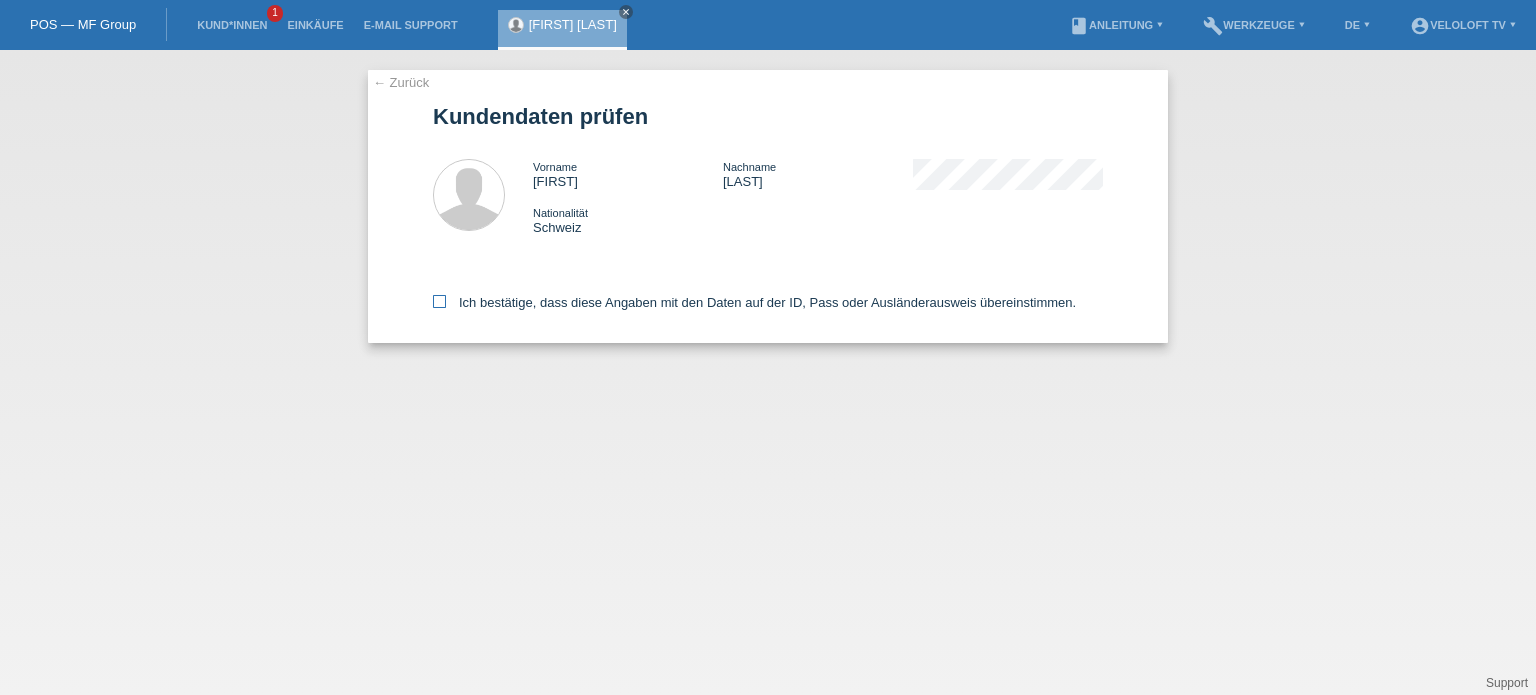 click at bounding box center [439, 301] 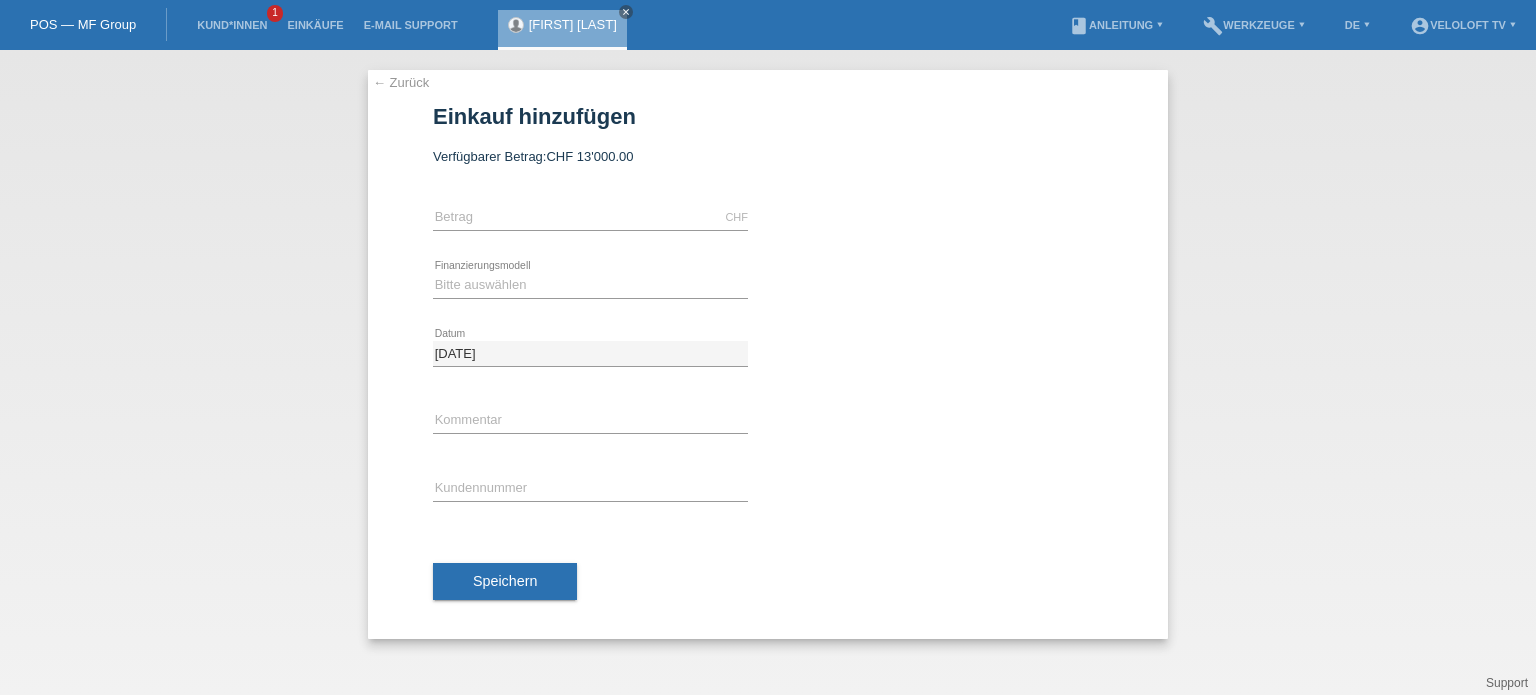scroll, scrollTop: 0, scrollLeft: 0, axis: both 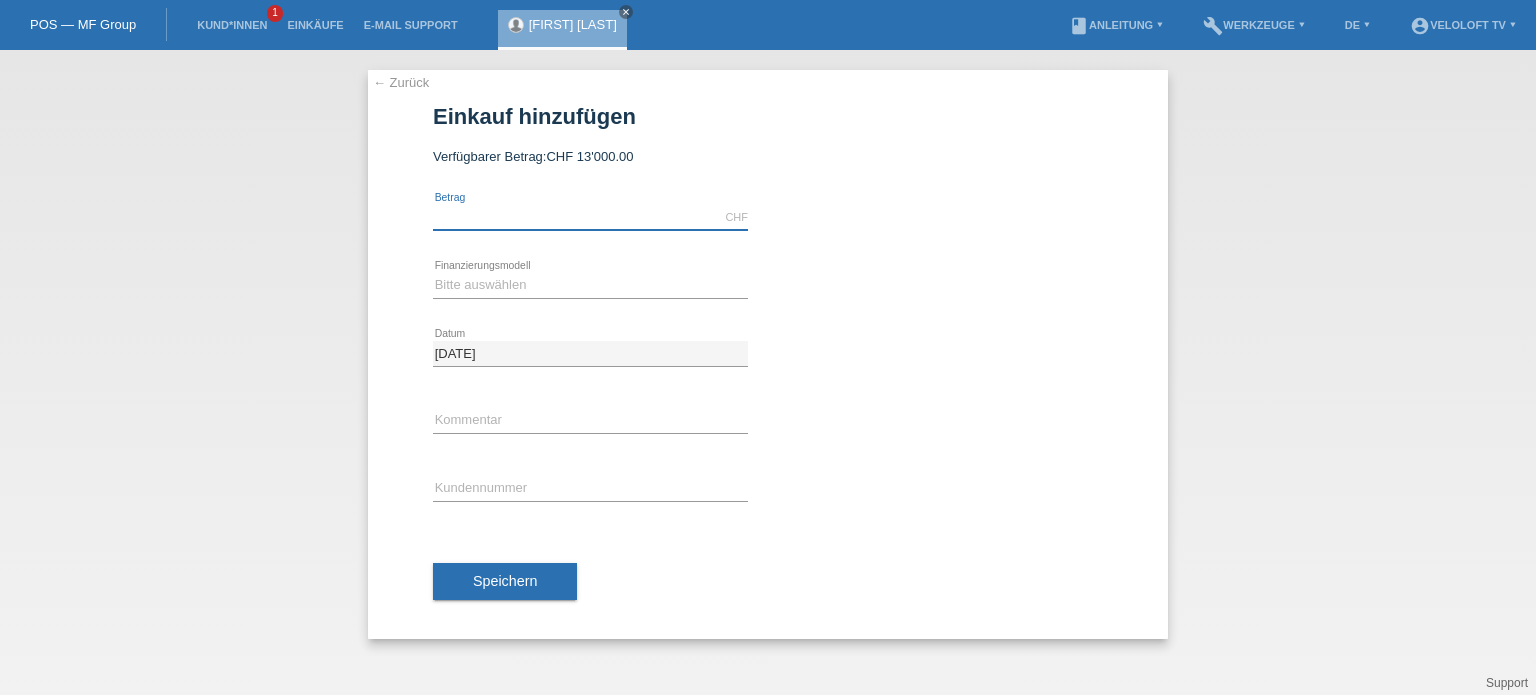 click at bounding box center [590, 217] 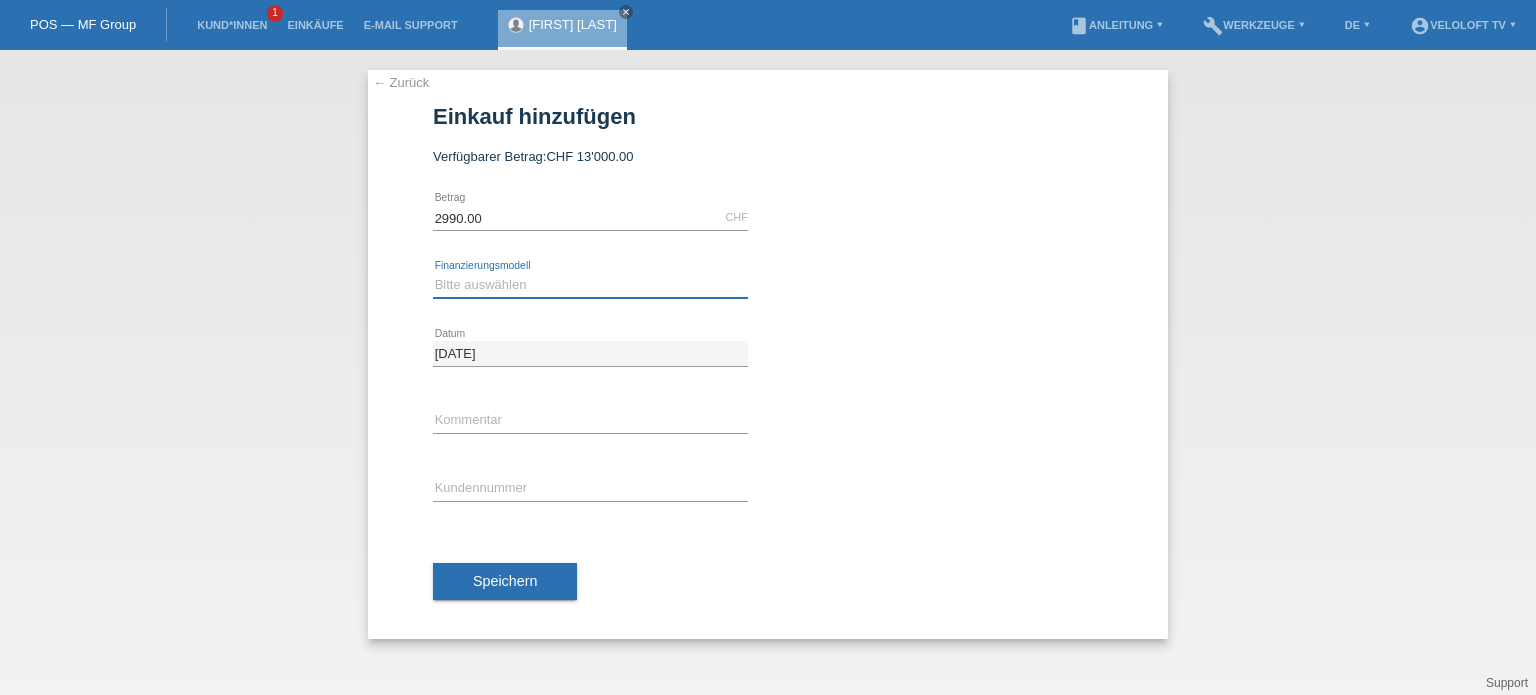 click on "Bitte auswählen
Fixe Raten
Kauf auf Rechnung mit Teilzahlungsoption" at bounding box center [590, 285] 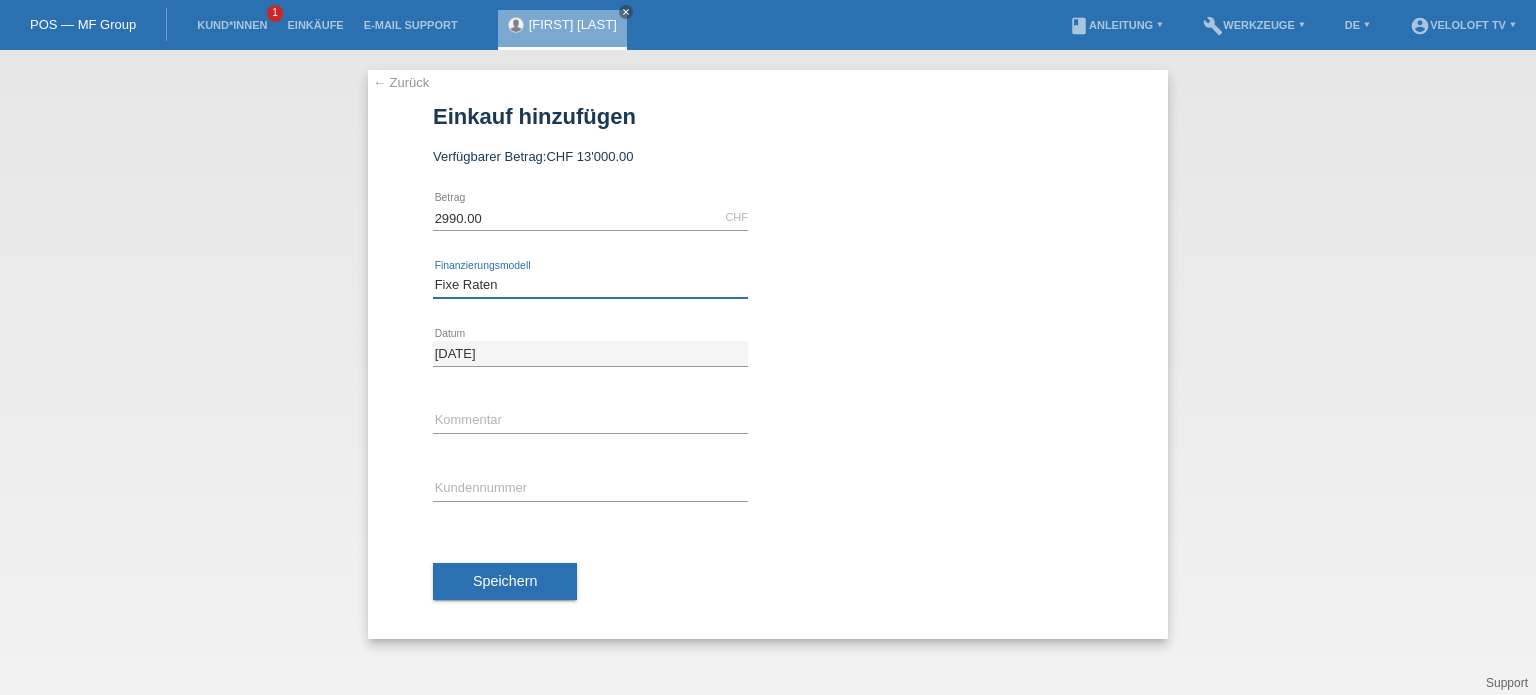 click on "Bitte auswählen
Fixe Raten
Kauf auf Rechnung mit Teilzahlungsoption" at bounding box center [590, 285] 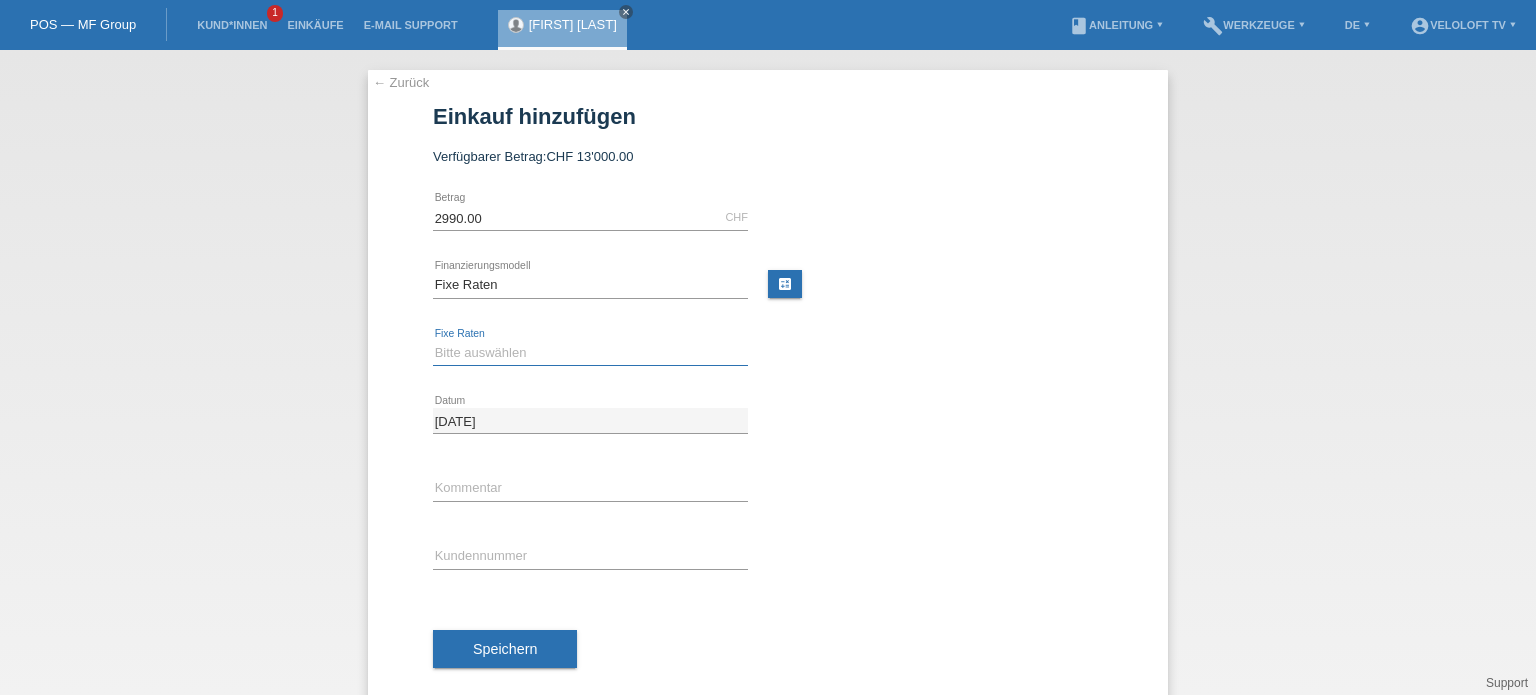 click on "Bitte auswählen
4 Raten
5 Raten
6 Raten
7 Raten
8 Raten
9 Raten
10 Raten
11 Raten" at bounding box center [590, 353] 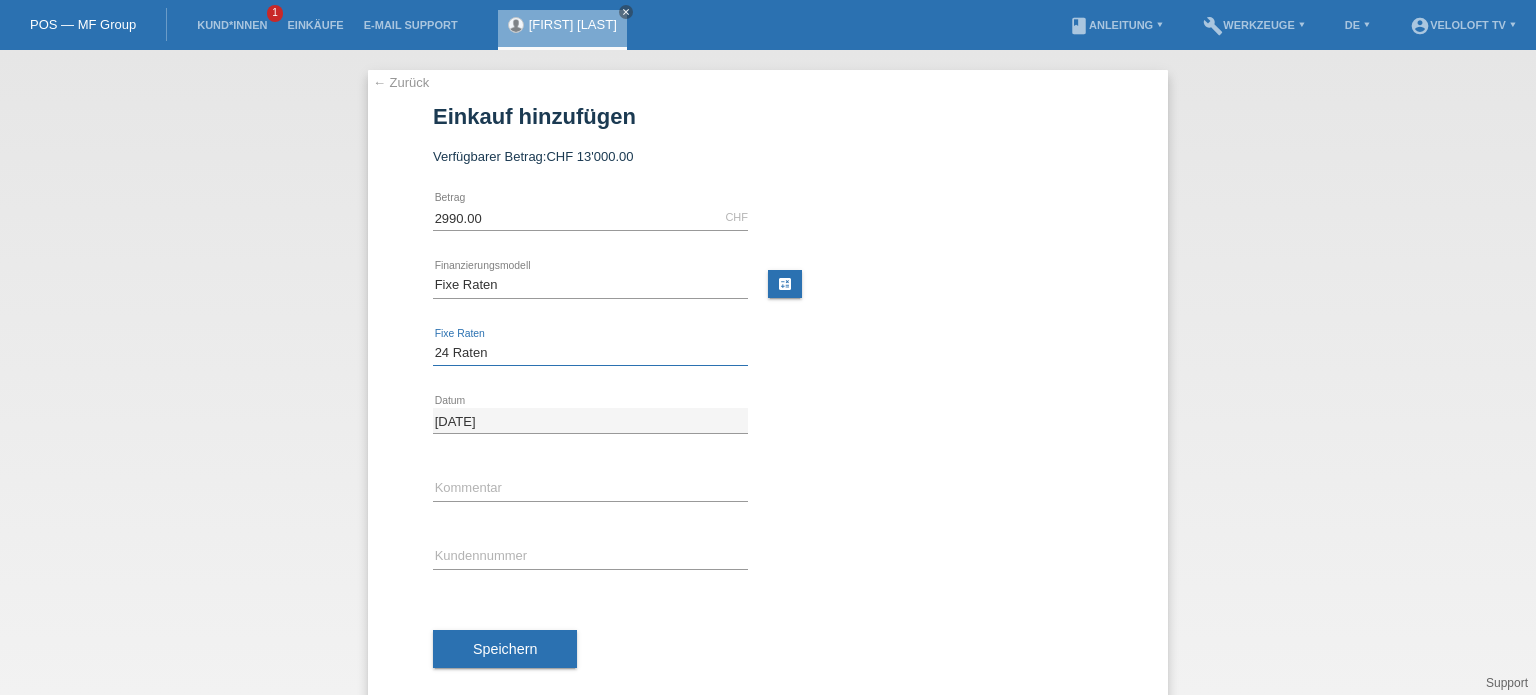 click on "Bitte auswählen
4 Raten
5 Raten
6 Raten
7 Raten
8 Raten
9 Raten
10 Raten
11 Raten" at bounding box center [590, 353] 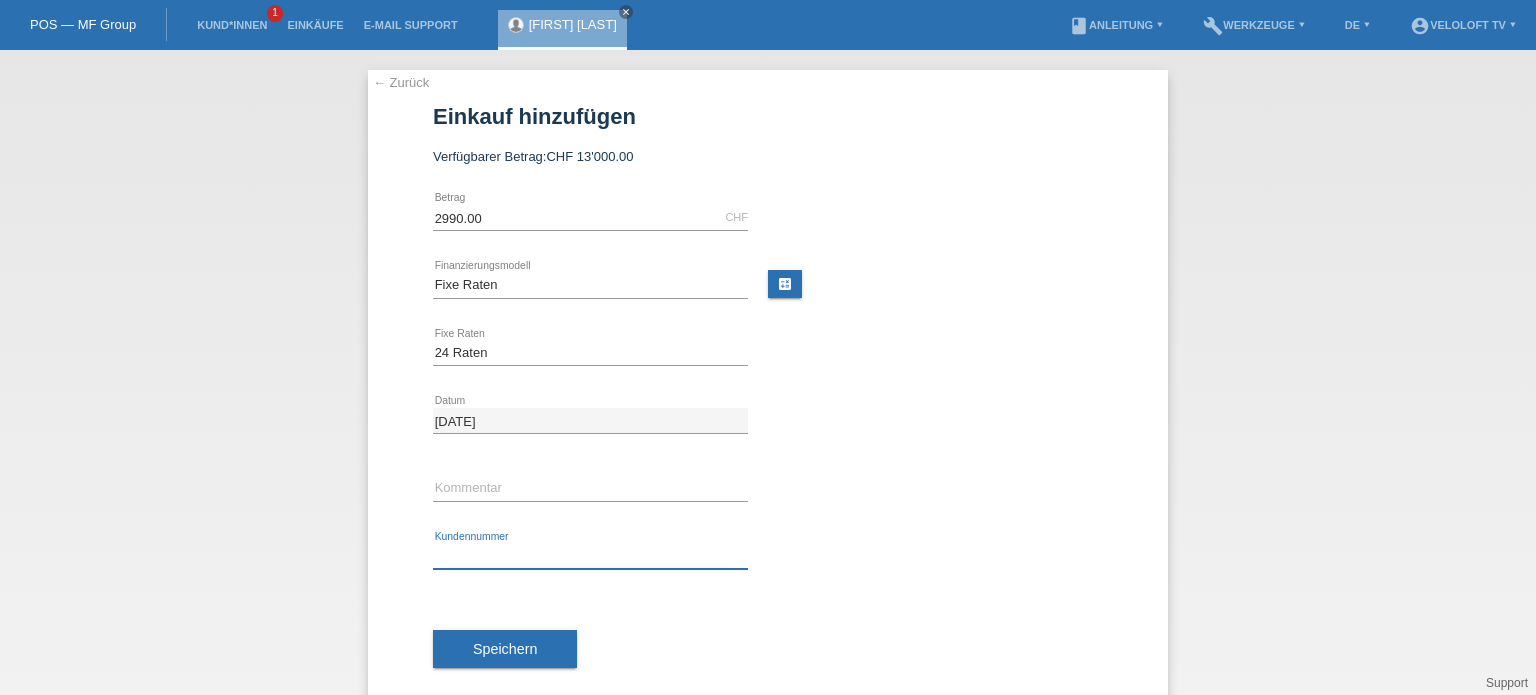 click at bounding box center (590, 556) 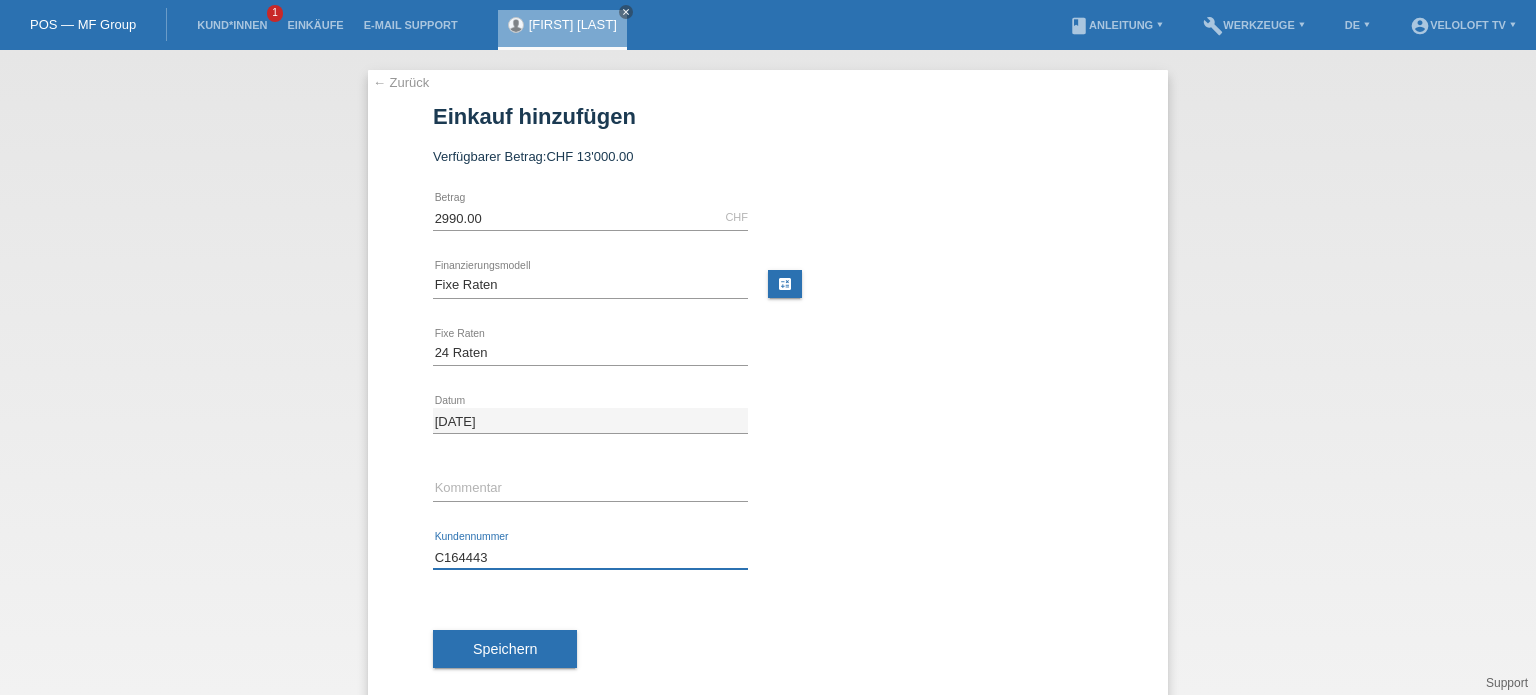type on "C164443" 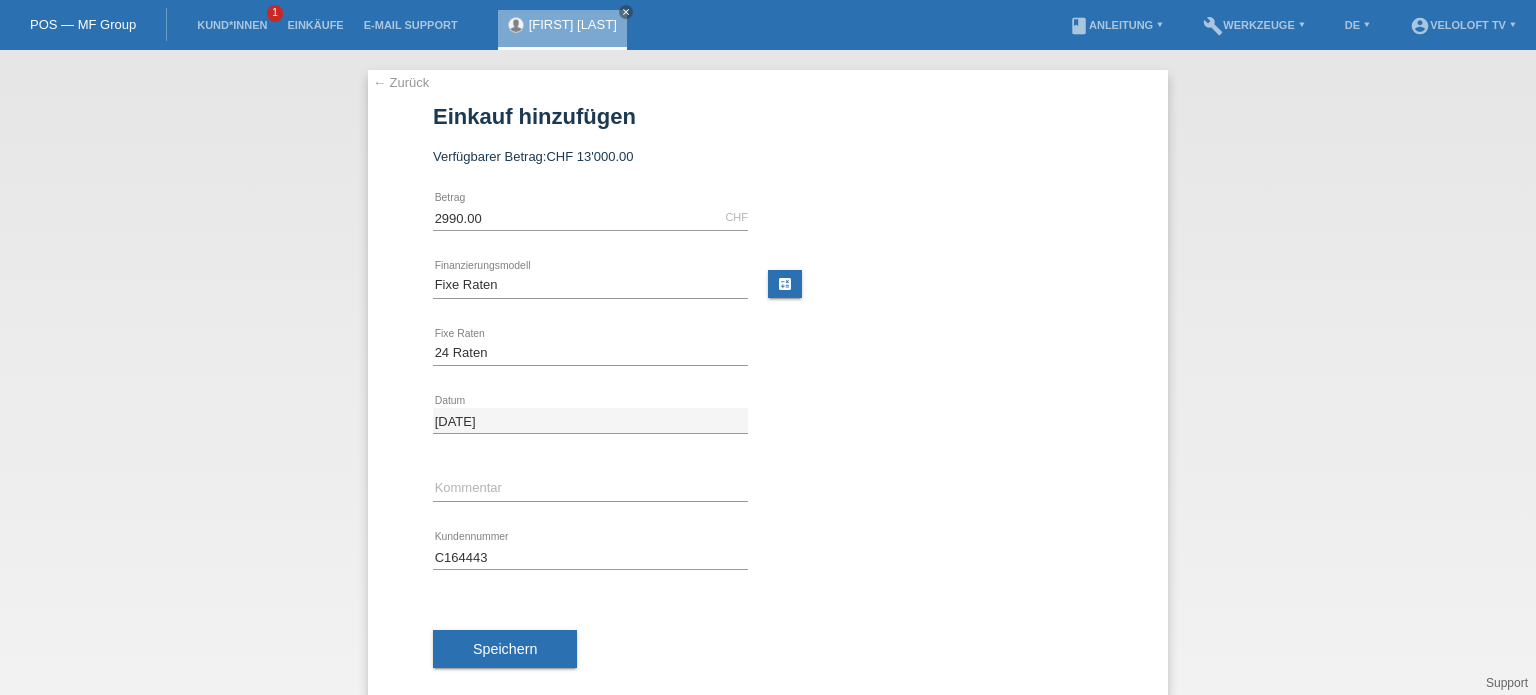 click on "error
Kommentar" at bounding box center [590, 489] 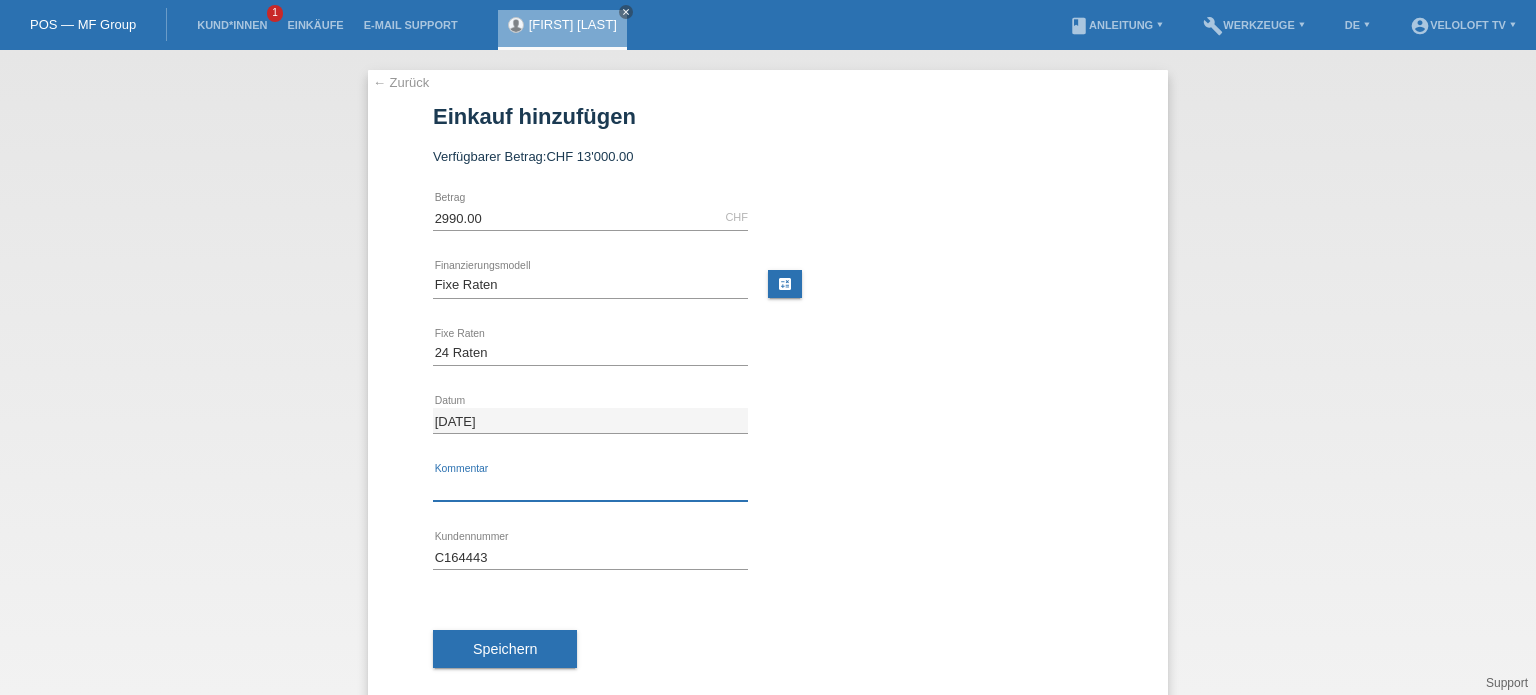 click at bounding box center [590, 488] 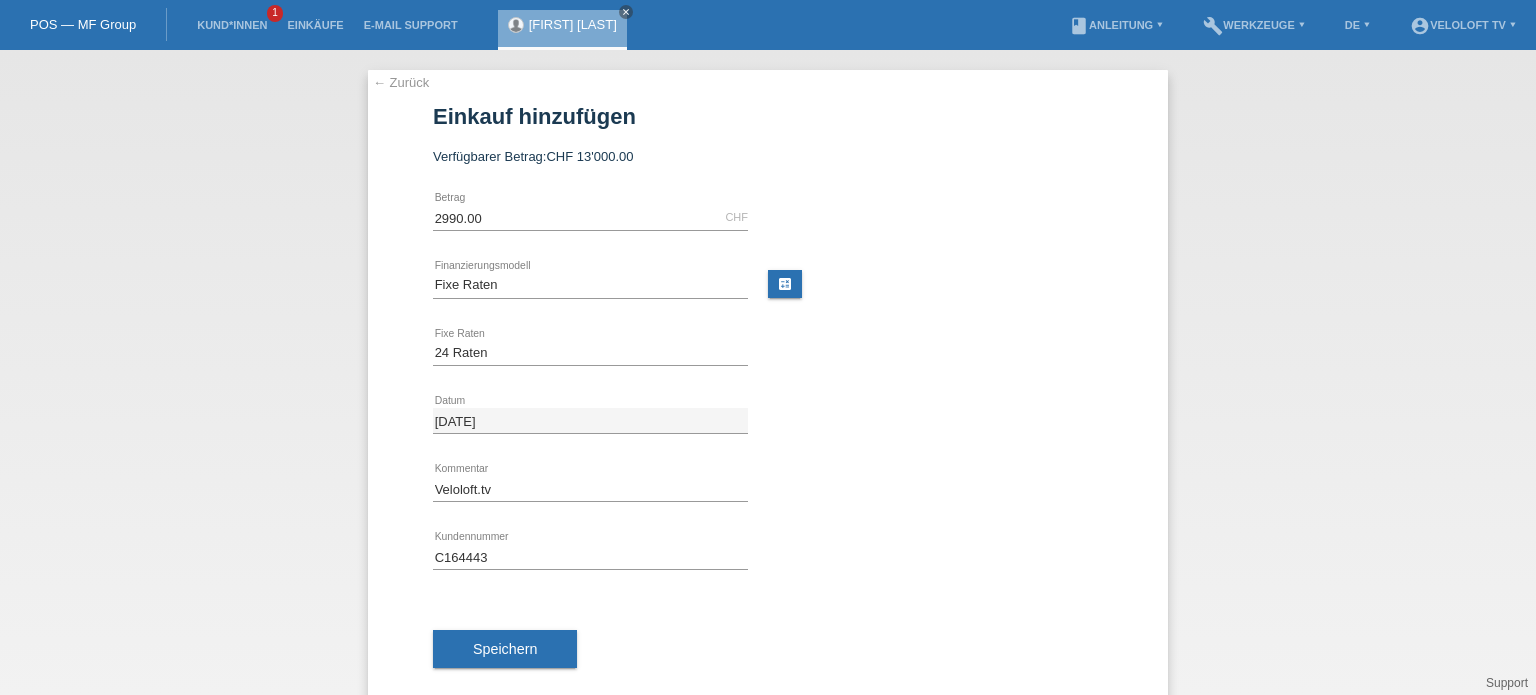 drag, startPoint x: 922, startPoint y: 434, endPoint x: 944, endPoint y: 428, distance: 22.803509 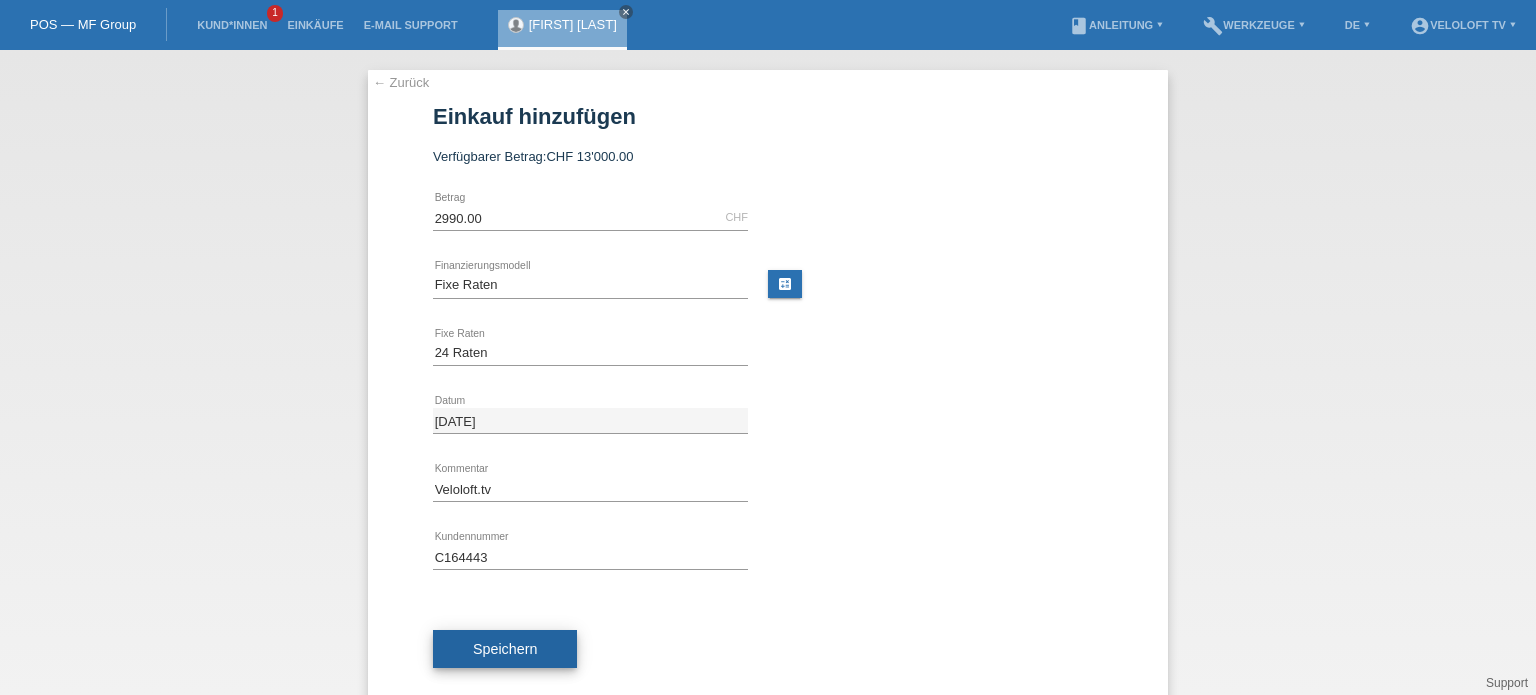 click on "Speichern" at bounding box center [505, 649] 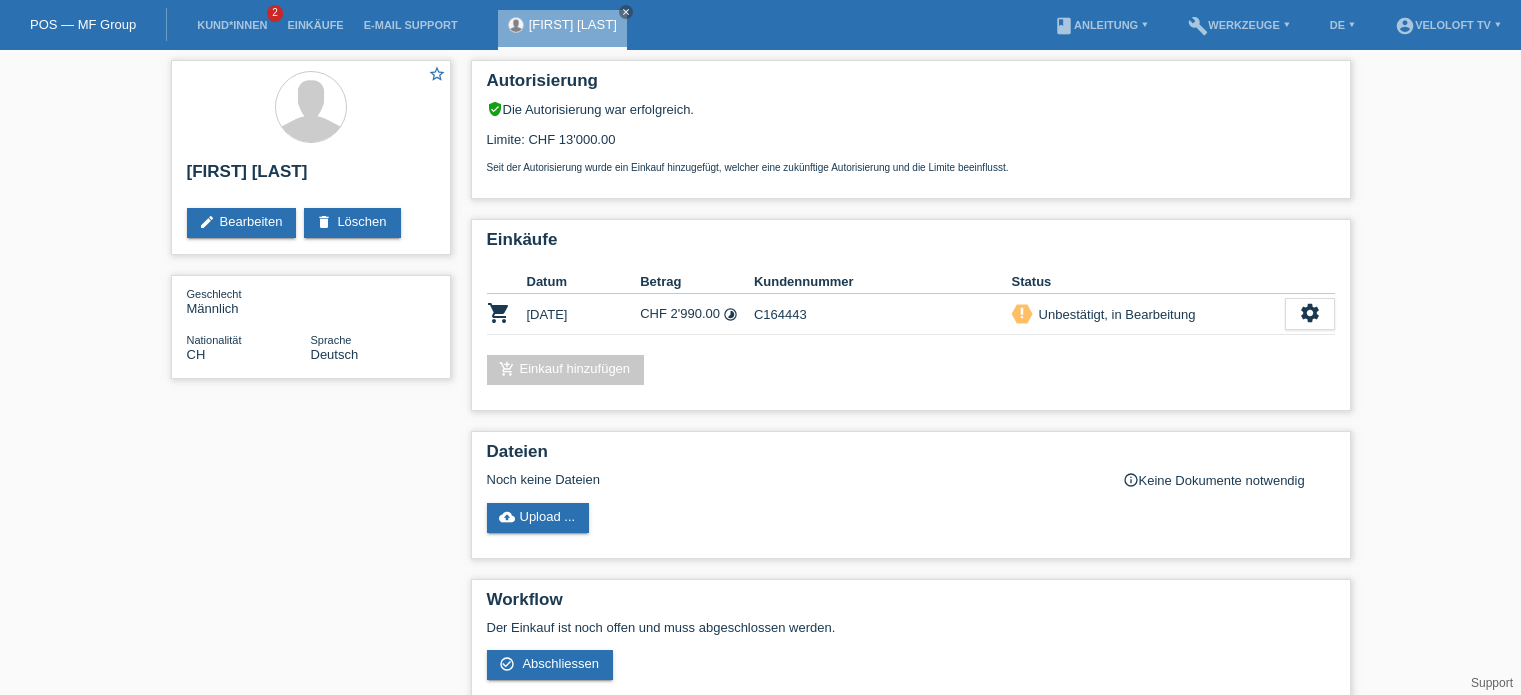 scroll, scrollTop: 0, scrollLeft: 0, axis: both 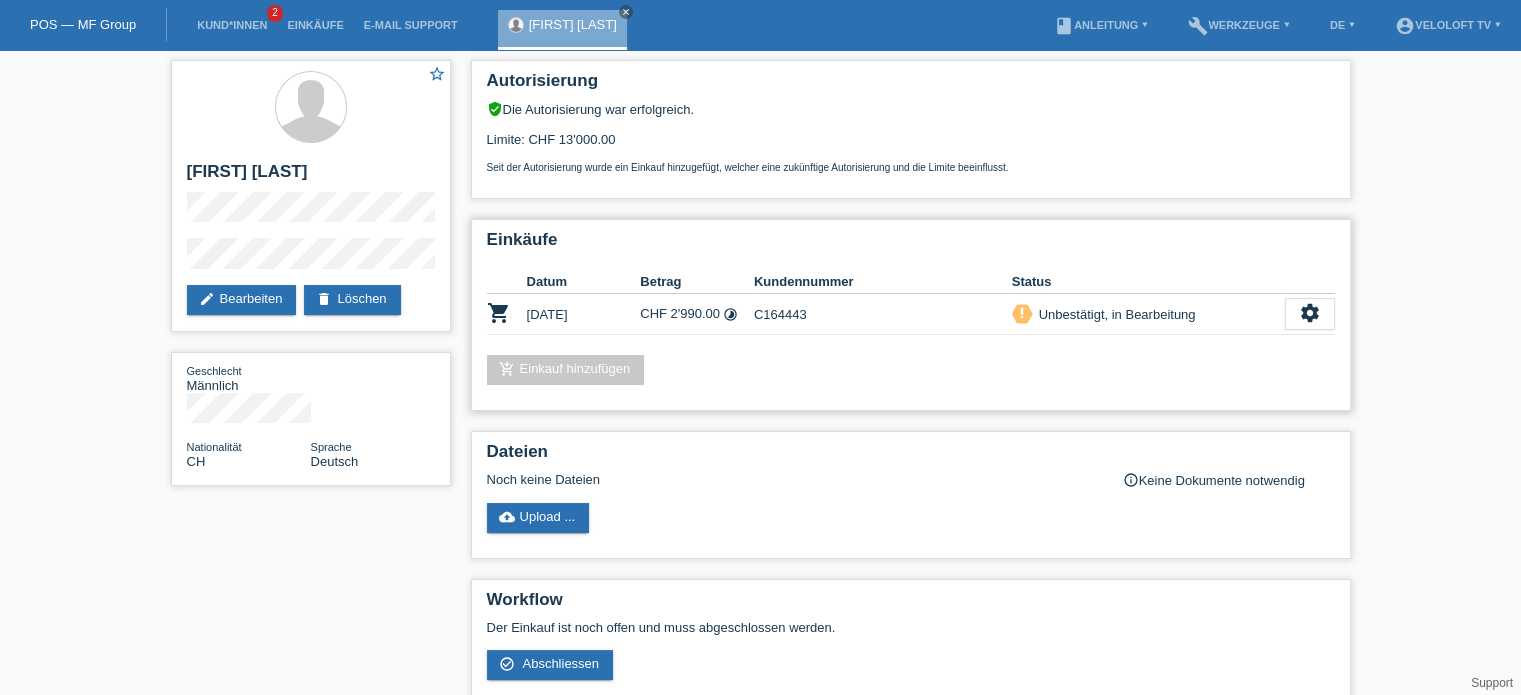click on "timelapse" at bounding box center (730, 314) 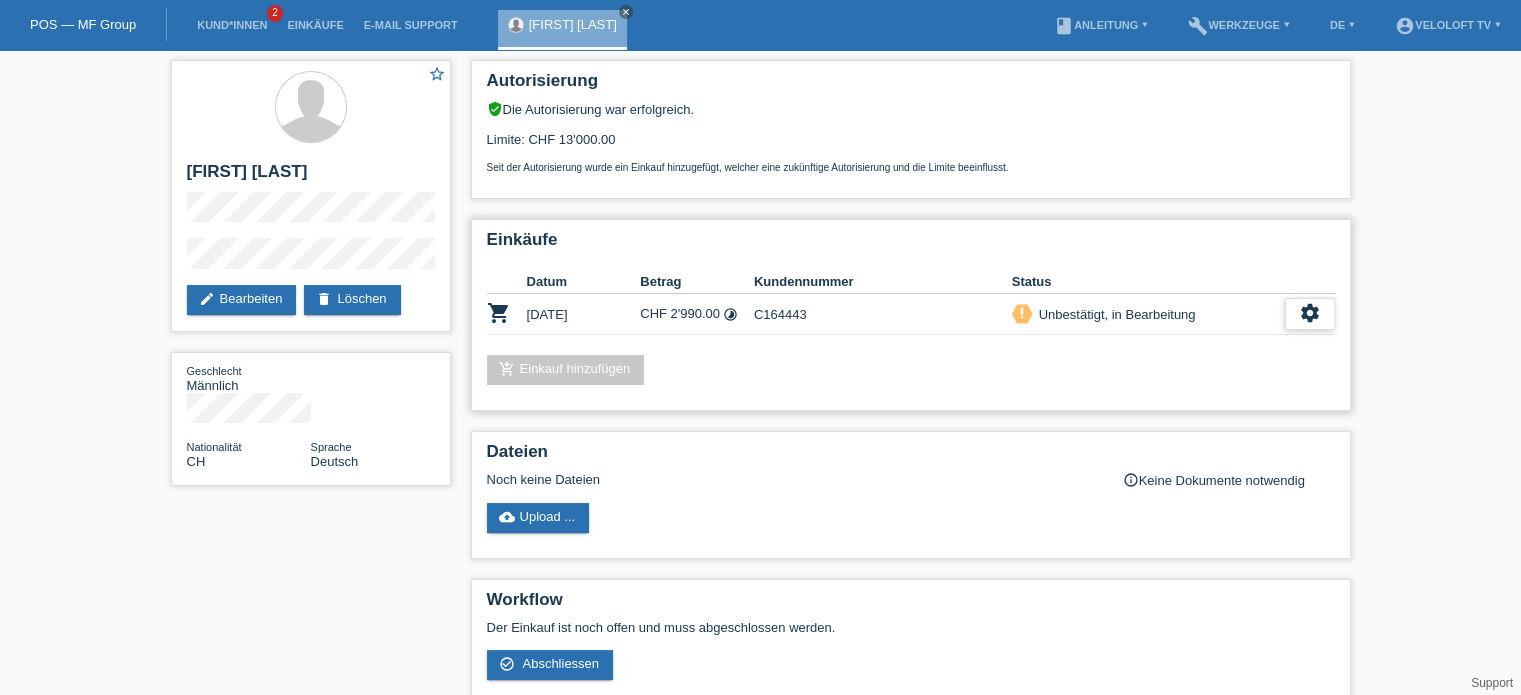 click on "settings" at bounding box center [1310, 314] 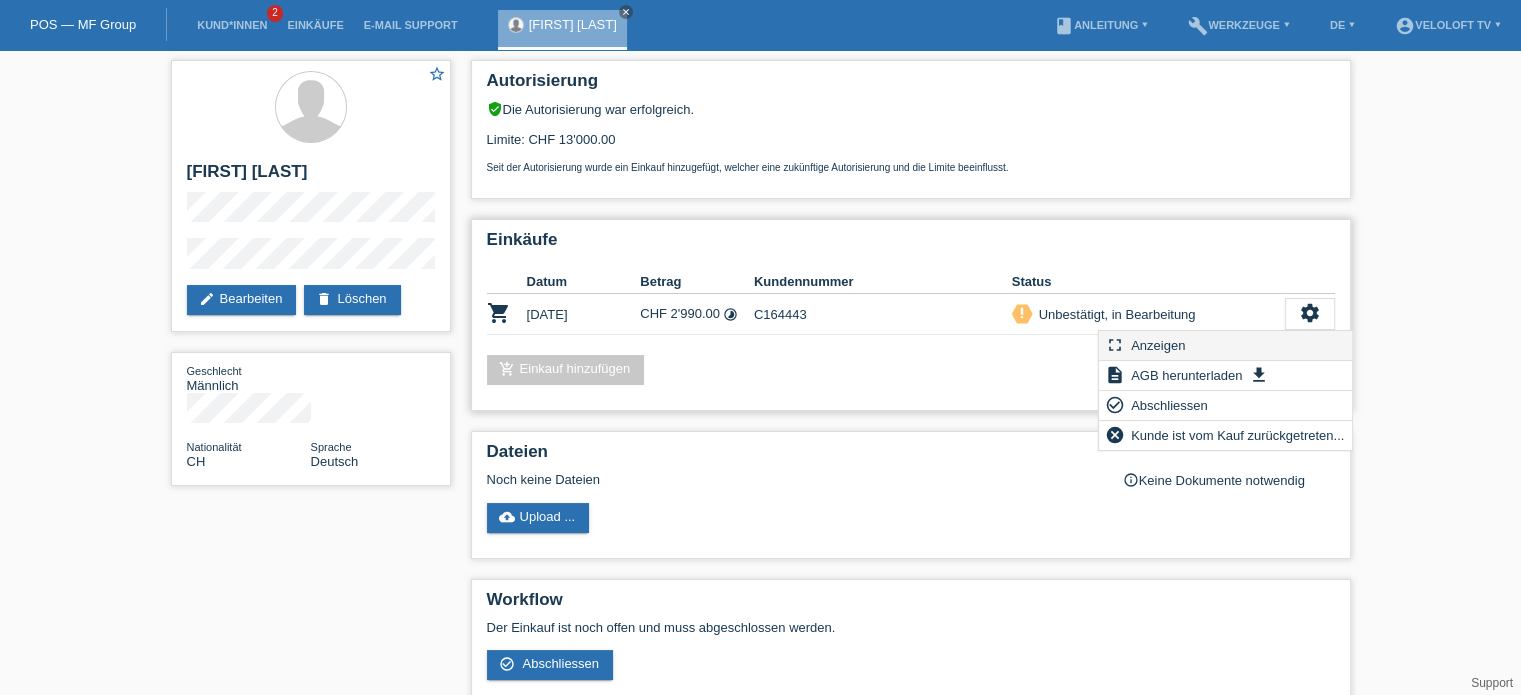 click on "fullscreen   Anzeigen" at bounding box center (1225, 346) 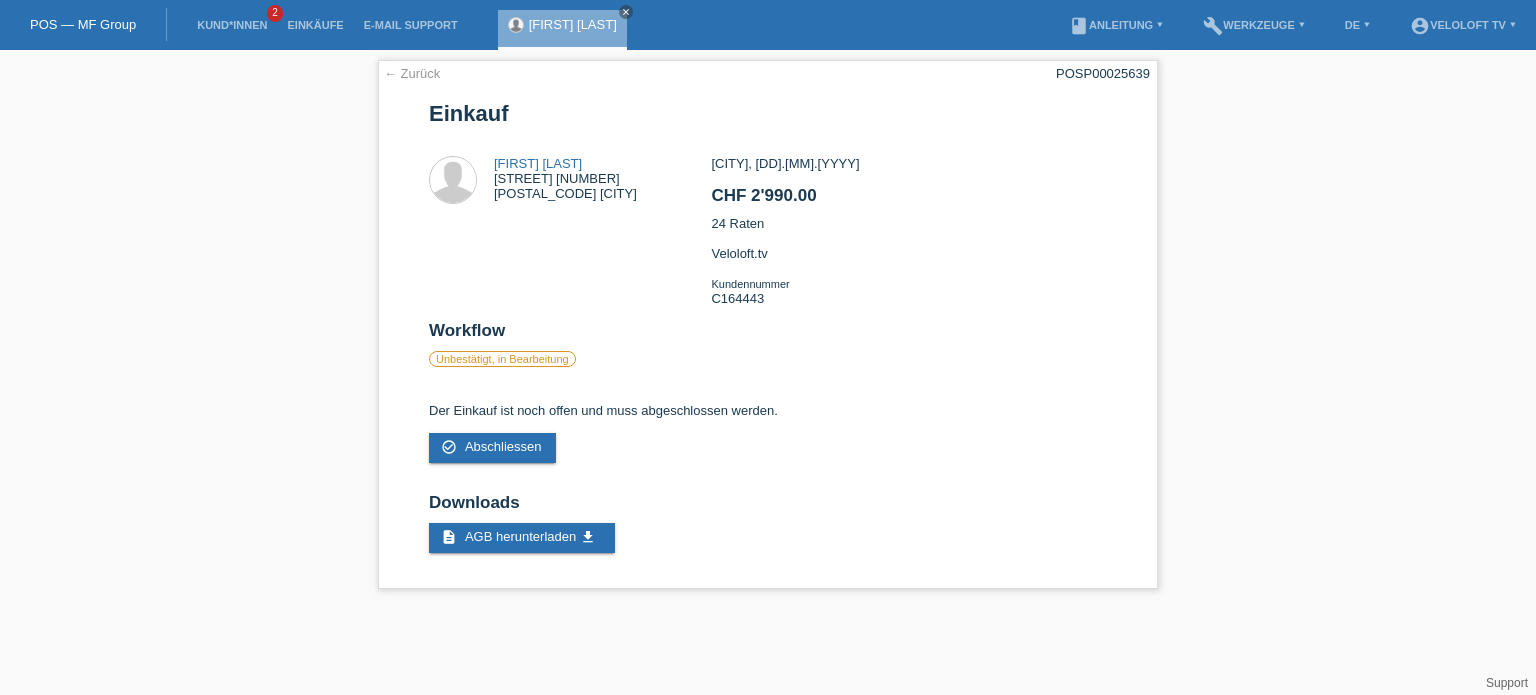 scroll, scrollTop: 0, scrollLeft: 0, axis: both 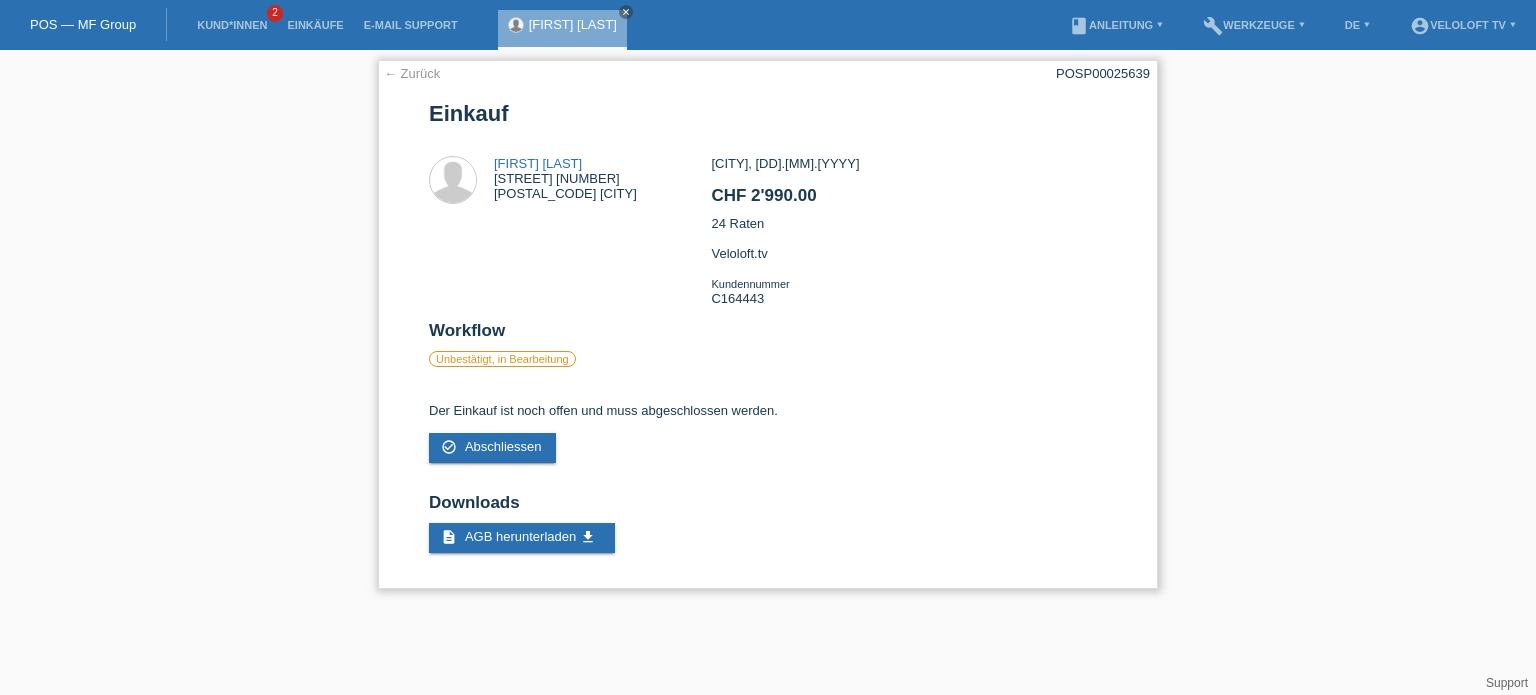 click on "← Zurück" at bounding box center [412, 73] 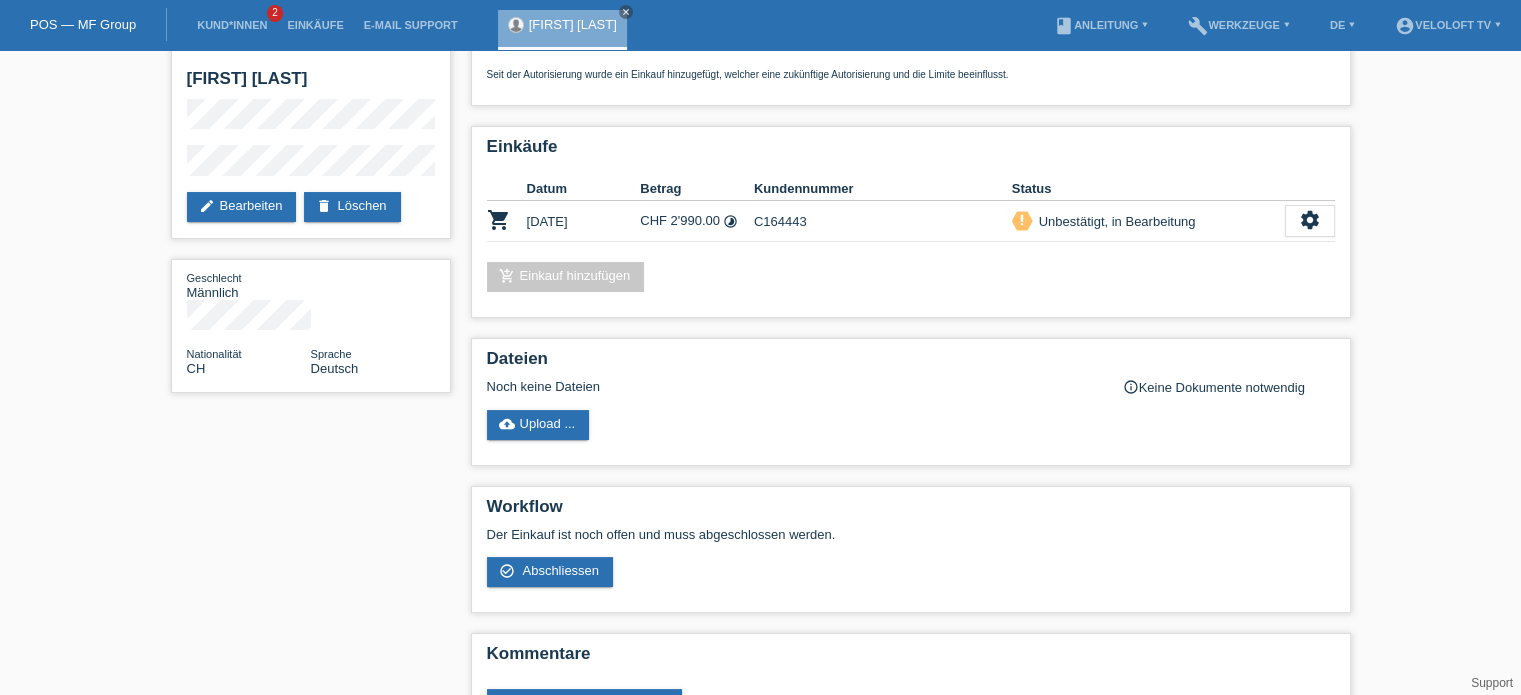 scroll, scrollTop: 0, scrollLeft: 0, axis: both 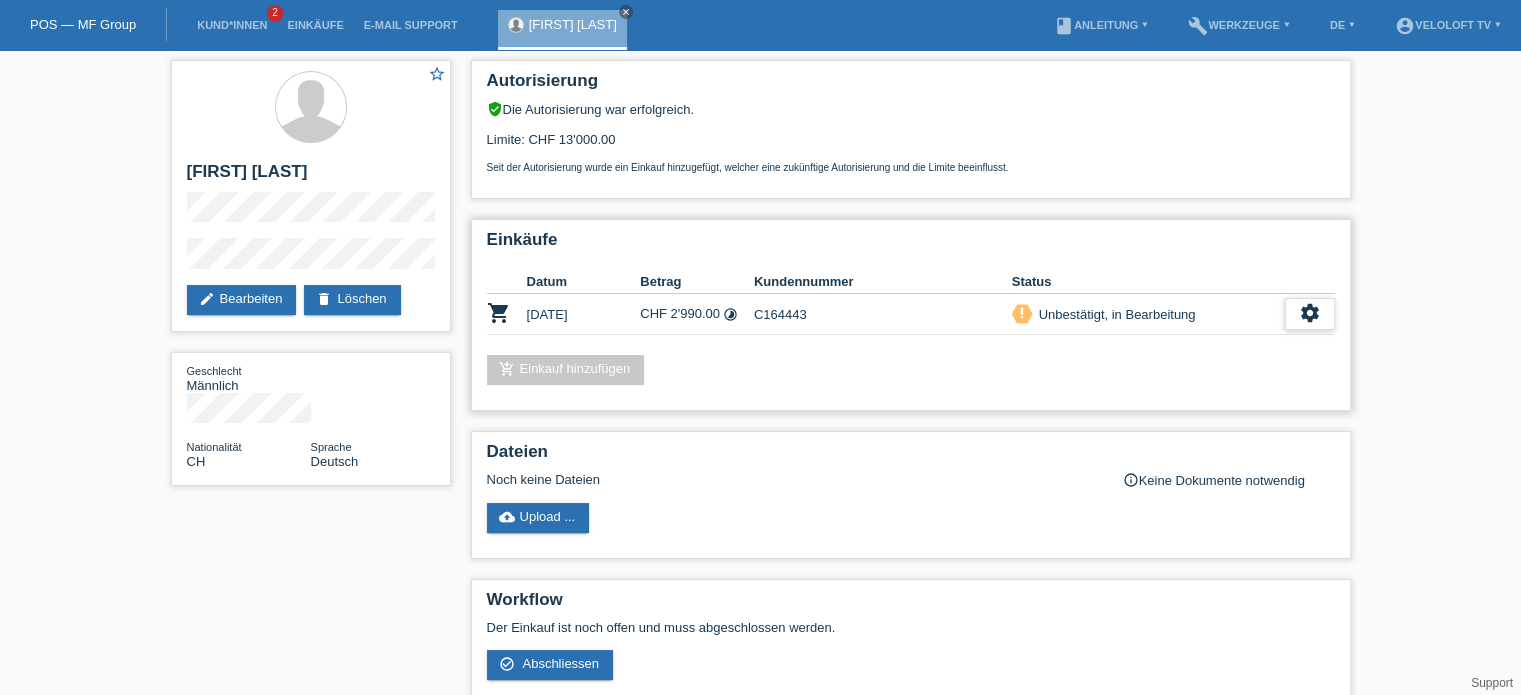 click on "settings" at bounding box center (1310, 313) 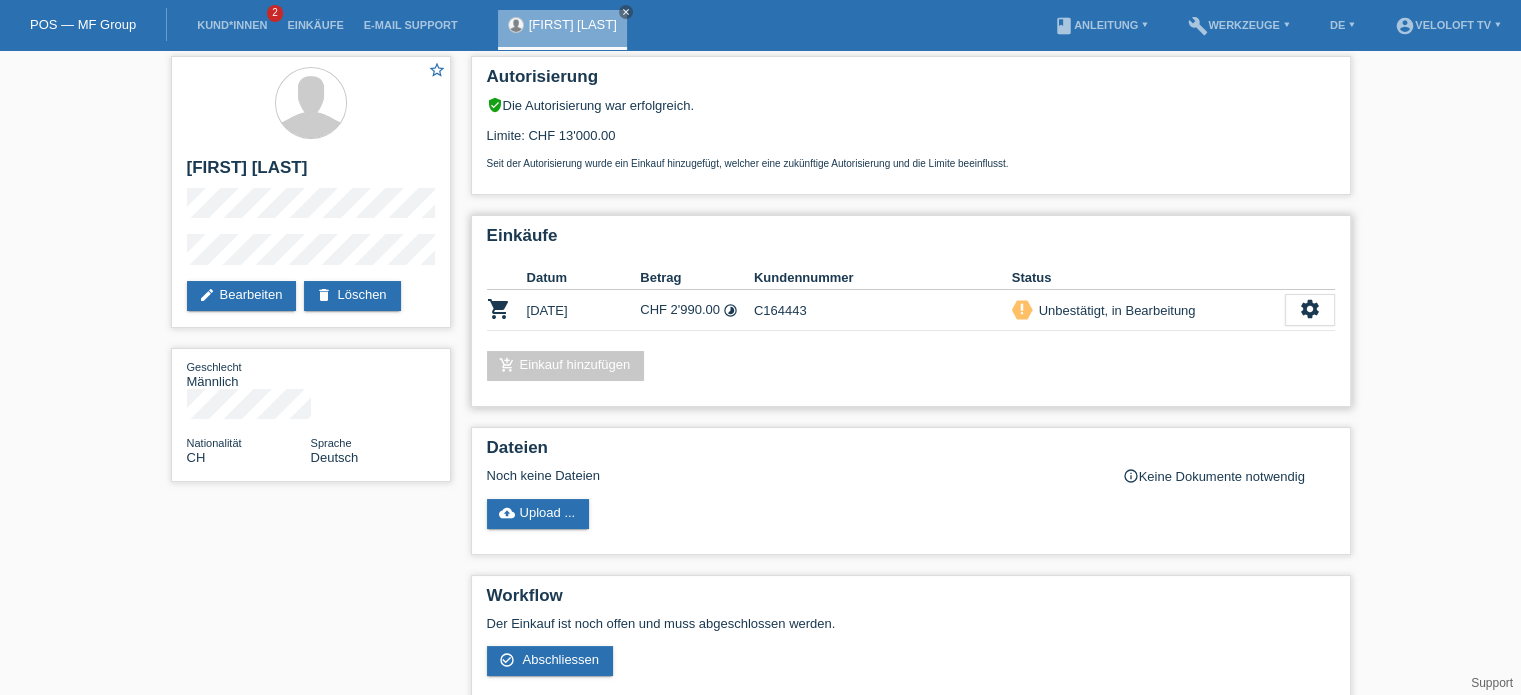 scroll, scrollTop: 0, scrollLeft: 0, axis: both 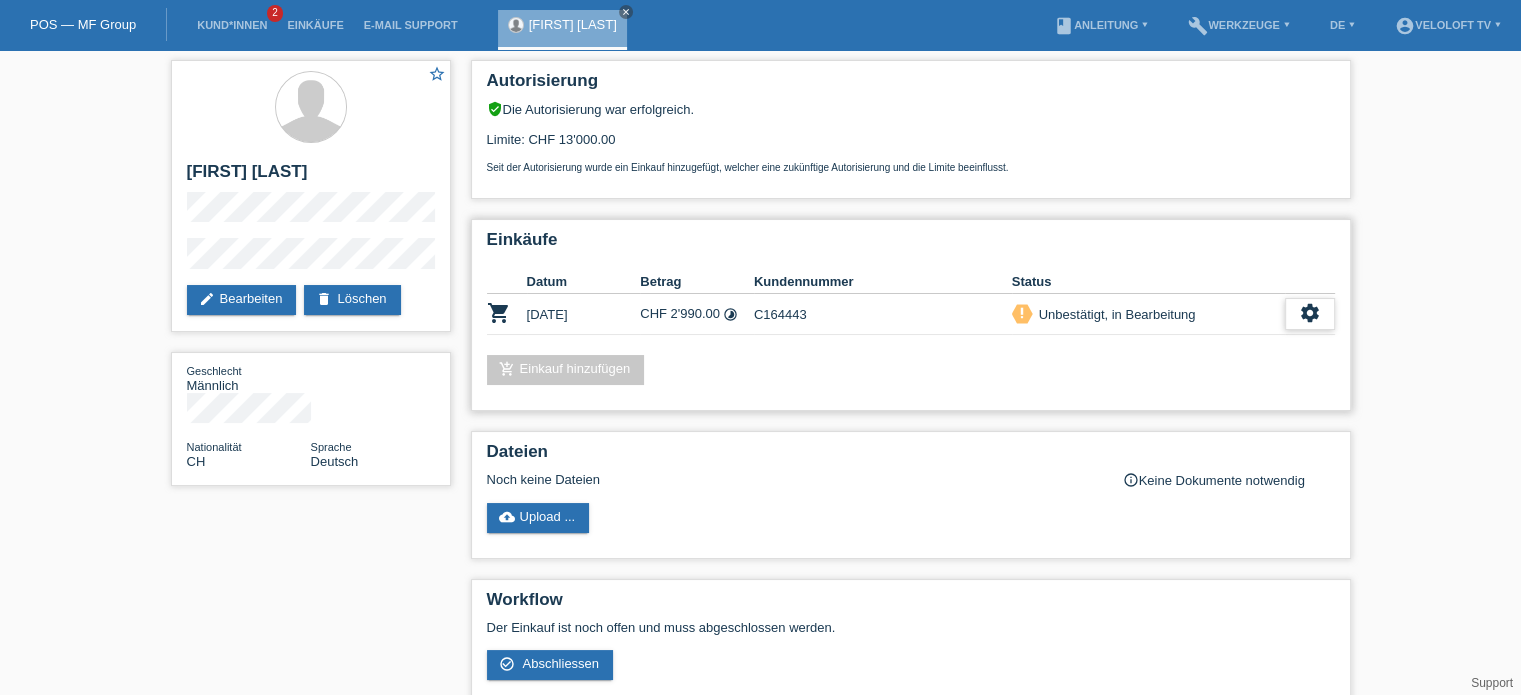 click on "settings" at bounding box center (1310, 313) 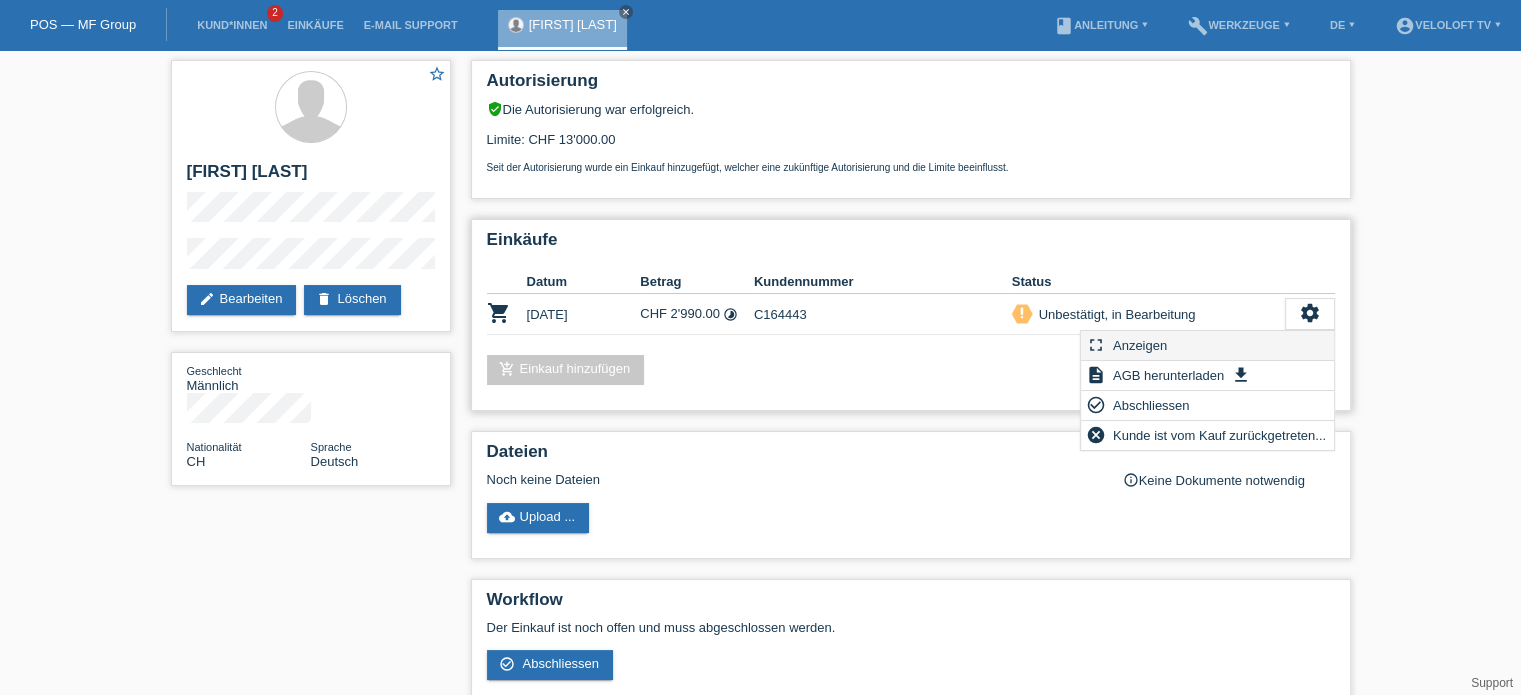 click on "Anzeigen" at bounding box center (1140, 345) 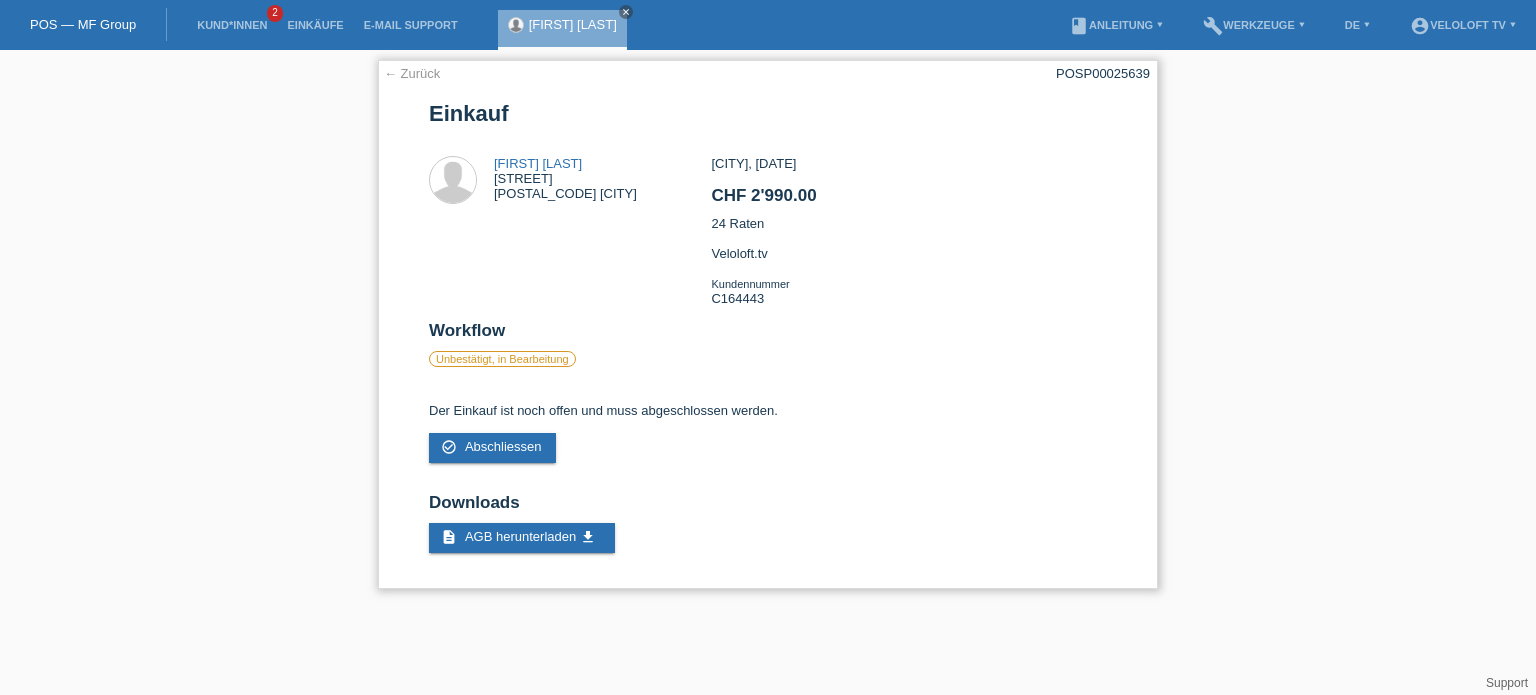 scroll, scrollTop: 0, scrollLeft: 0, axis: both 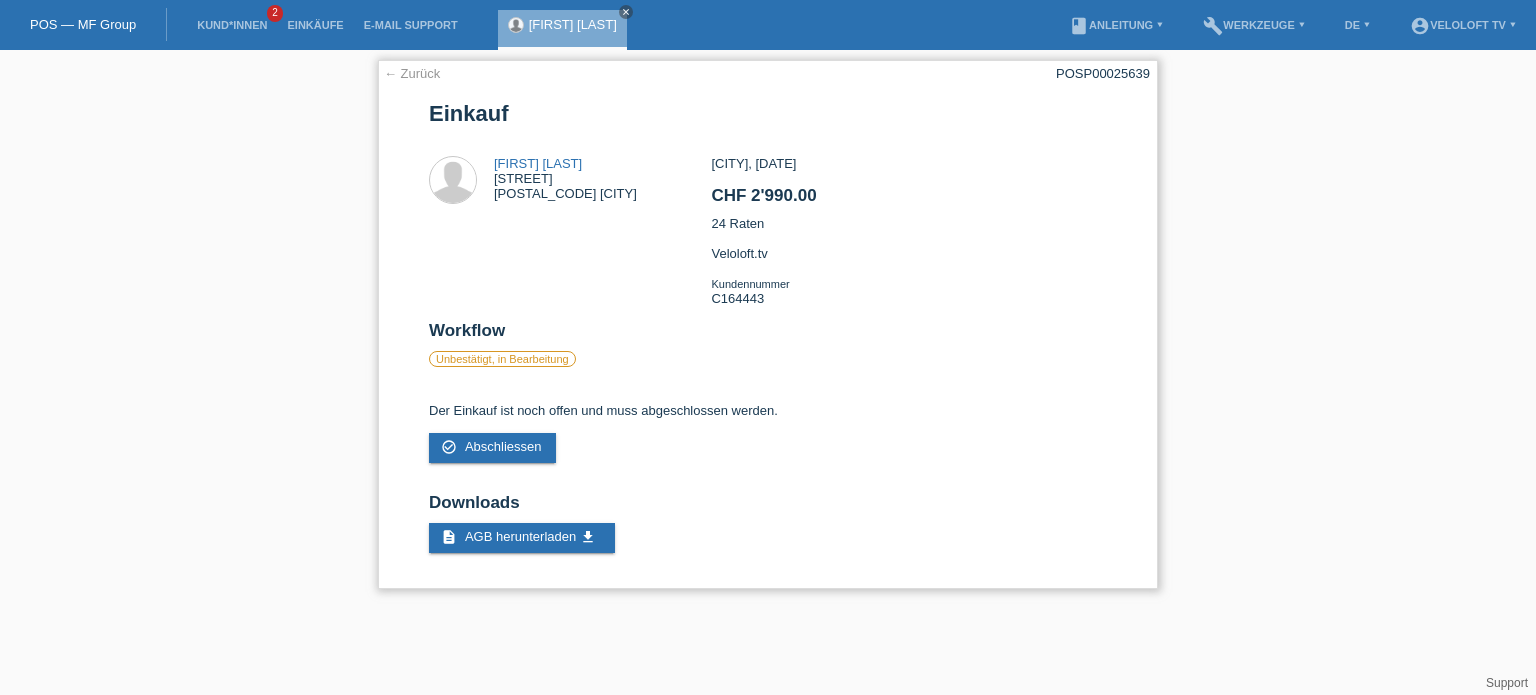 click on "Unbestätigt, in Bearbeitung" at bounding box center (502, 359) 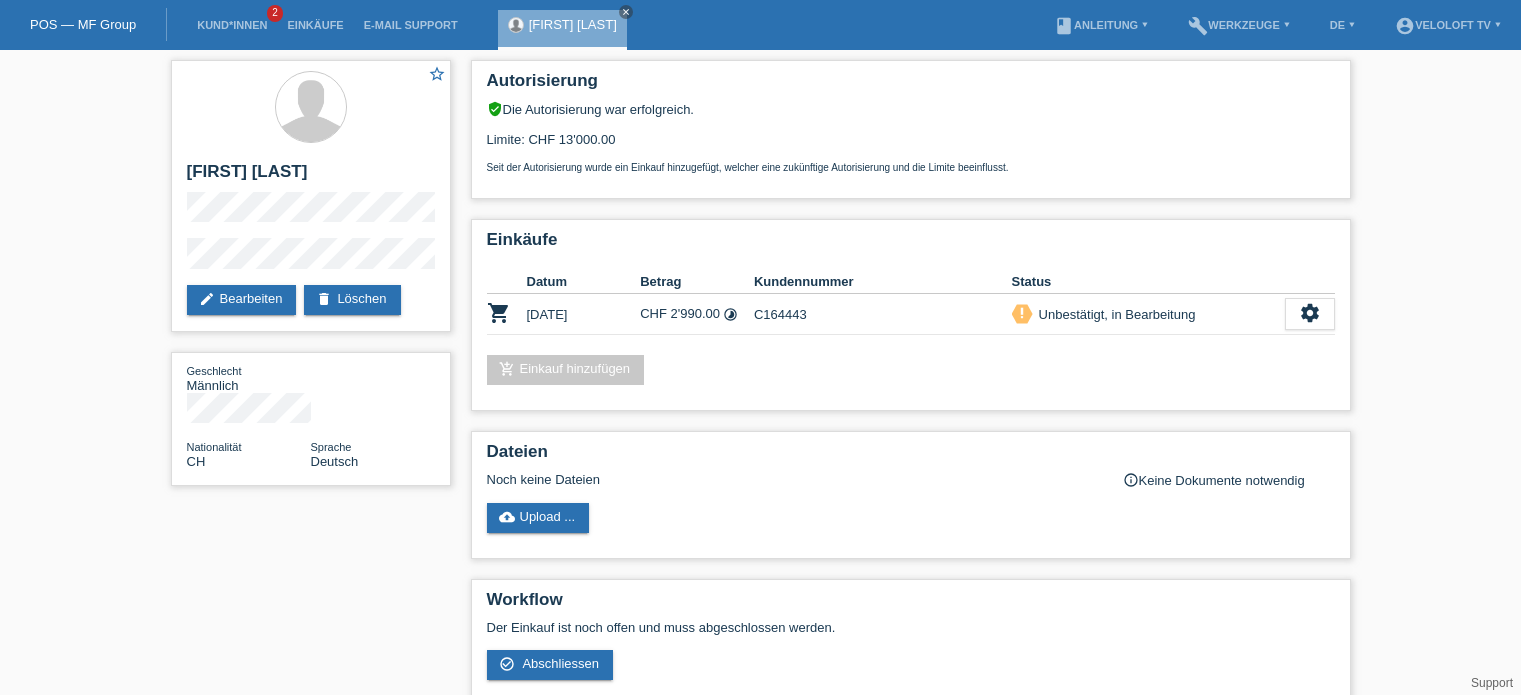 scroll, scrollTop: 0, scrollLeft: 0, axis: both 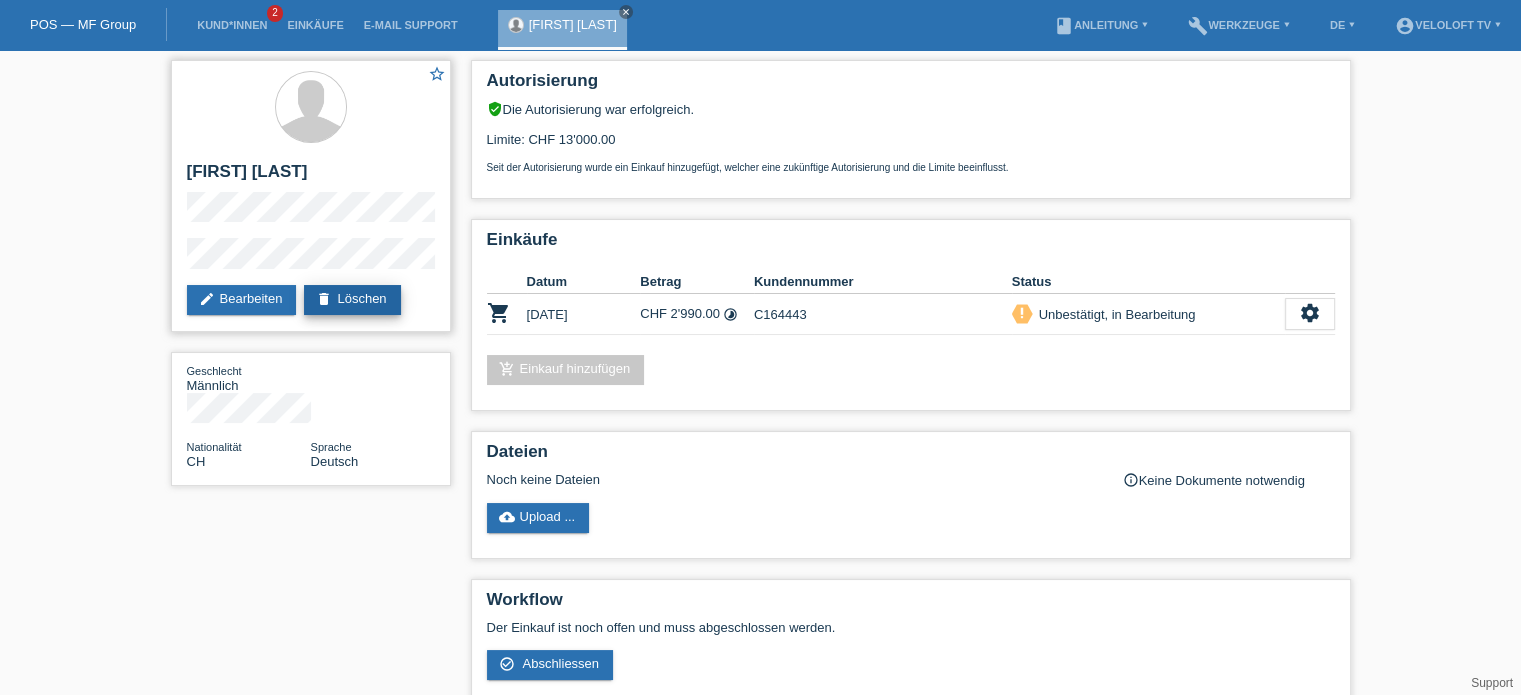 click on "delete  Löschen" at bounding box center [352, 300] 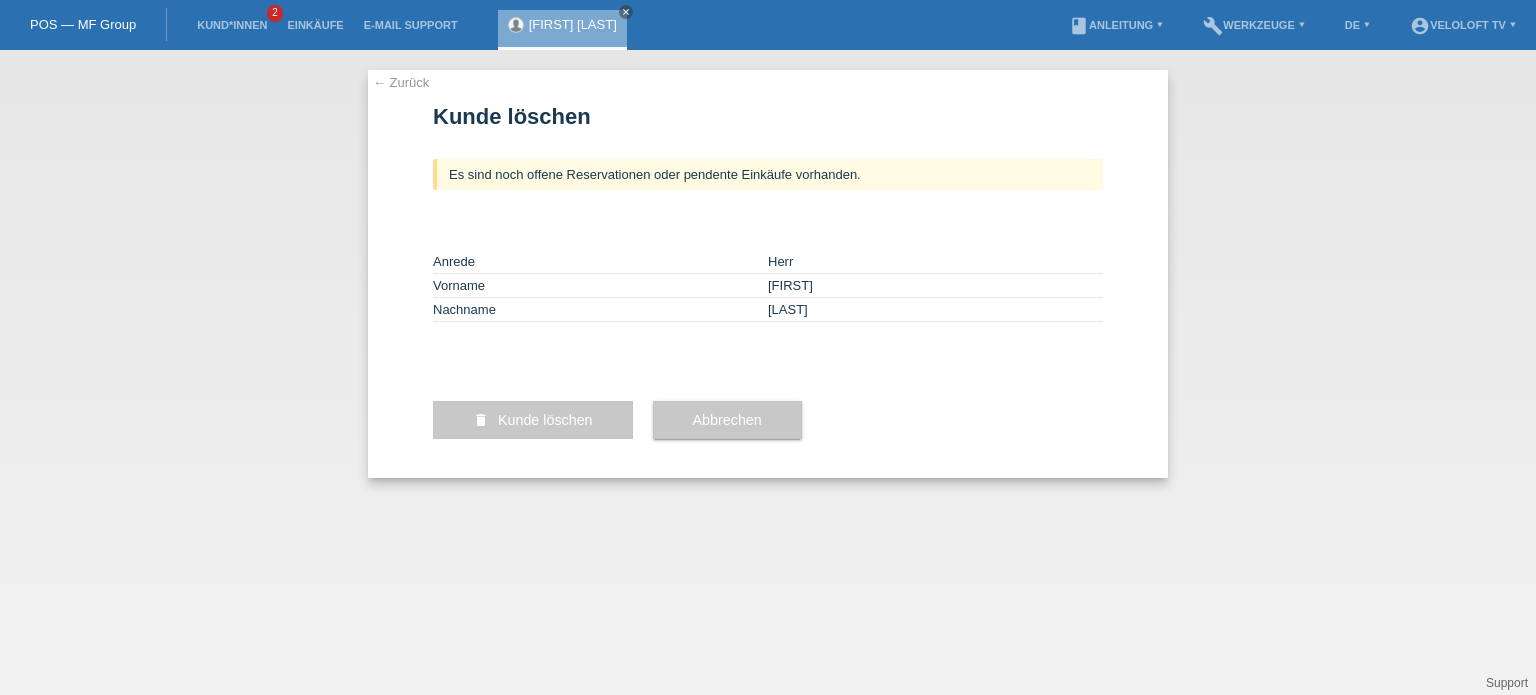 scroll, scrollTop: 0, scrollLeft: 0, axis: both 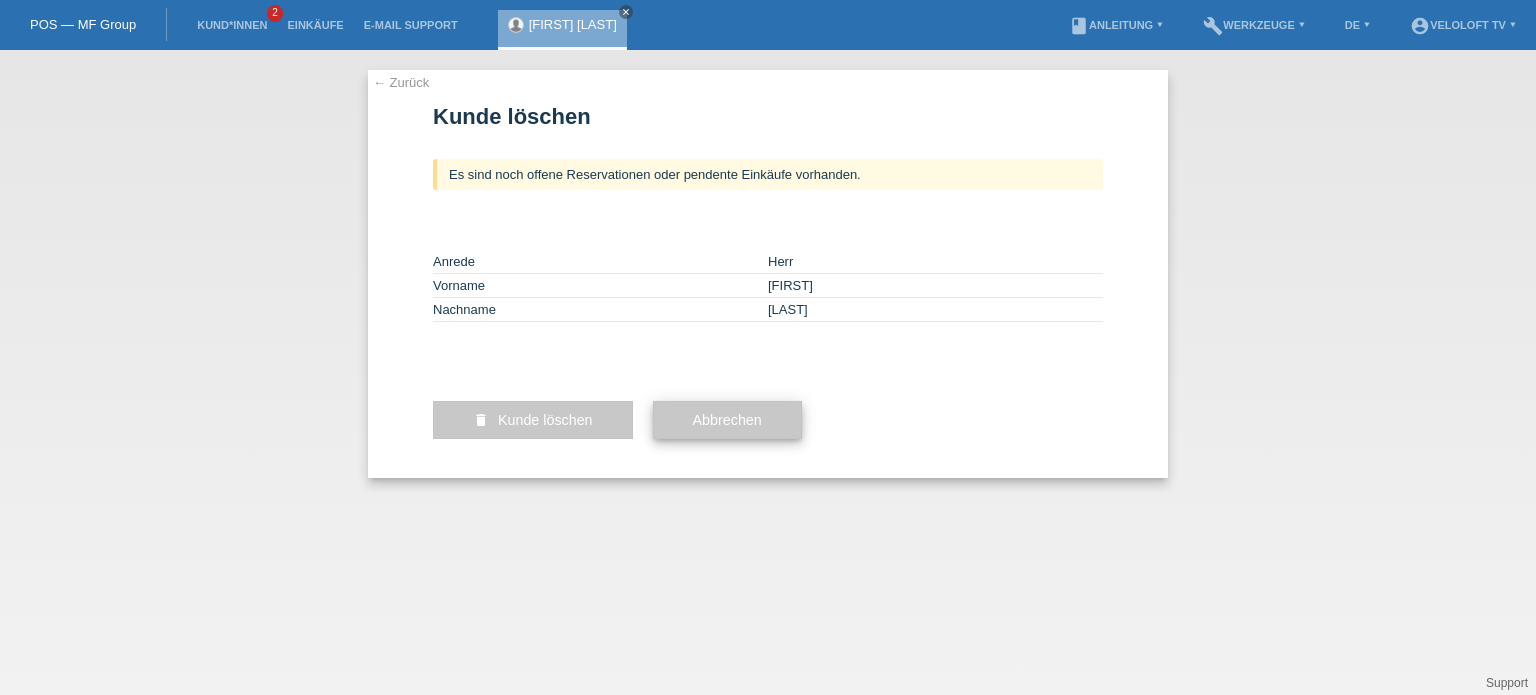 click on "Abbrechen" at bounding box center (727, 420) 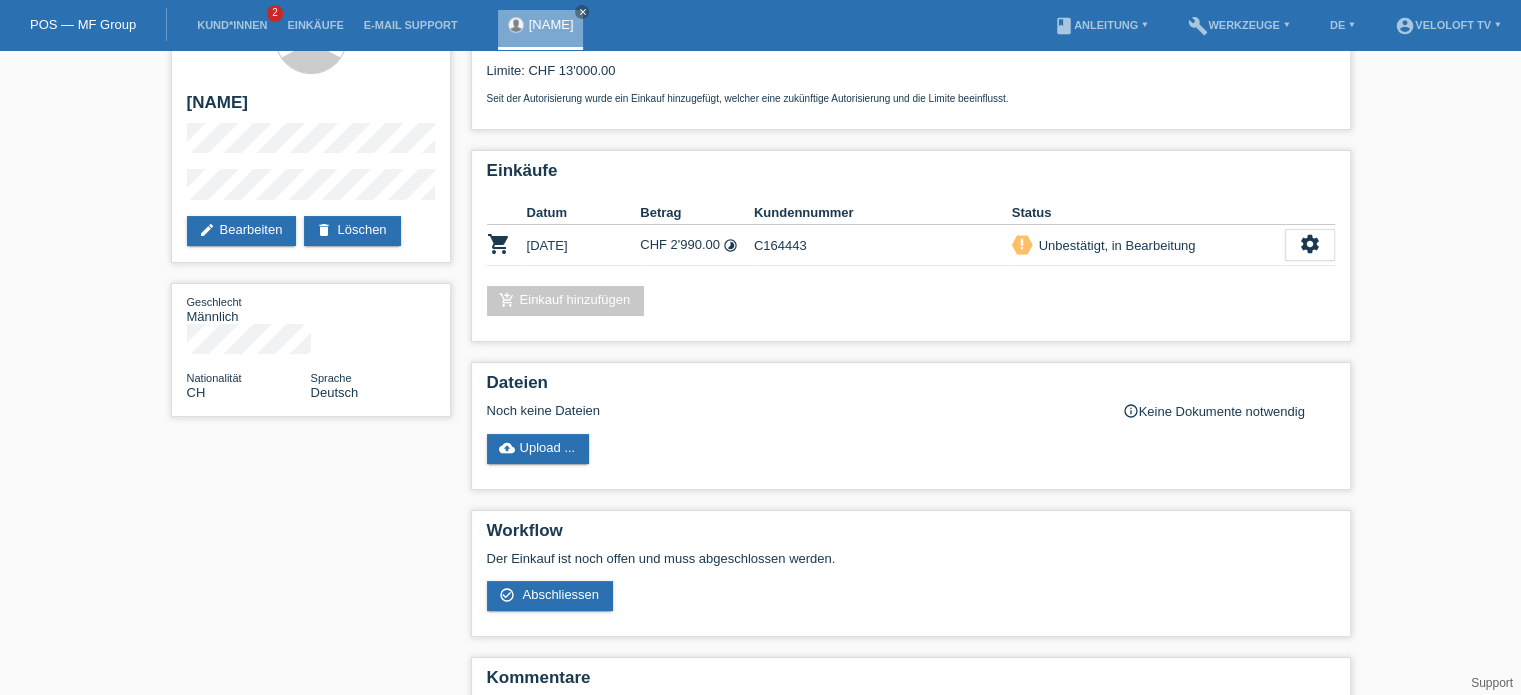 scroll, scrollTop: 162, scrollLeft: 0, axis: vertical 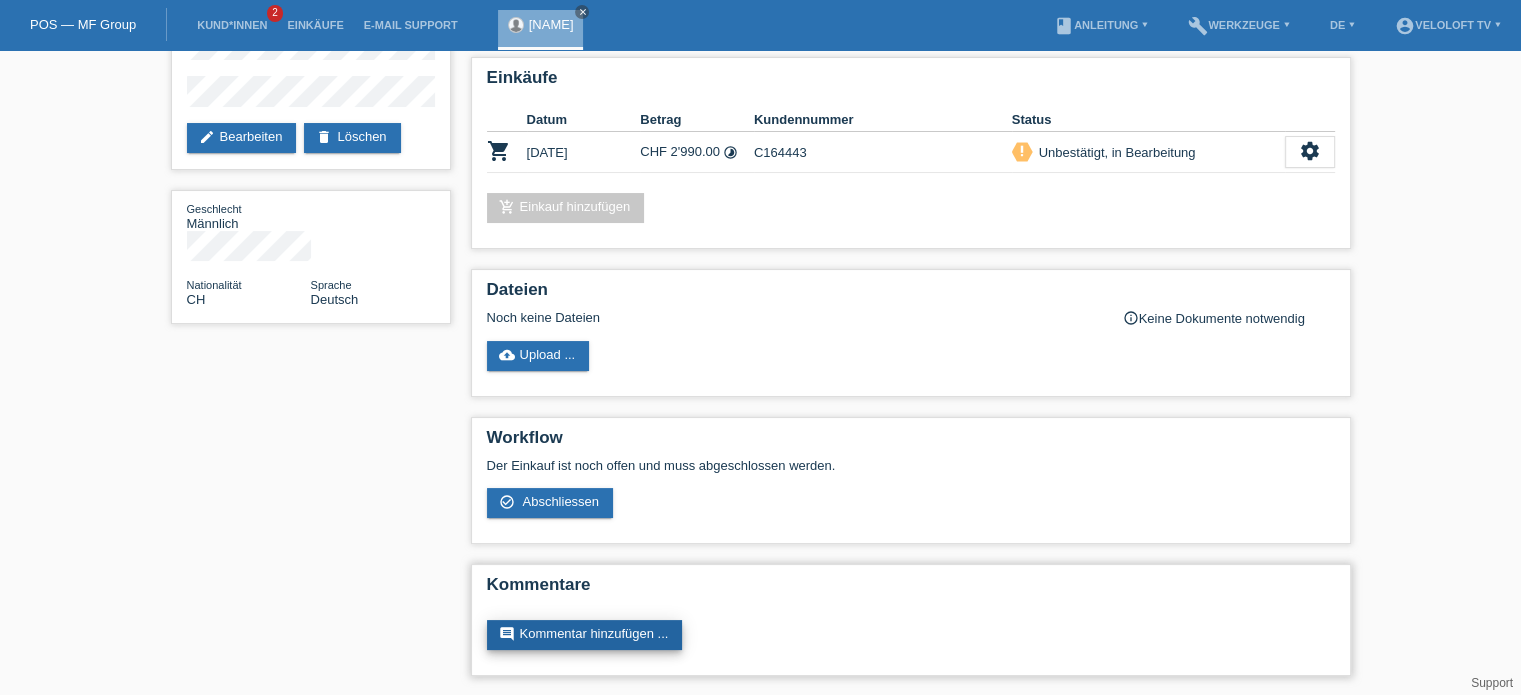 click on "comment  Kommentar hinzufügen ..." at bounding box center (585, 635) 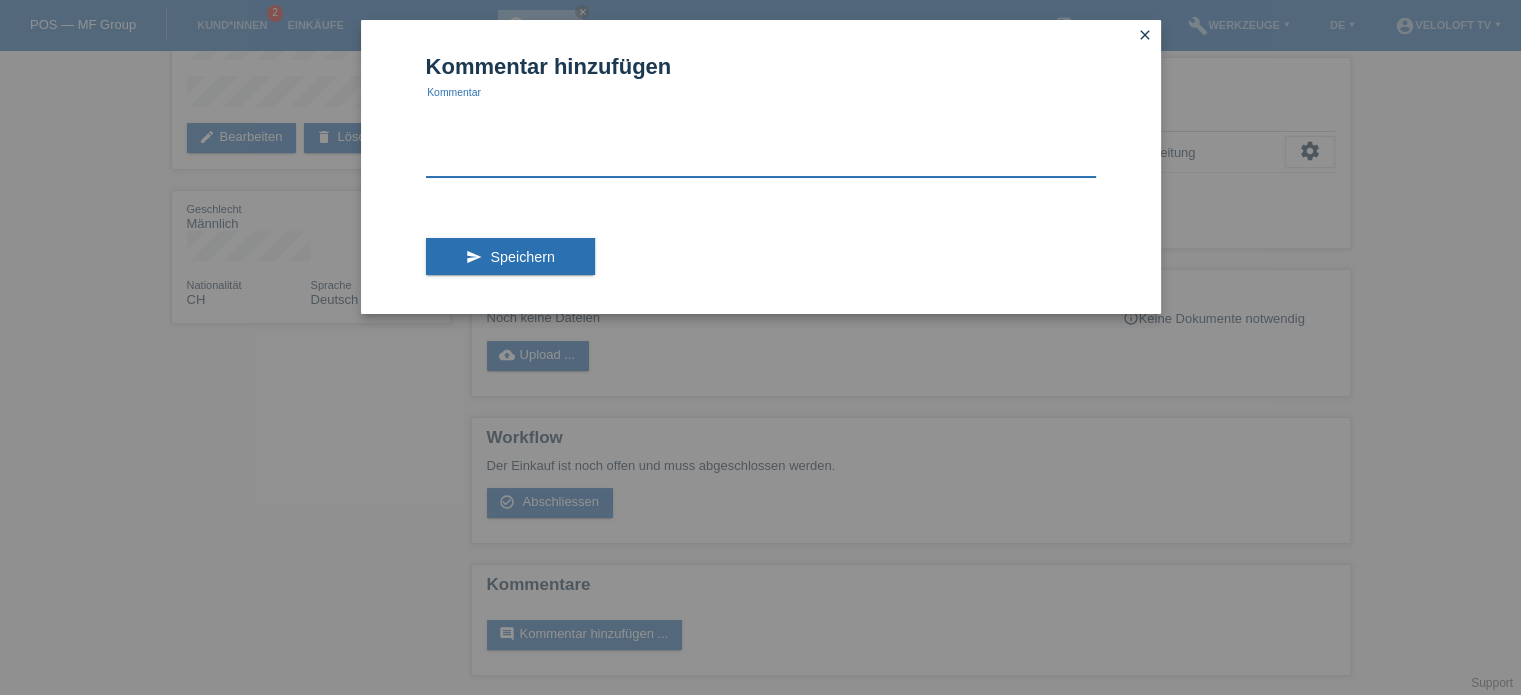 click at bounding box center [761, 138] 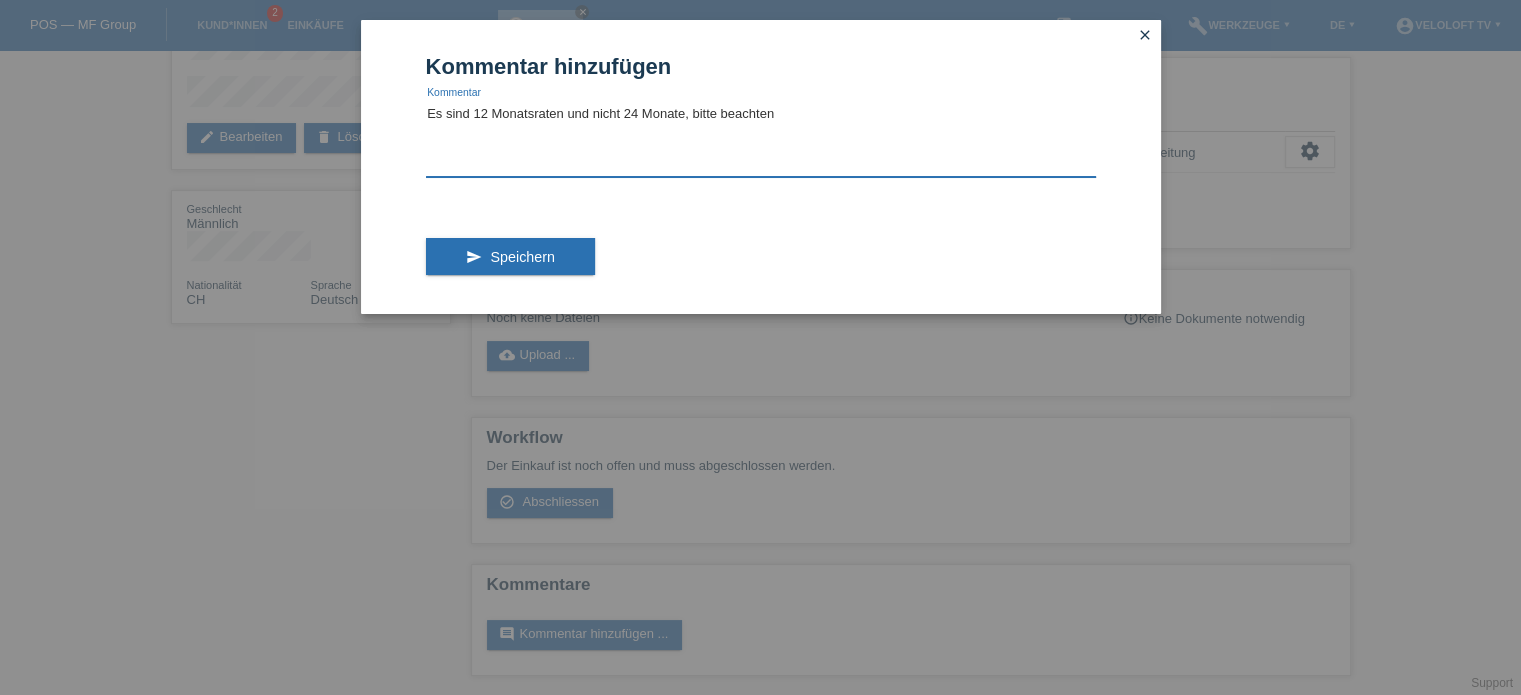 click on "Es sind 12 Monatsraten und nicht 24 Monate, bitte beachten" at bounding box center (761, 138) 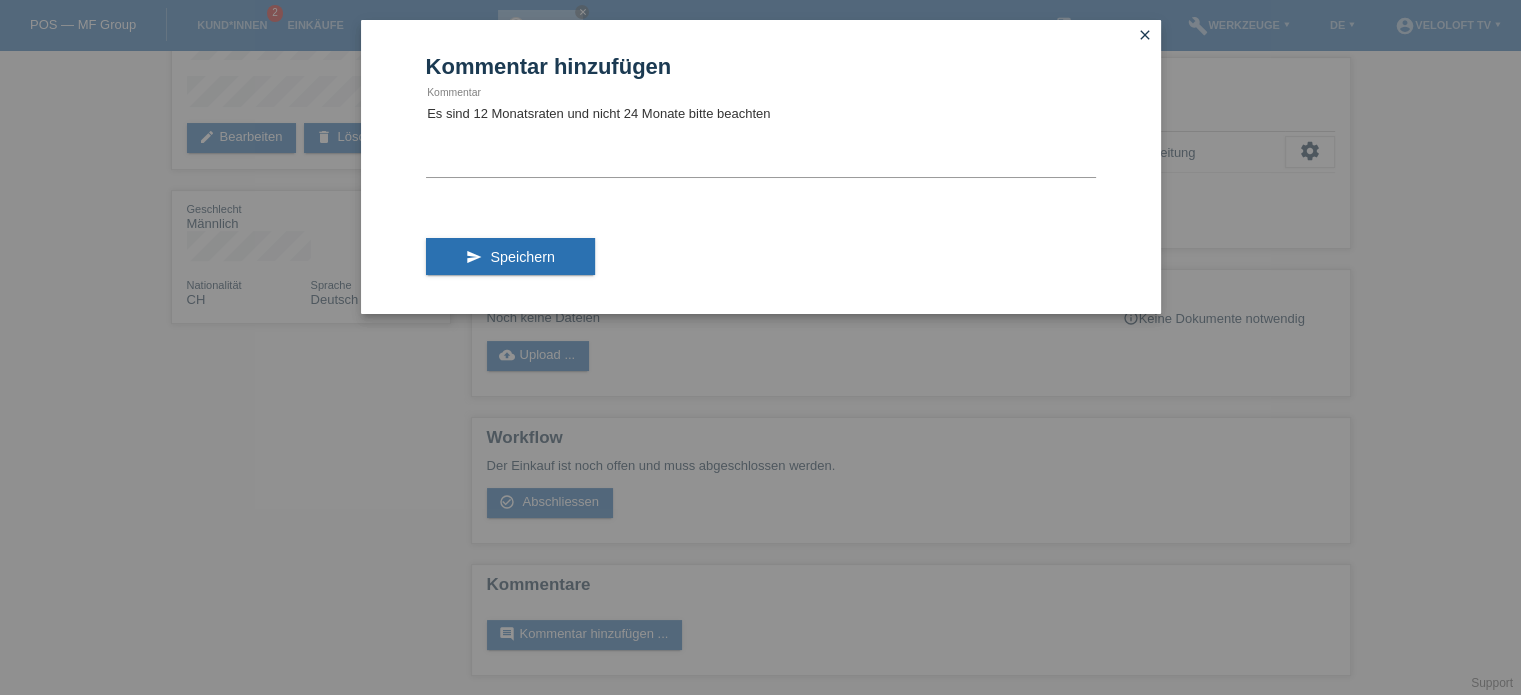 click on "Kommentar hinzufügen
Es sind 12 Monatsraten und nicht 24 Monate bitte beachten
Kommentar
send   Speichern" at bounding box center (761, 184) 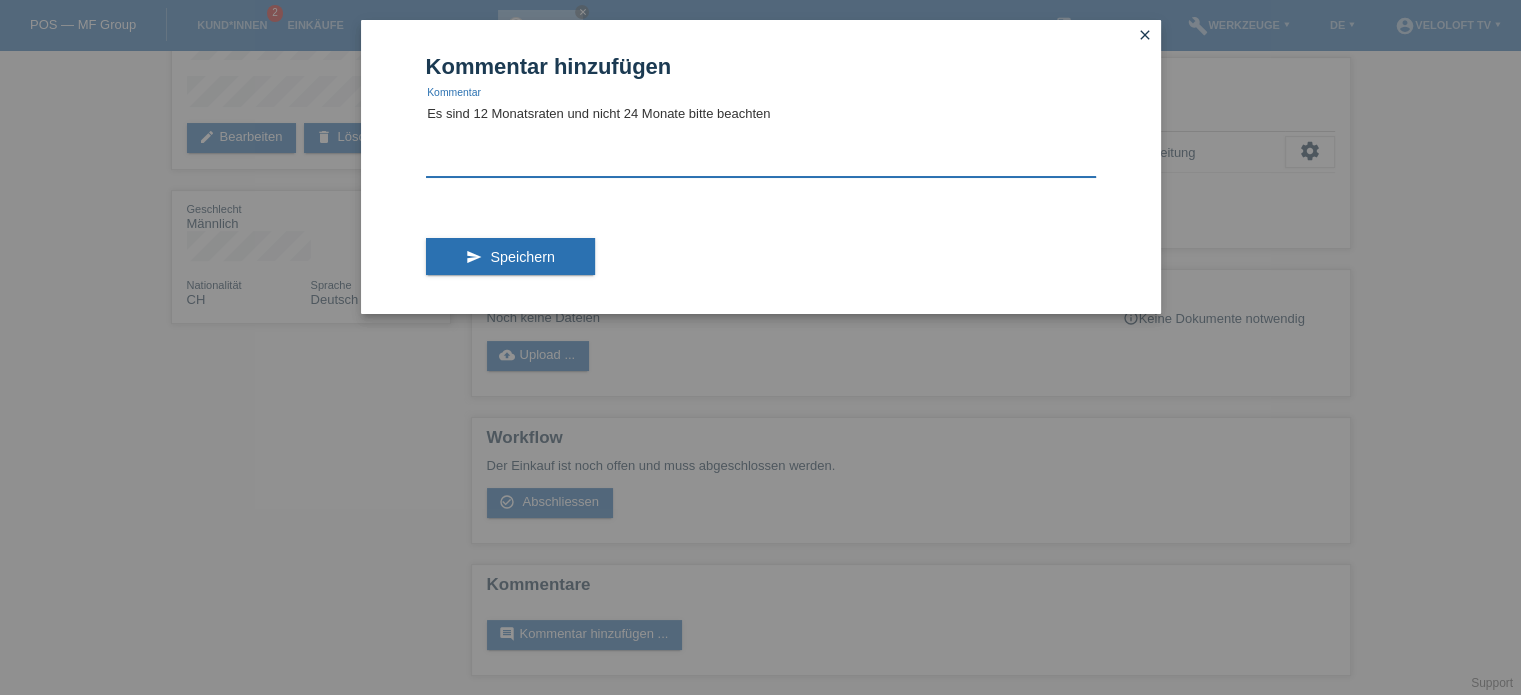 click on "Es sind 12 Monatsraten und nicht 24 Monate bitte beachten" at bounding box center (761, 138) 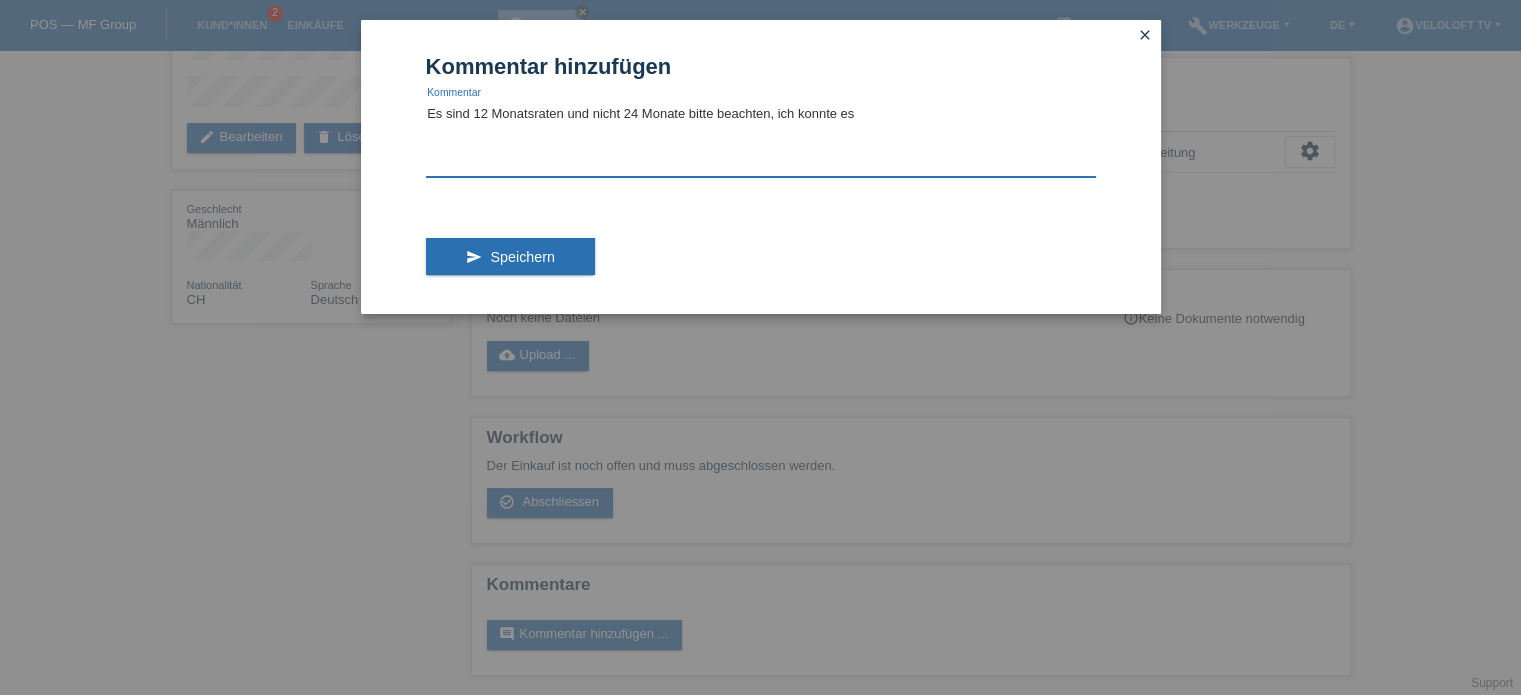 type on "Es sind 12 Monatsraten und nicht 24 Monate bitte beachten, ich konnte es n" 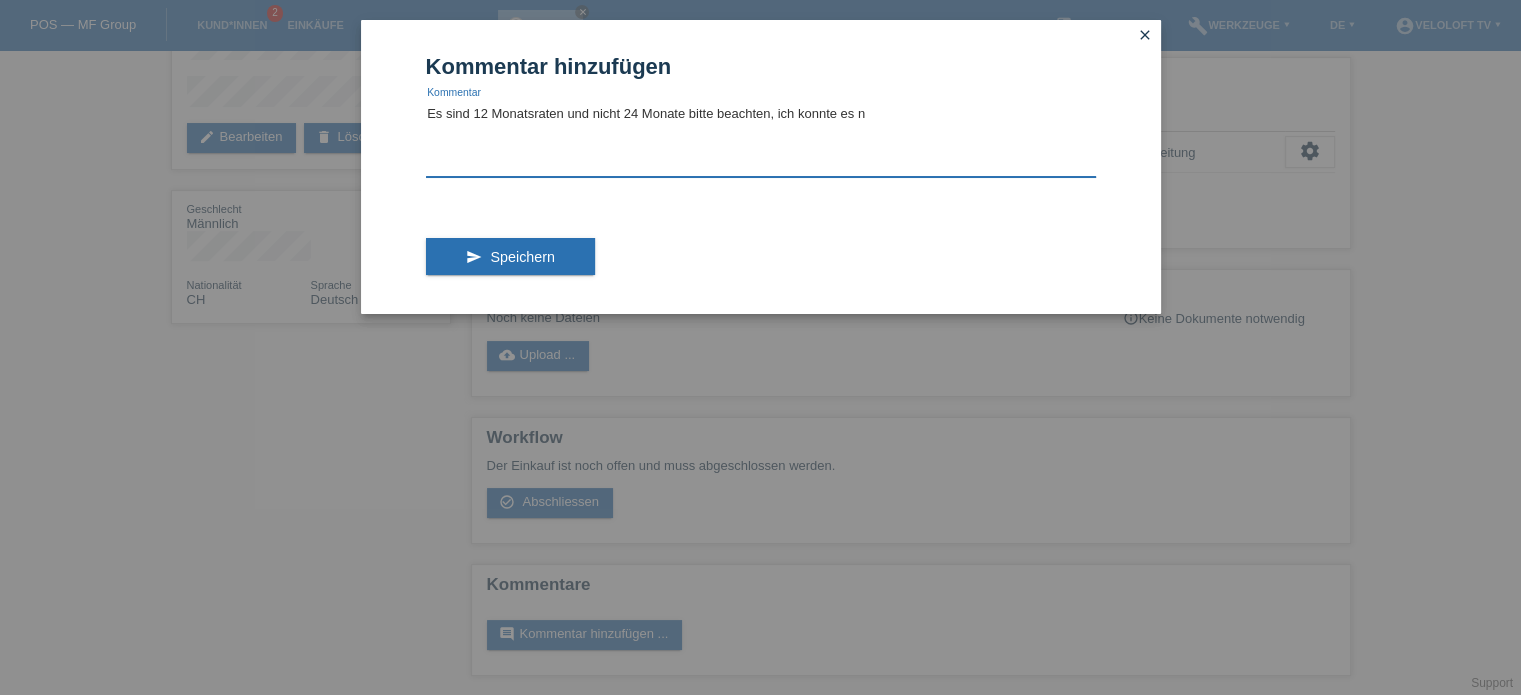 drag, startPoint x: 877, startPoint y: 124, endPoint x: 398, endPoint y: 147, distance: 479.55188 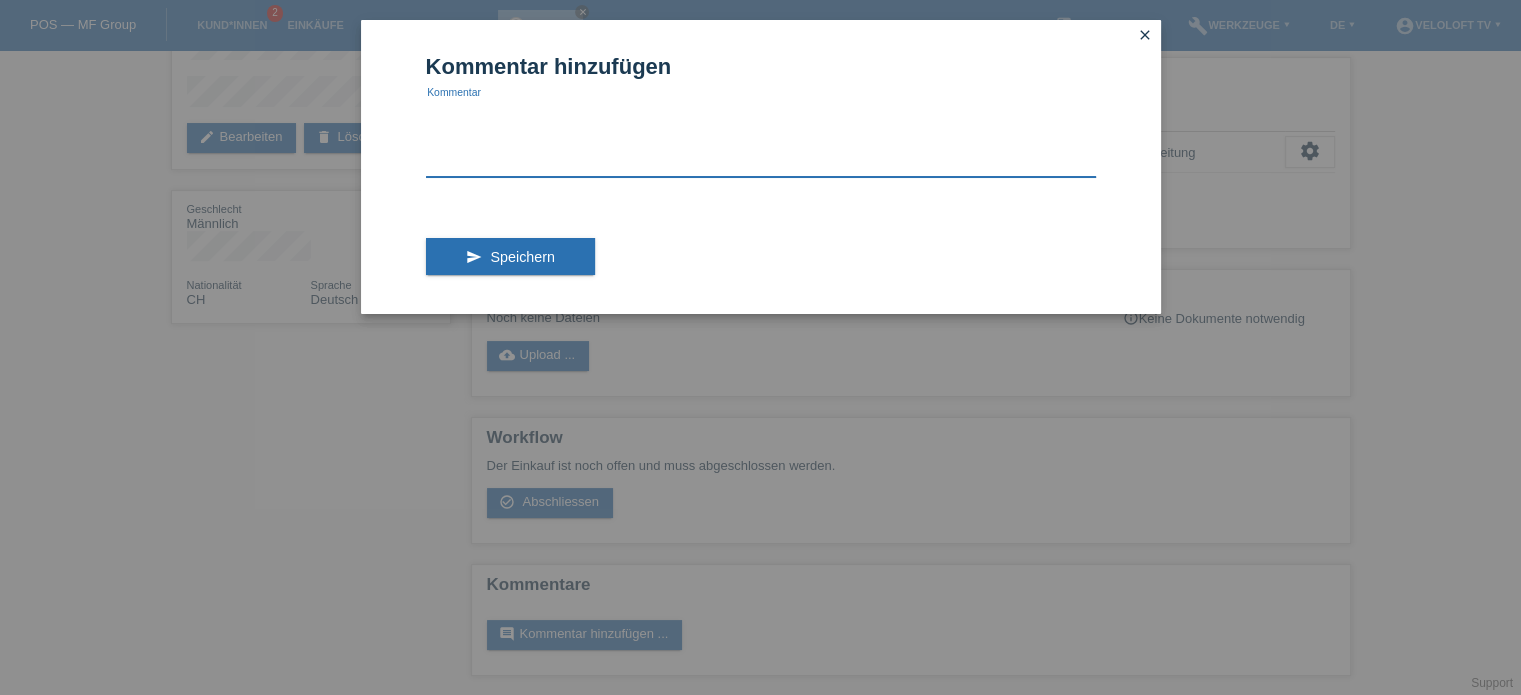 type 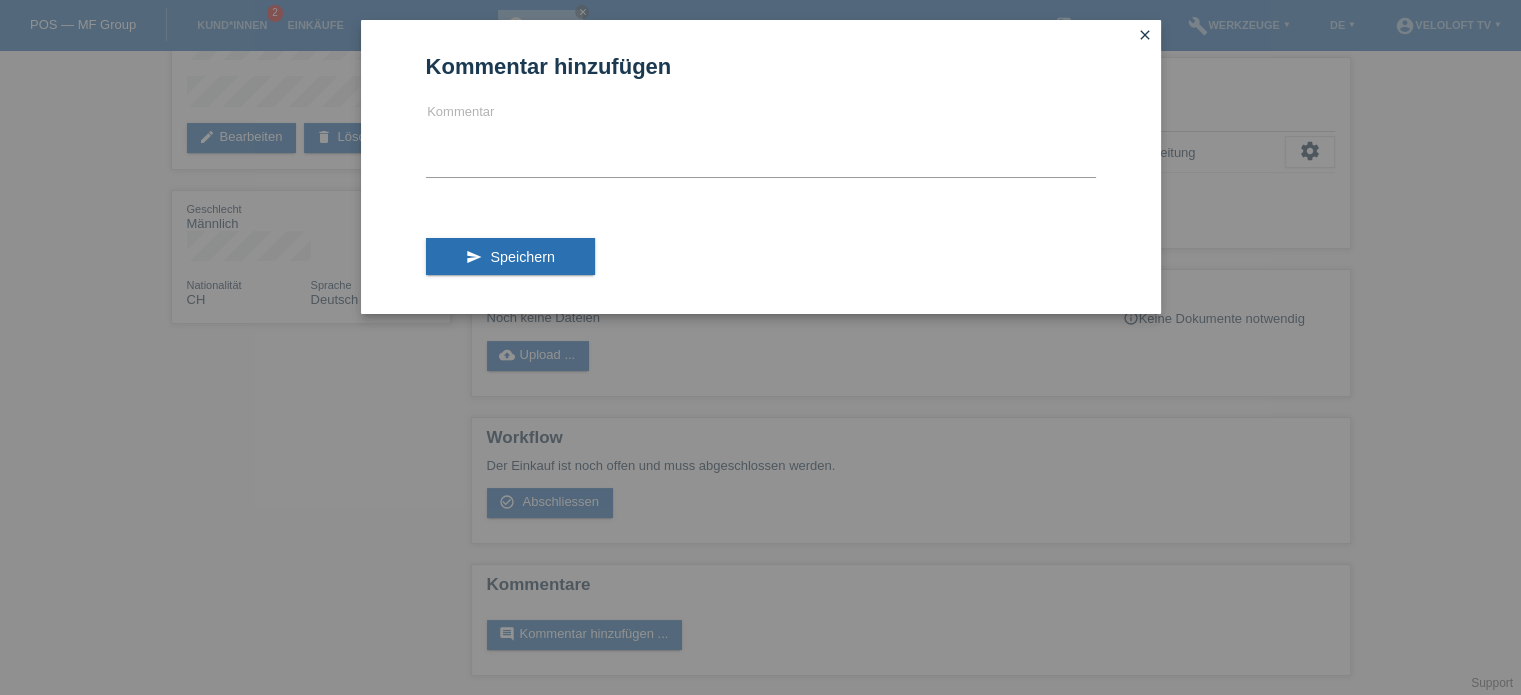 click on "close" at bounding box center [1145, 35] 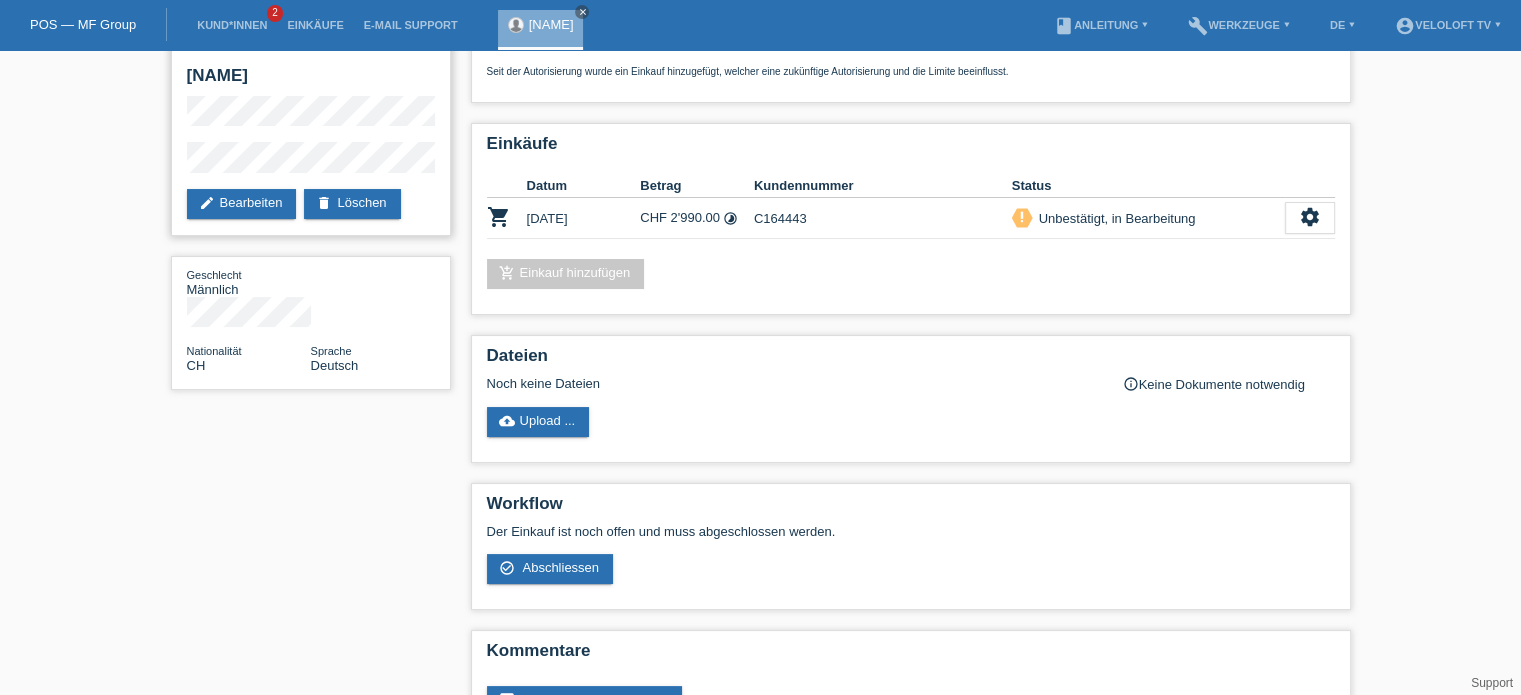 scroll, scrollTop: 0, scrollLeft: 0, axis: both 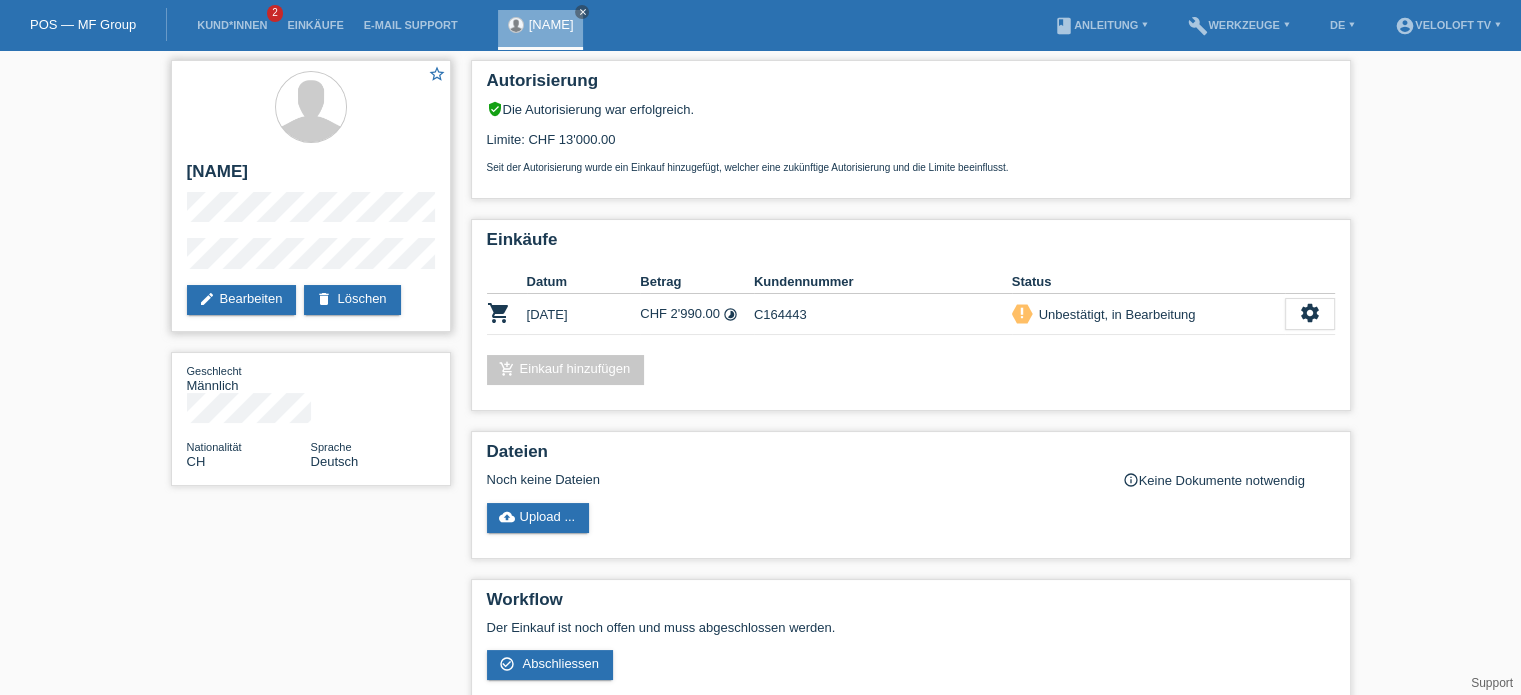 drag, startPoint x: 187, startPoint y: 166, endPoint x: 340, endPoint y: 170, distance: 153.05228 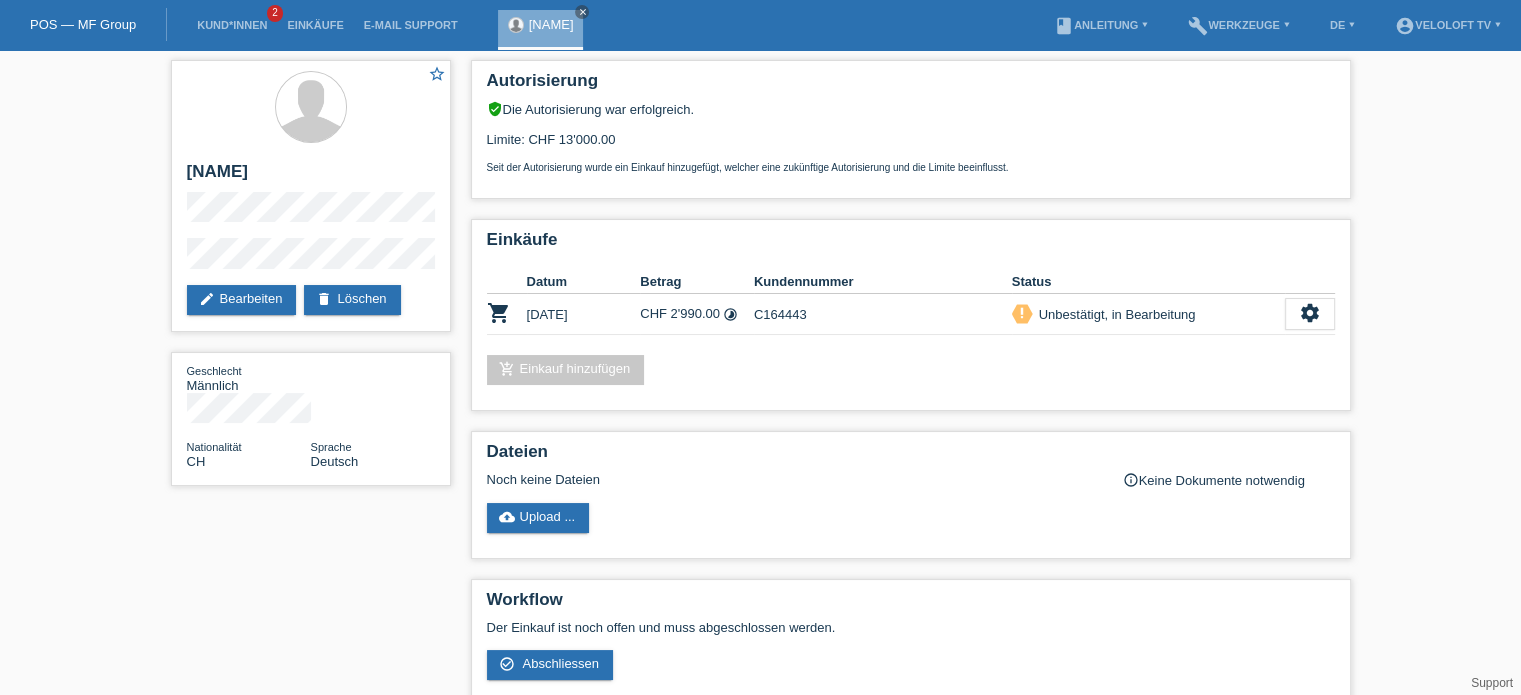 click on "star_border
Thomas Maurer
edit  Bearbeiten
delete  Löschen
Geschlecht
Männlich
Nationalität
CH
Sprache
Deutsch
Autorisierung
verified_user  Die Autorisierung war erfolgreich.
Datum" at bounding box center [761, 454] 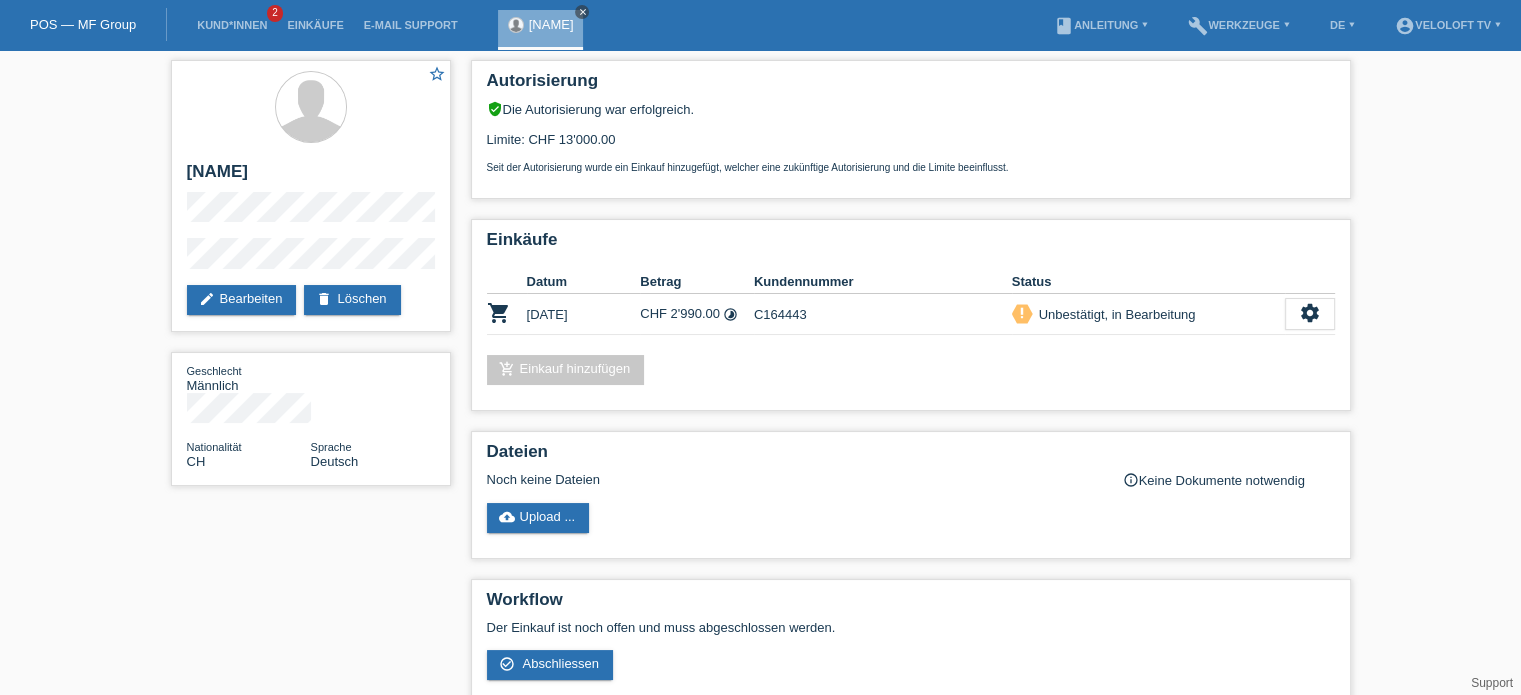 click on "close" at bounding box center [582, 12] 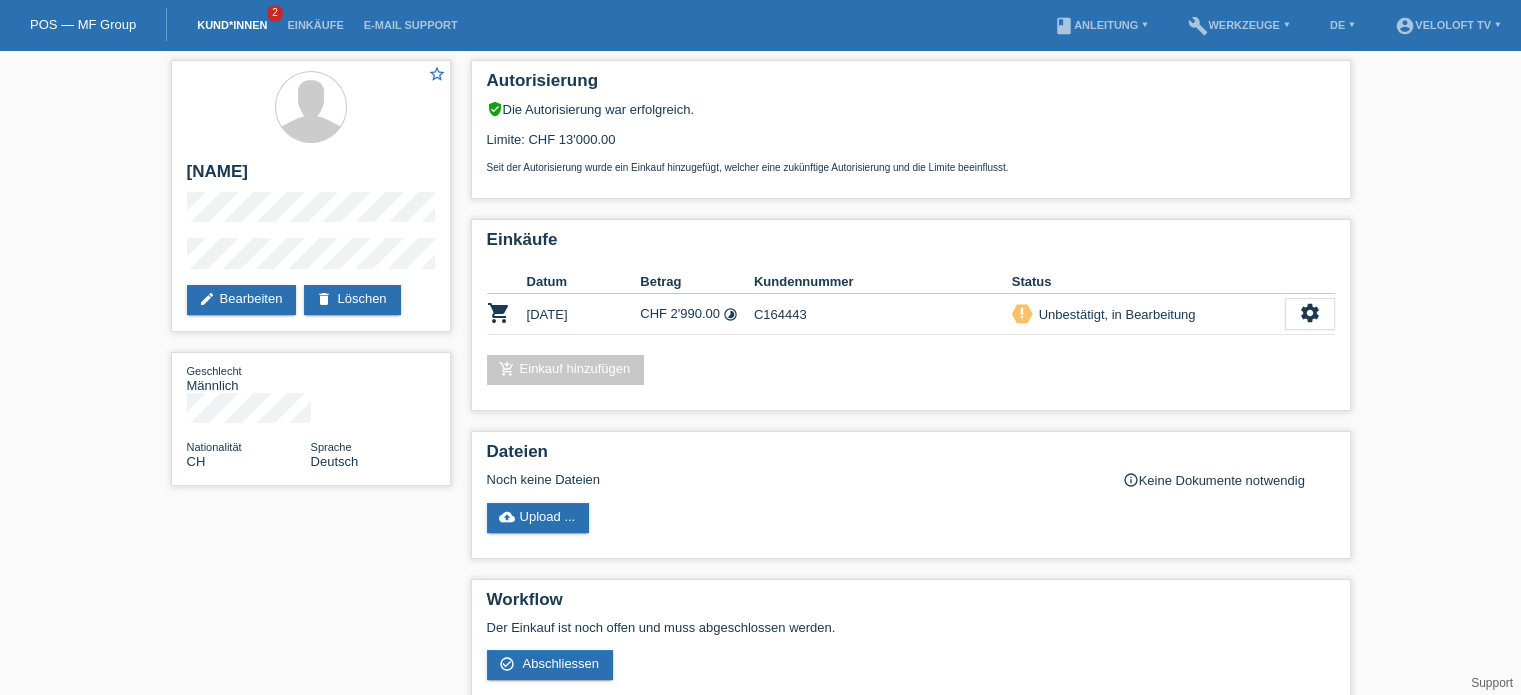 click on "Kund*innen" at bounding box center [232, 25] 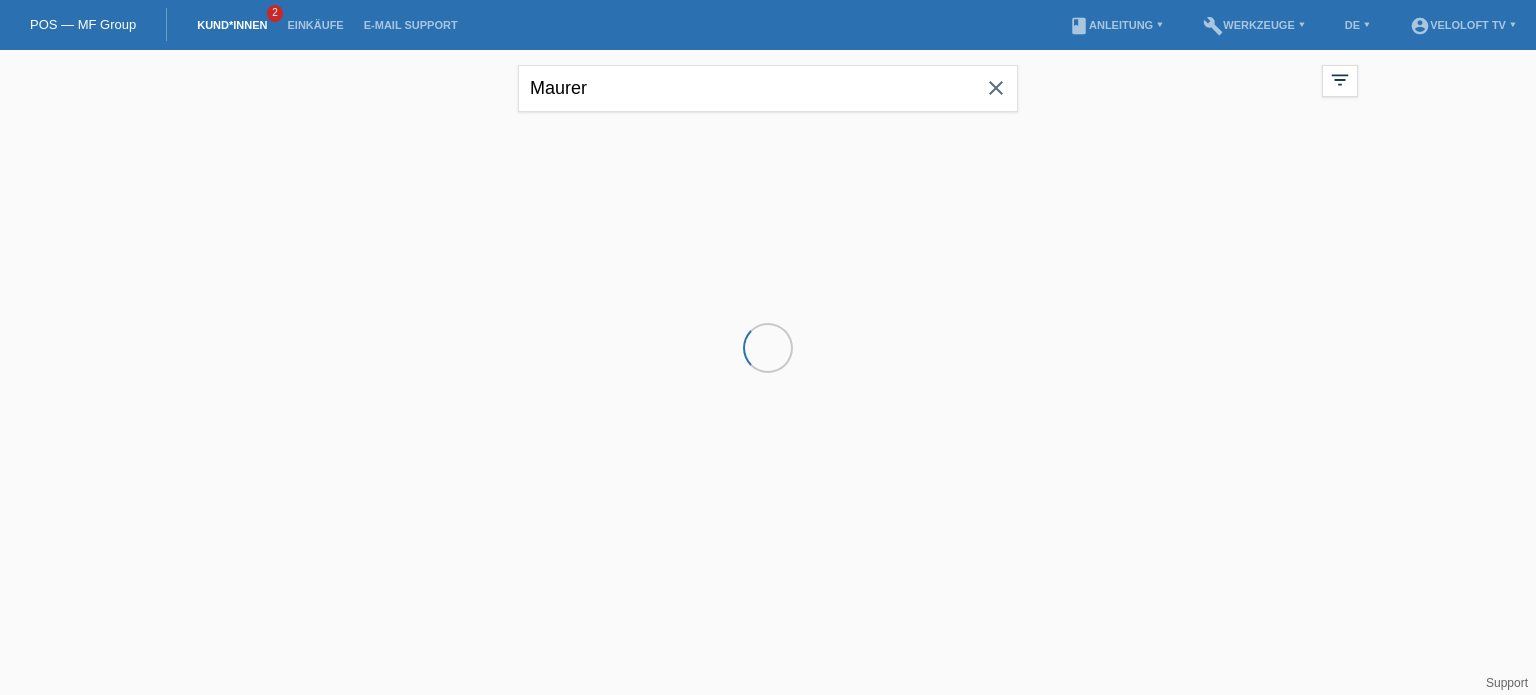 scroll, scrollTop: 0, scrollLeft: 0, axis: both 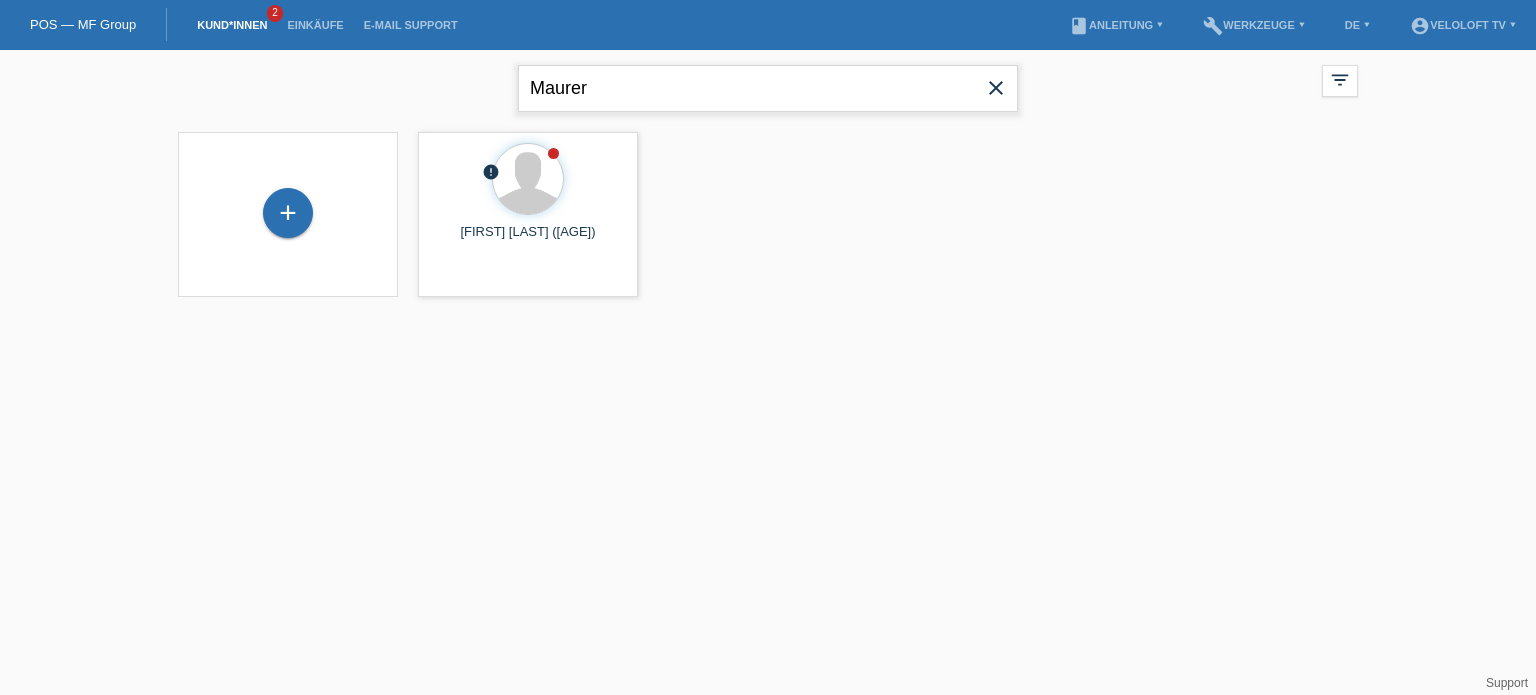 drag, startPoint x: 644, startPoint y: 80, endPoint x: 479, endPoint y: 80, distance: 165 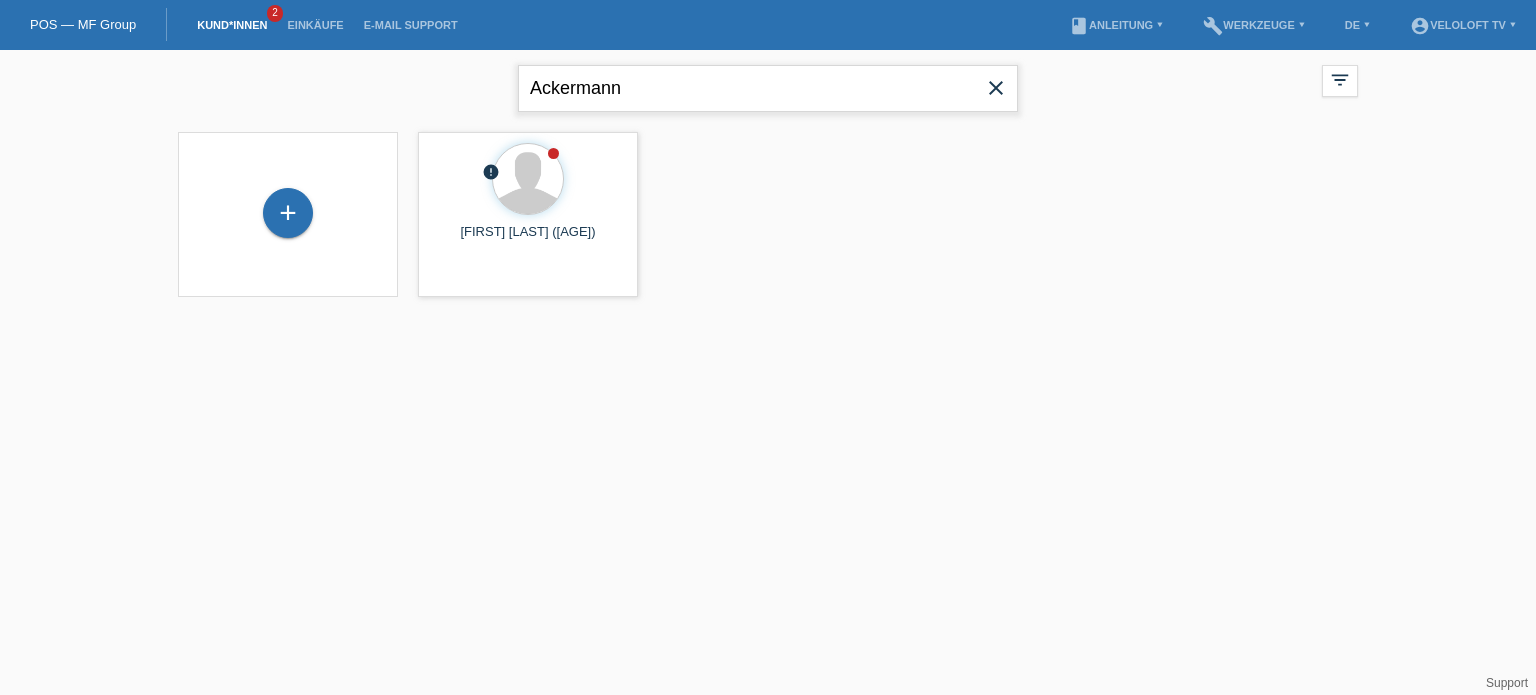 type on "Ackermann" 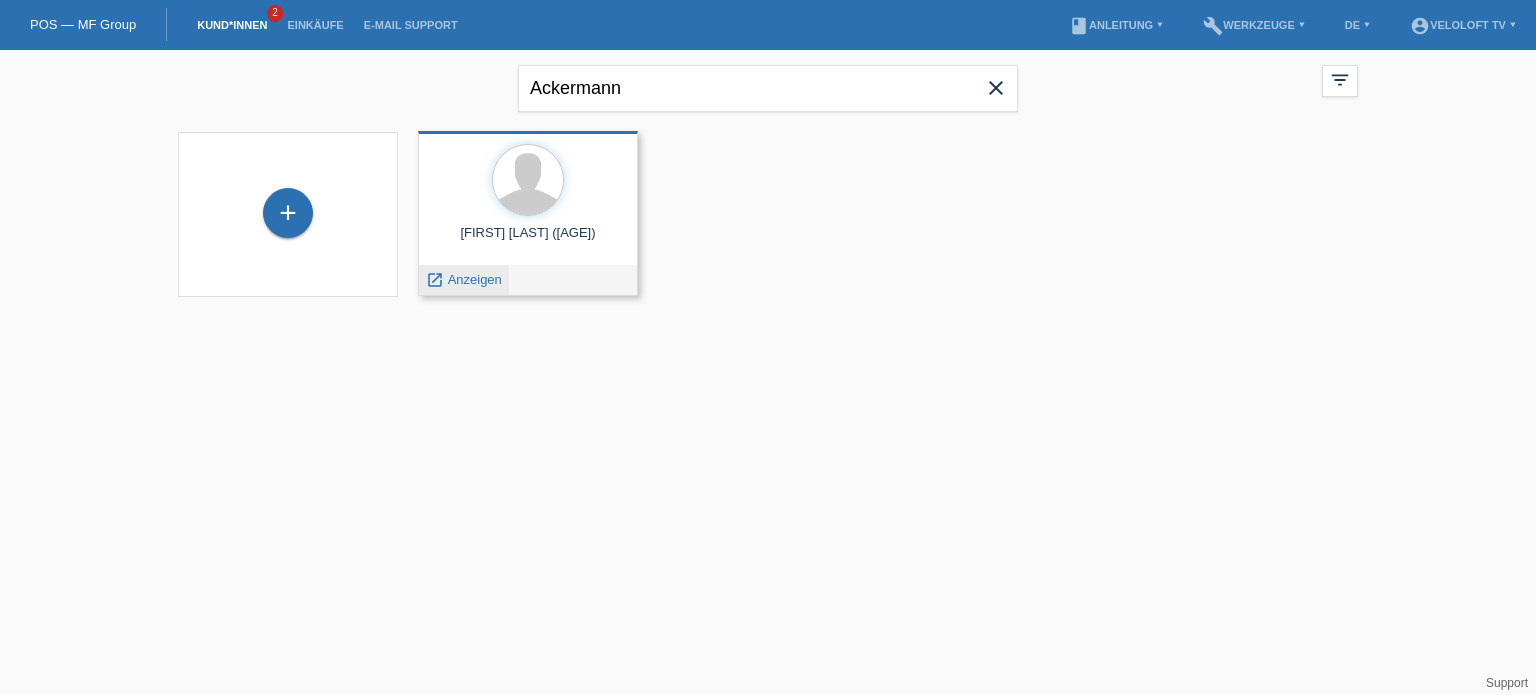 click on "Anzeigen" at bounding box center [475, 279] 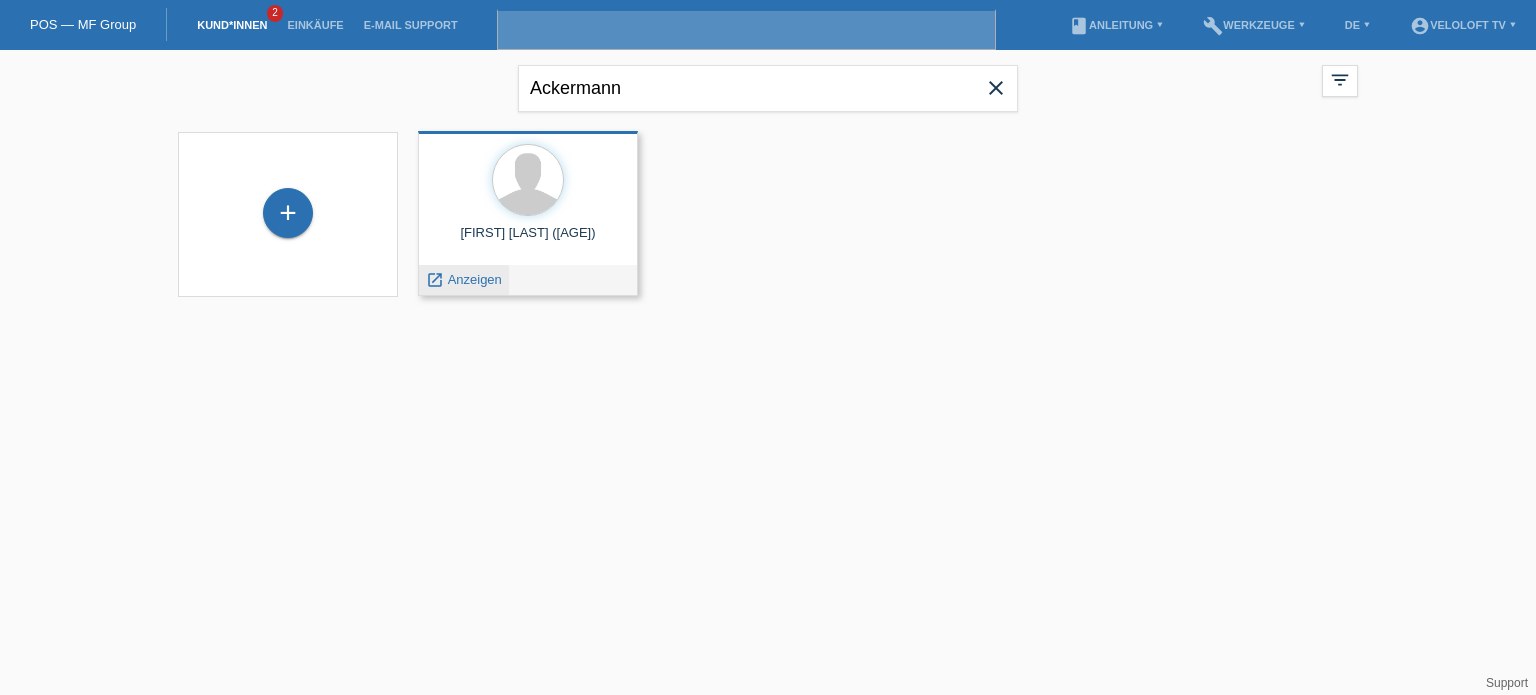 click on "[FIRST] [LAST] ([AGE])
launch   Anzeigen" at bounding box center [528, 213] 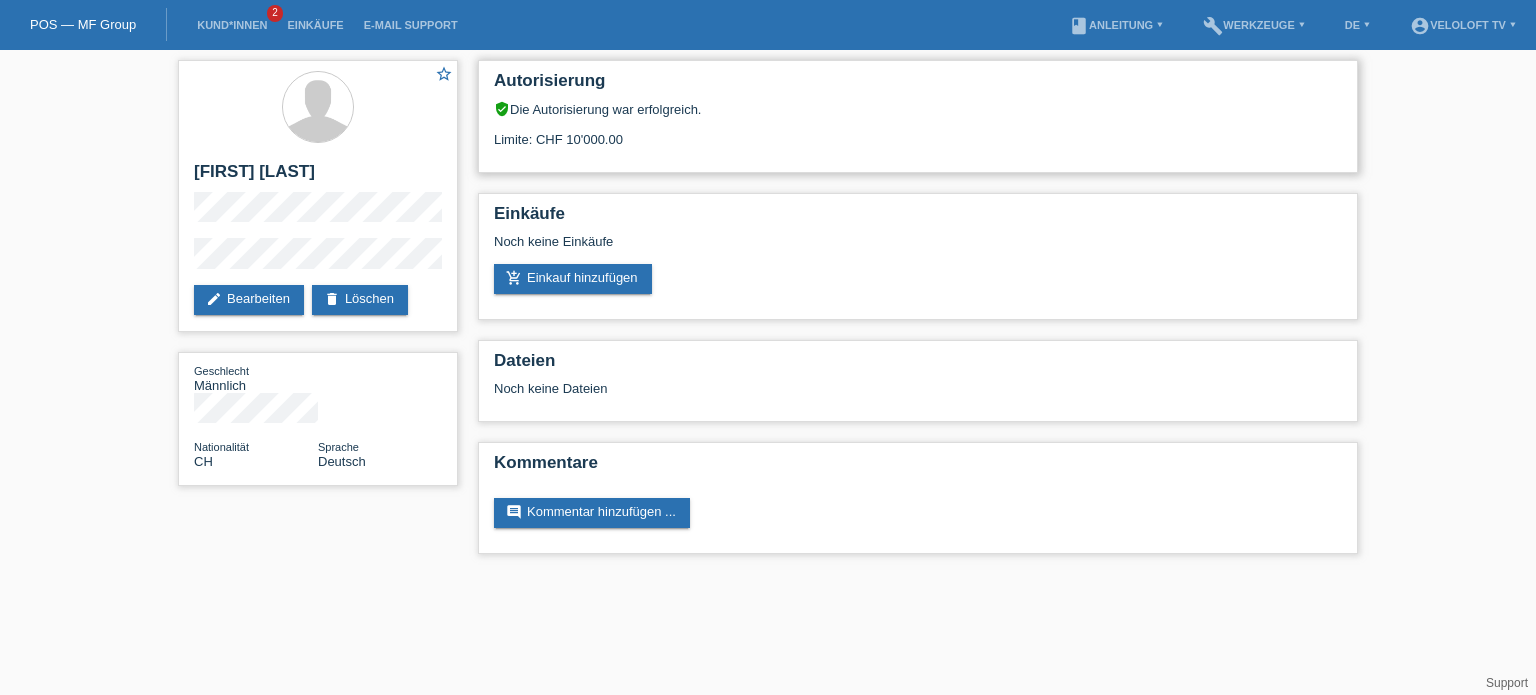 scroll, scrollTop: 0, scrollLeft: 0, axis: both 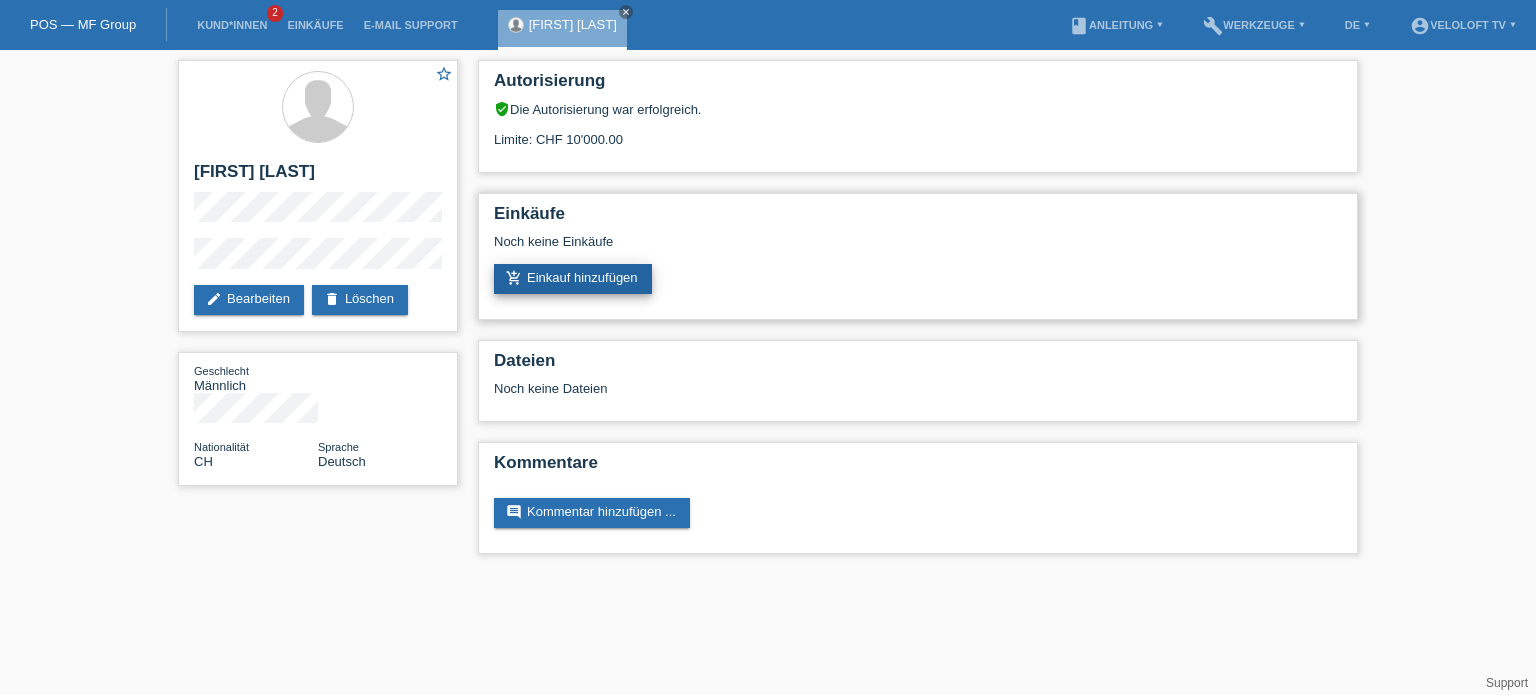 click on "add_shopping_cart  Einkauf hinzufügen" at bounding box center [573, 279] 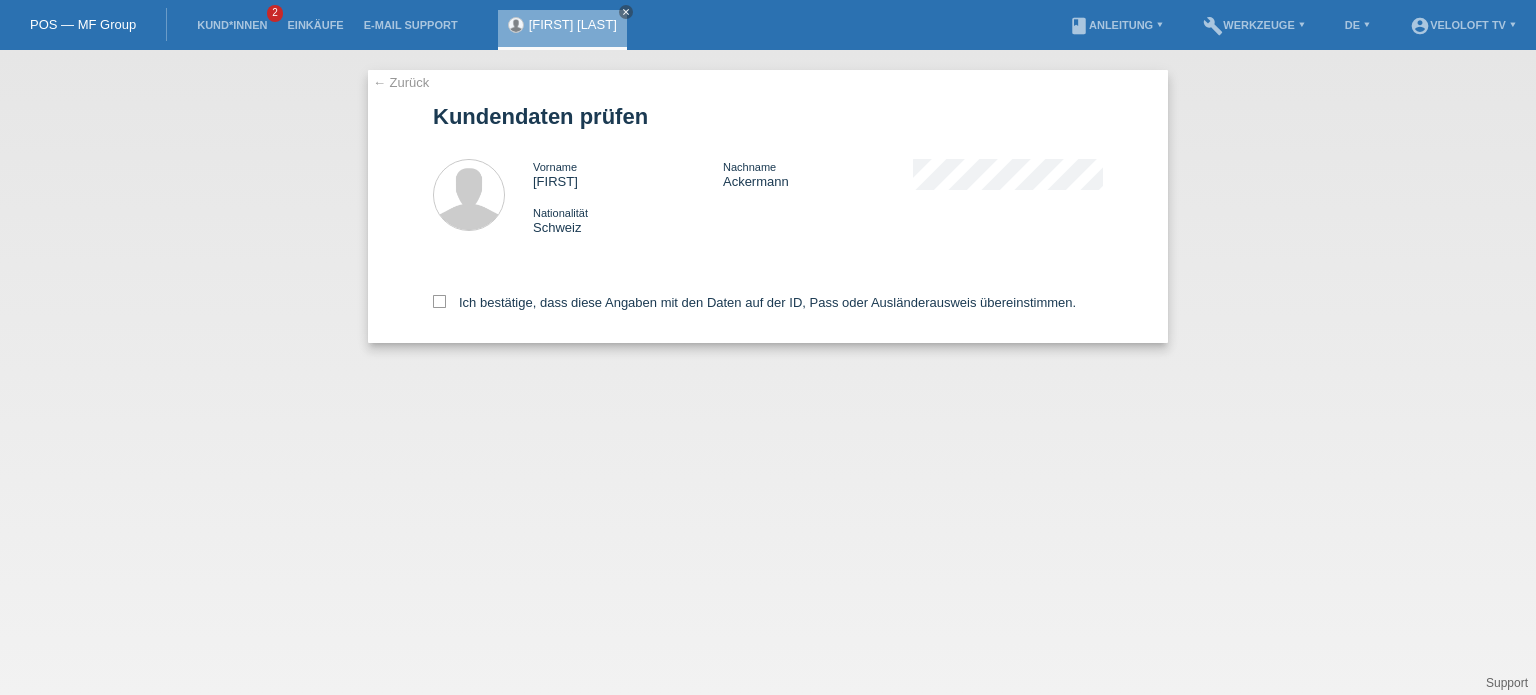 scroll, scrollTop: 0, scrollLeft: 0, axis: both 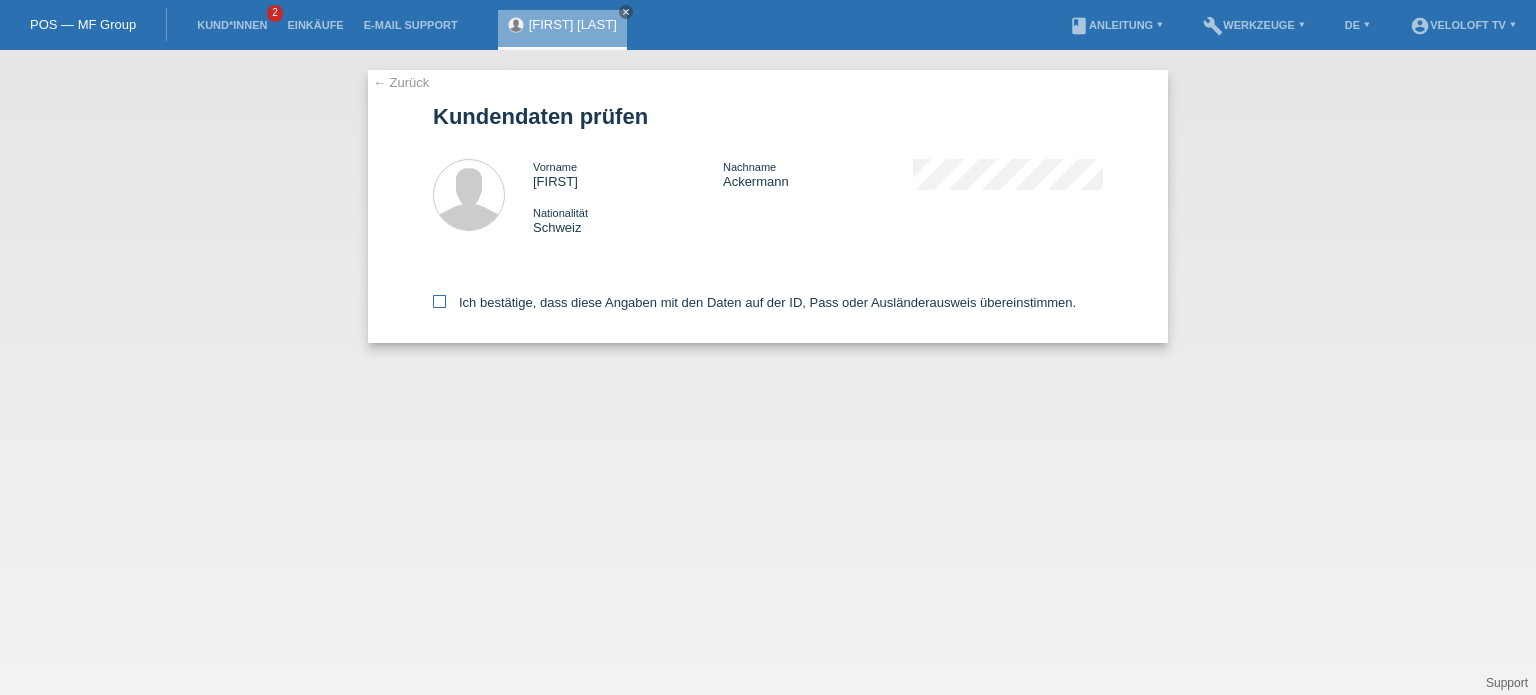 click at bounding box center (439, 301) 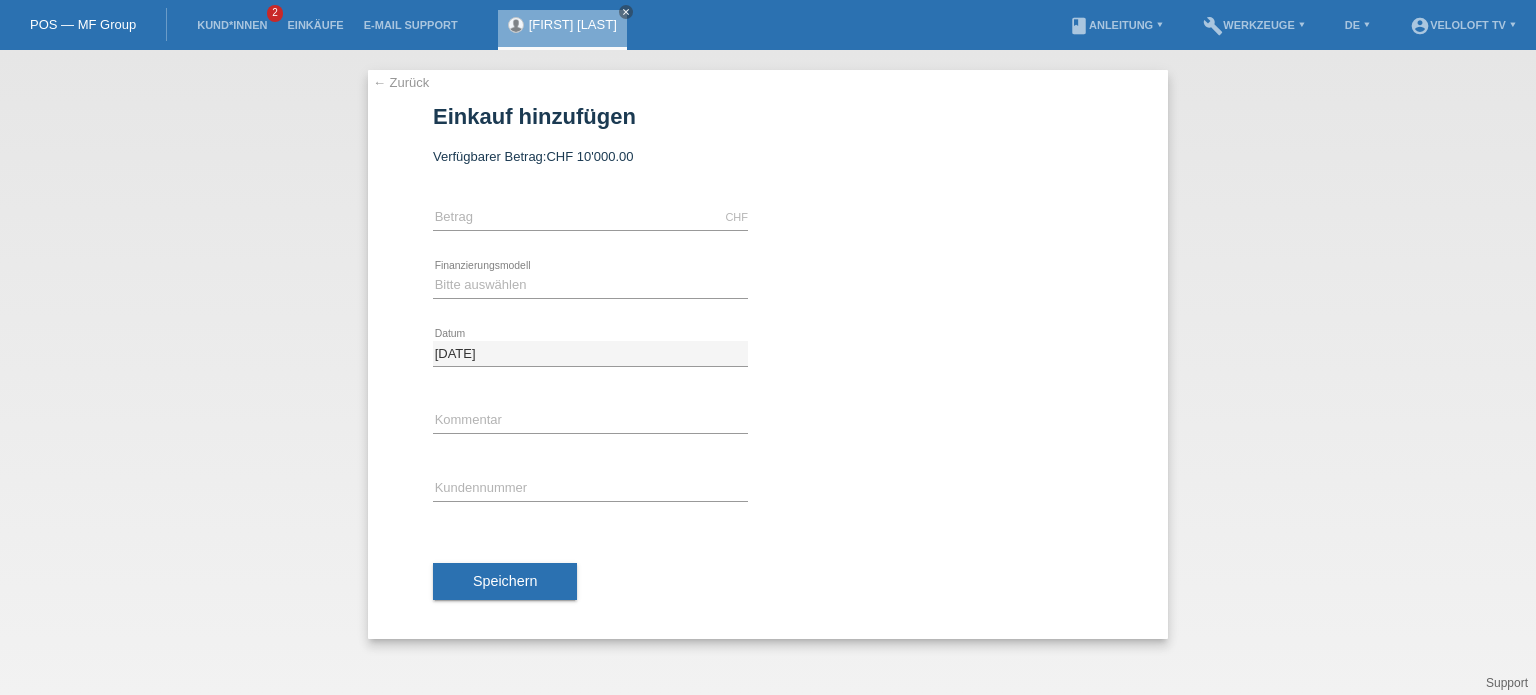 scroll, scrollTop: 0, scrollLeft: 0, axis: both 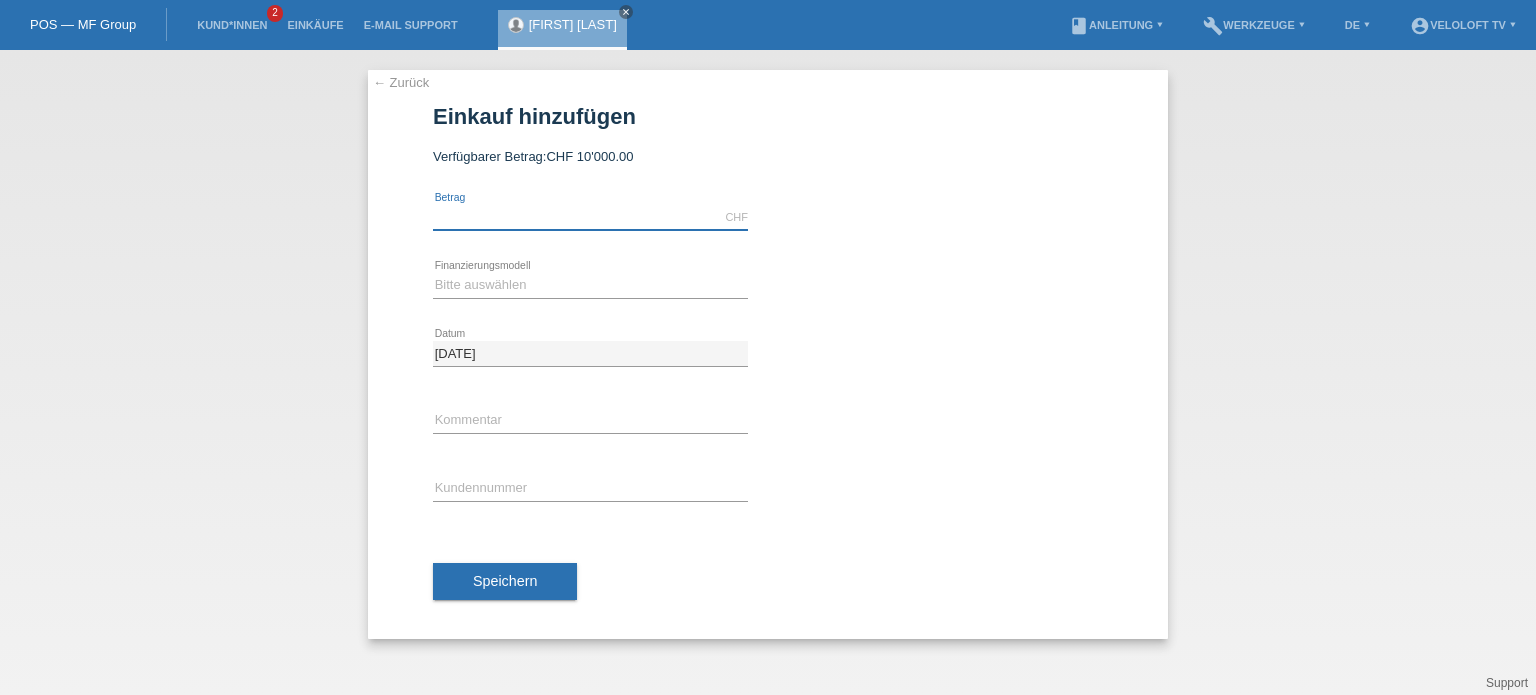 click at bounding box center (590, 217) 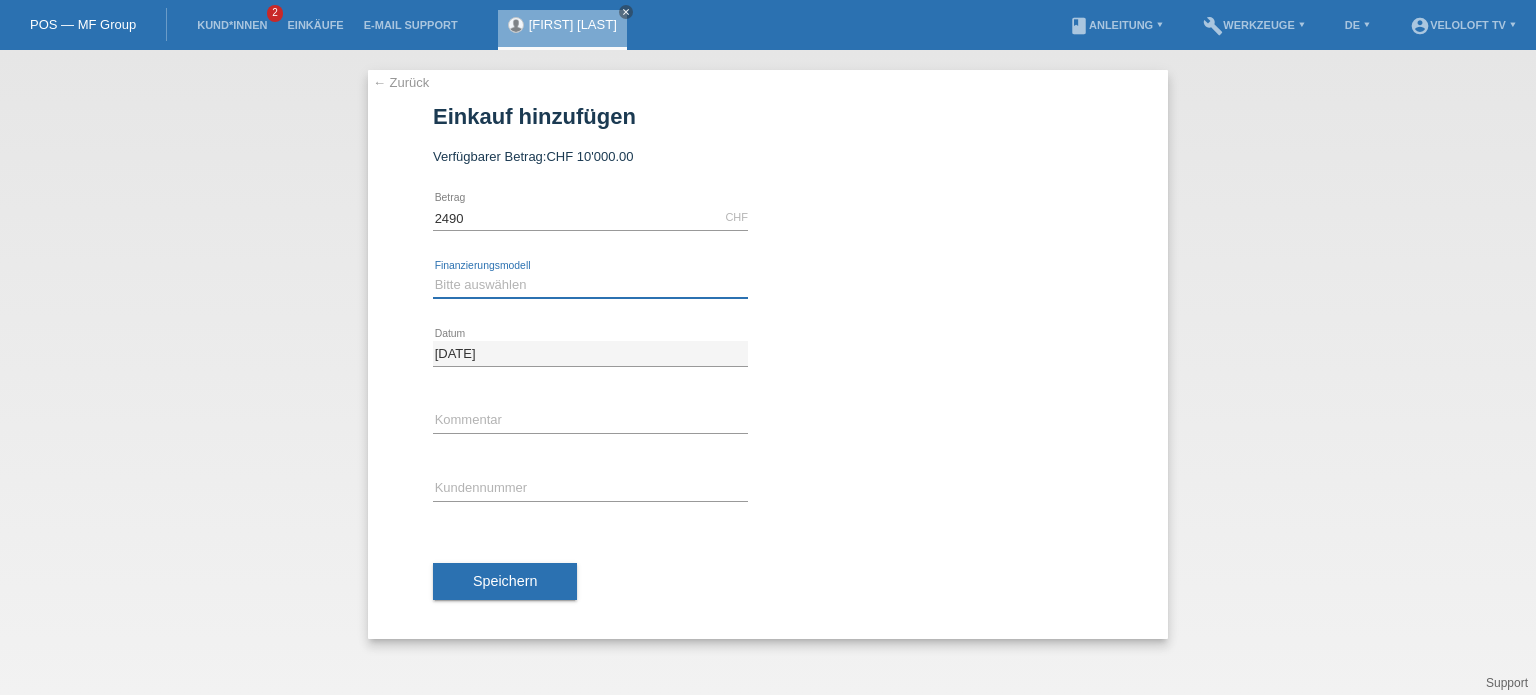 type on "2490.00" 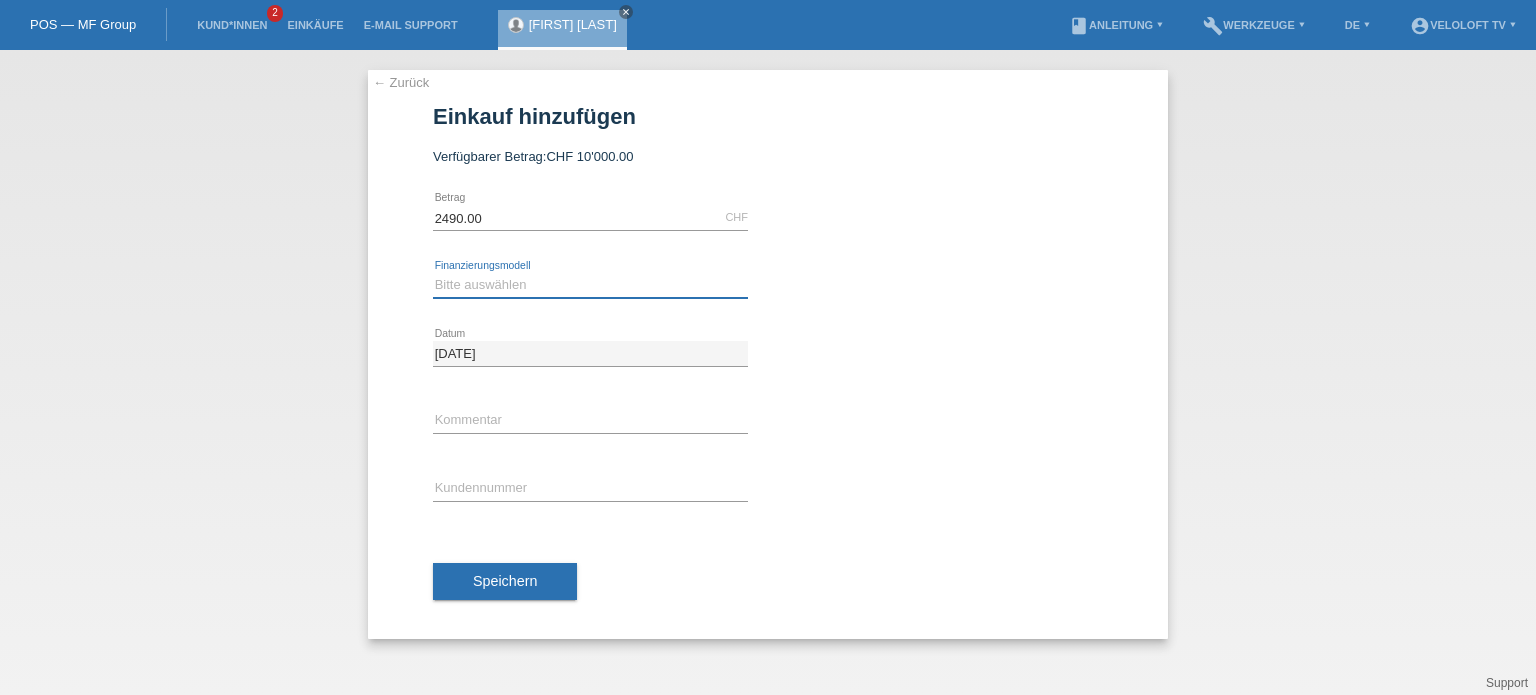 click on "Bitte auswählen
Fixe Raten
Kauf auf Rechnung mit Teilzahlungsoption" at bounding box center [590, 285] 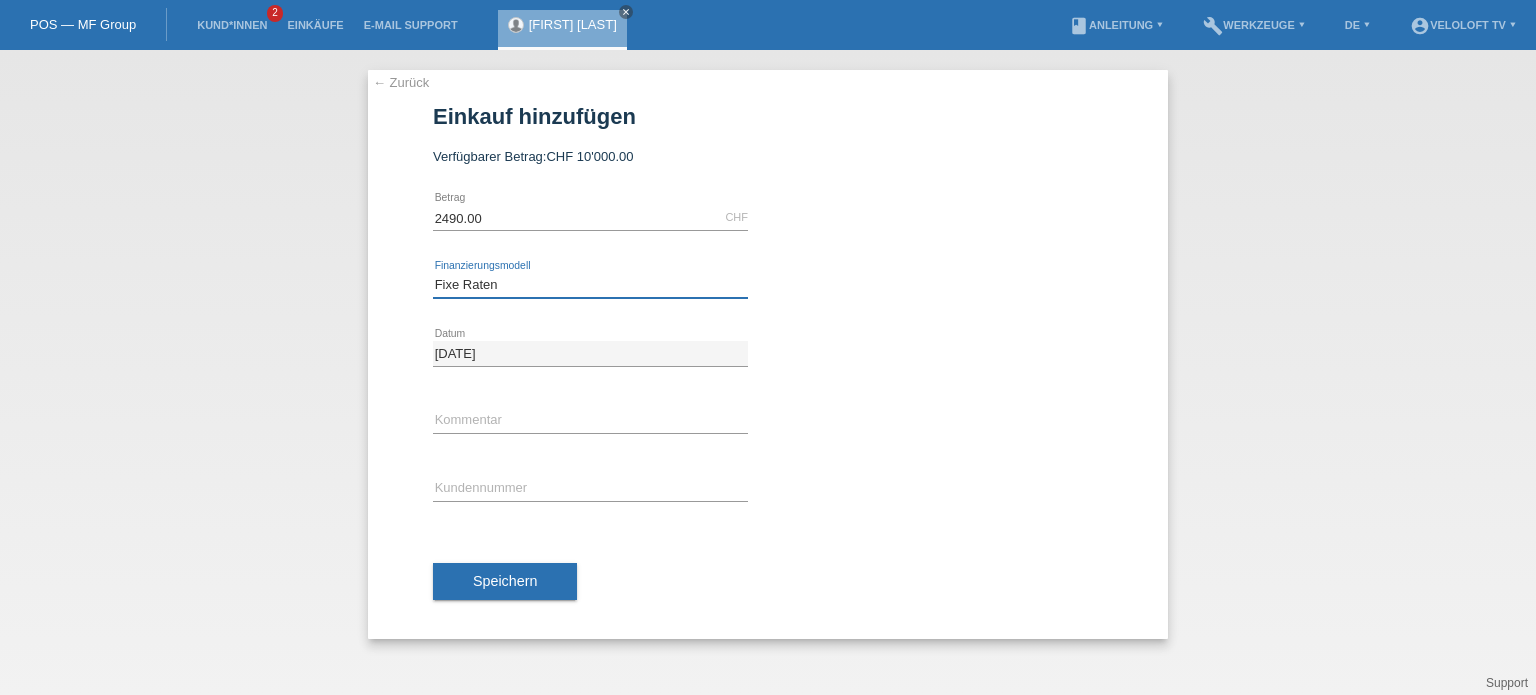 click on "Bitte auswählen
Fixe Raten
Kauf auf Rechnung mit Teilzahlungsoption" at bounding box center (590, 285) 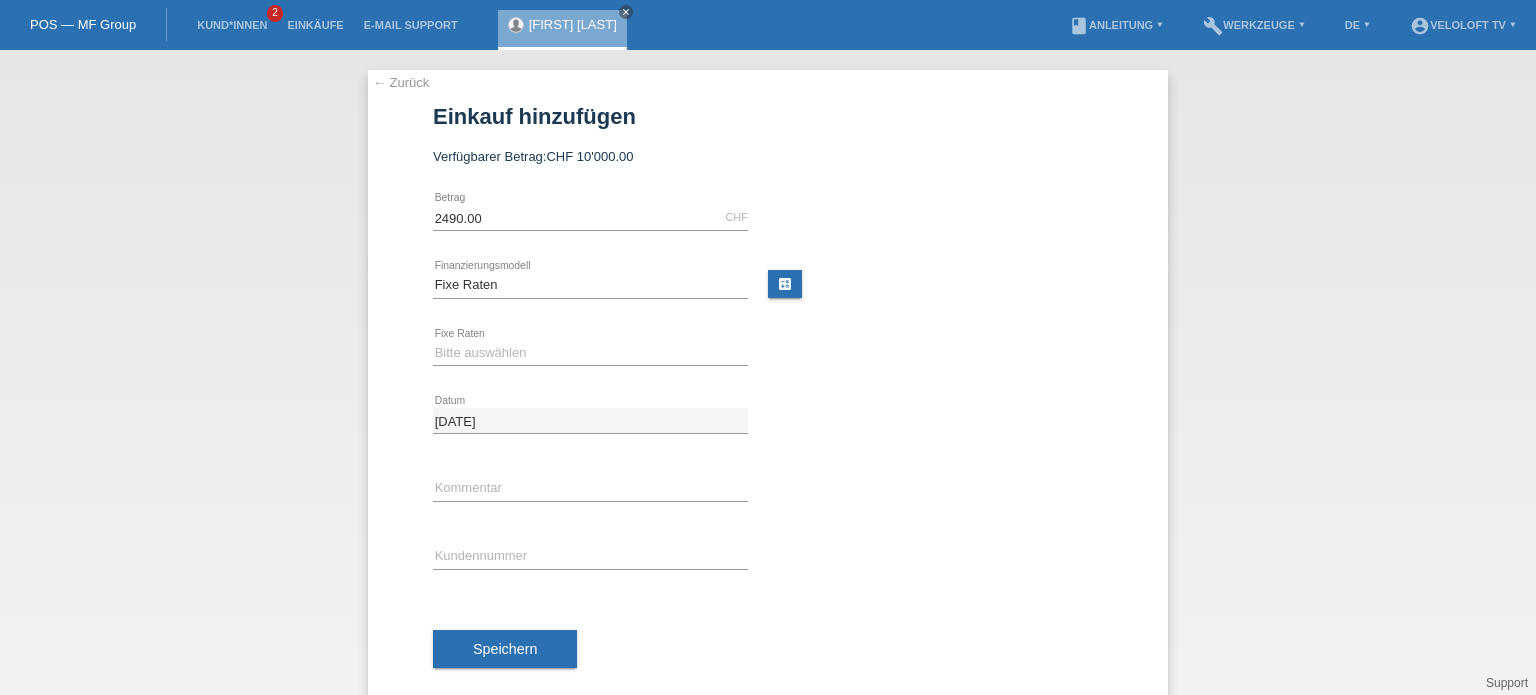 click on "Bitte auswählen
4 Raten
5 Raten
6 Raten
7 Raten
8 Raten
9 Raten
10 Raten 11 Raten 12 Raten 24 Raten" at bounding box center [590, 354] 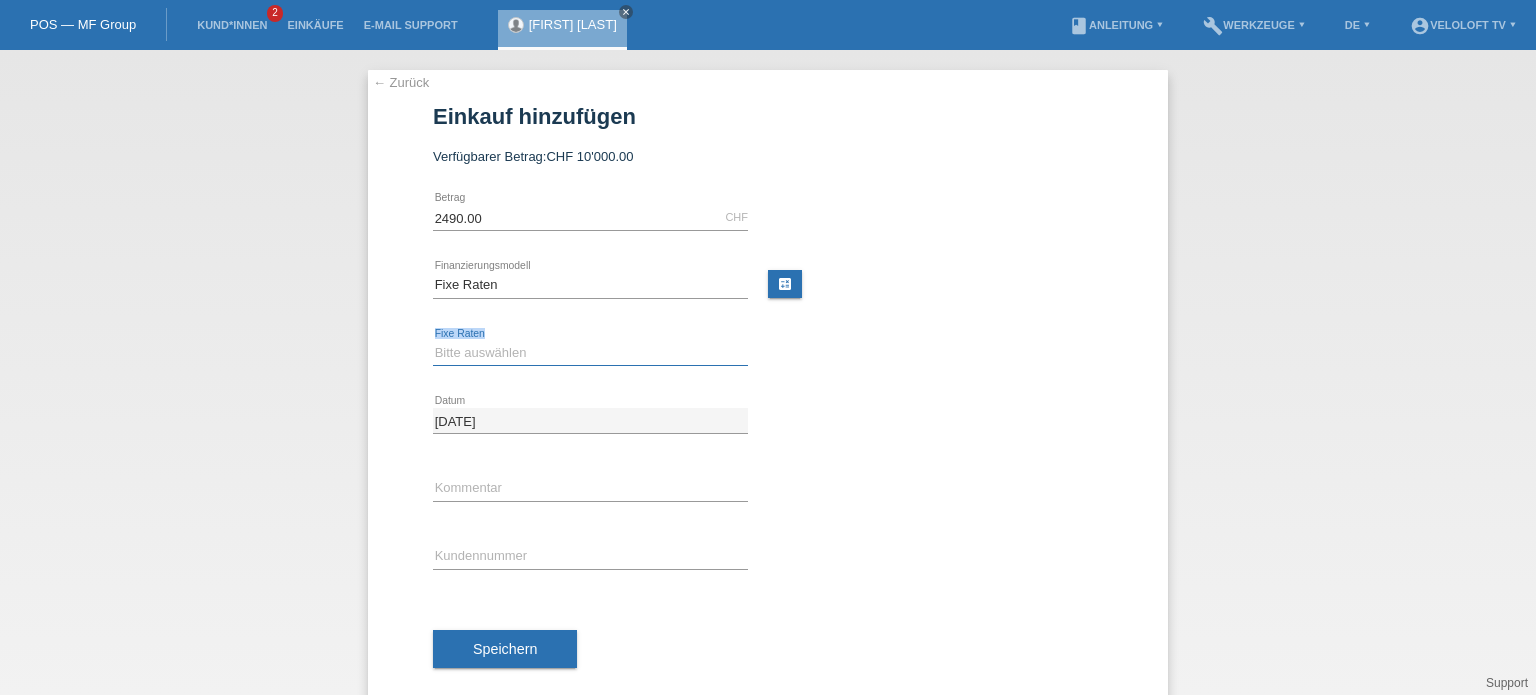 click on "Bitte auswählen
4 Raten
5 Raten
6 Raten
7 Raten
8 Raten
9 Raten
10 Raten
11 Raten" at bounding box center (590, 353) 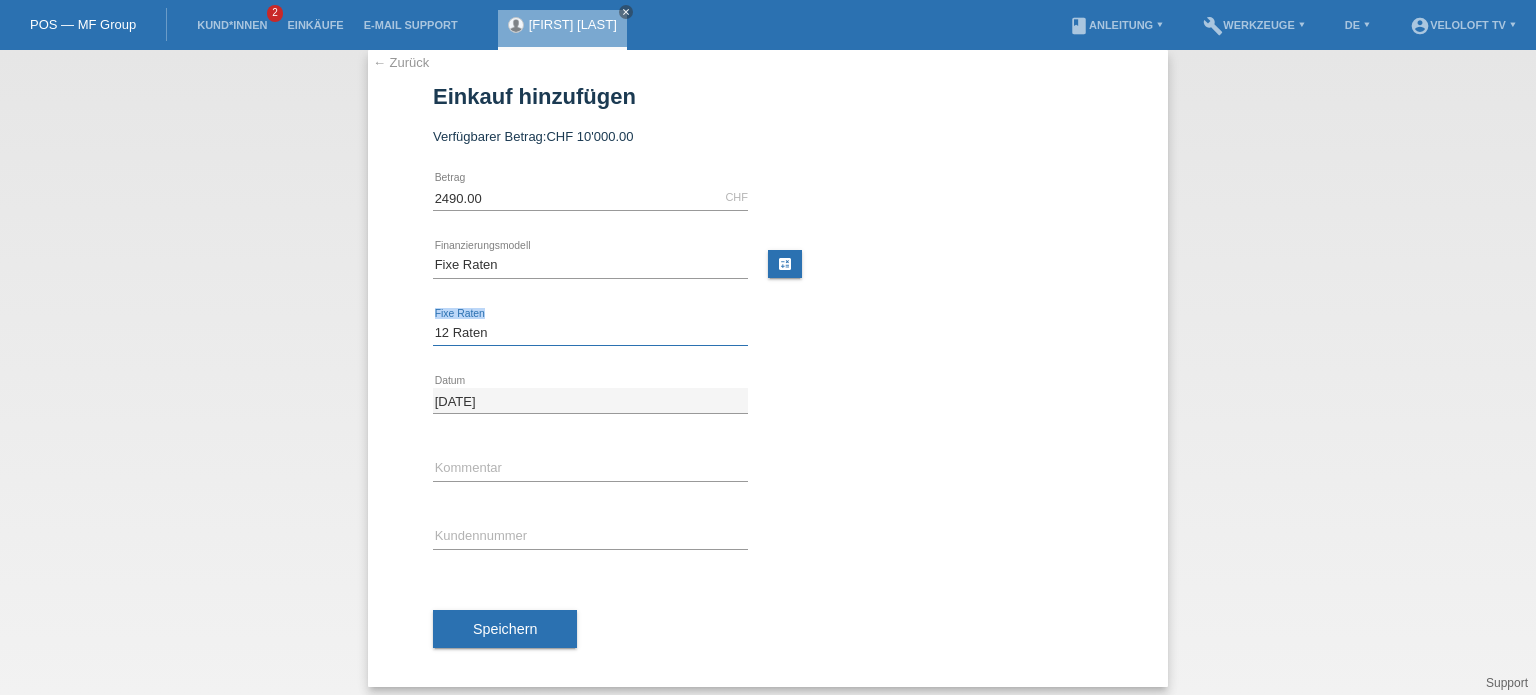 scroll, scrollTop: 30, scrollLeft: 0, axis: vertical 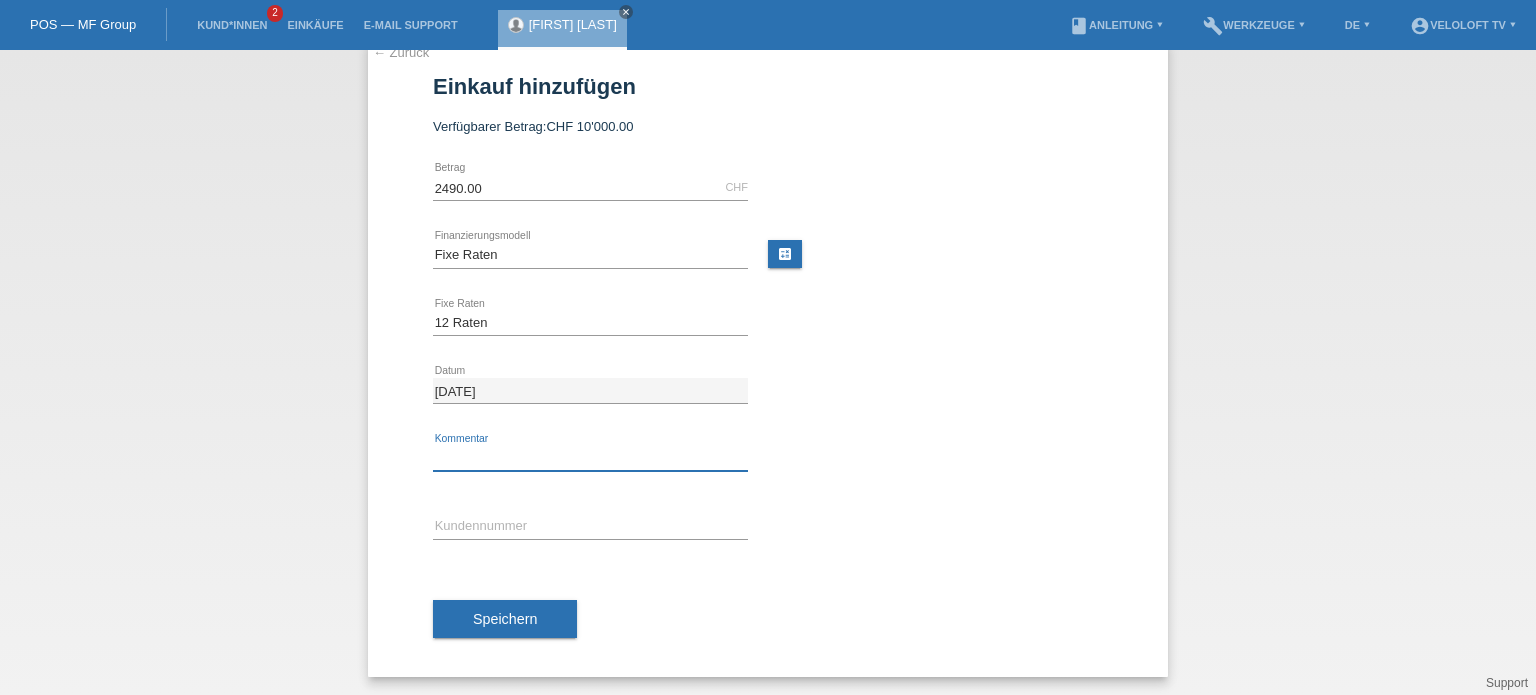 click at bounding box center [590, 458] 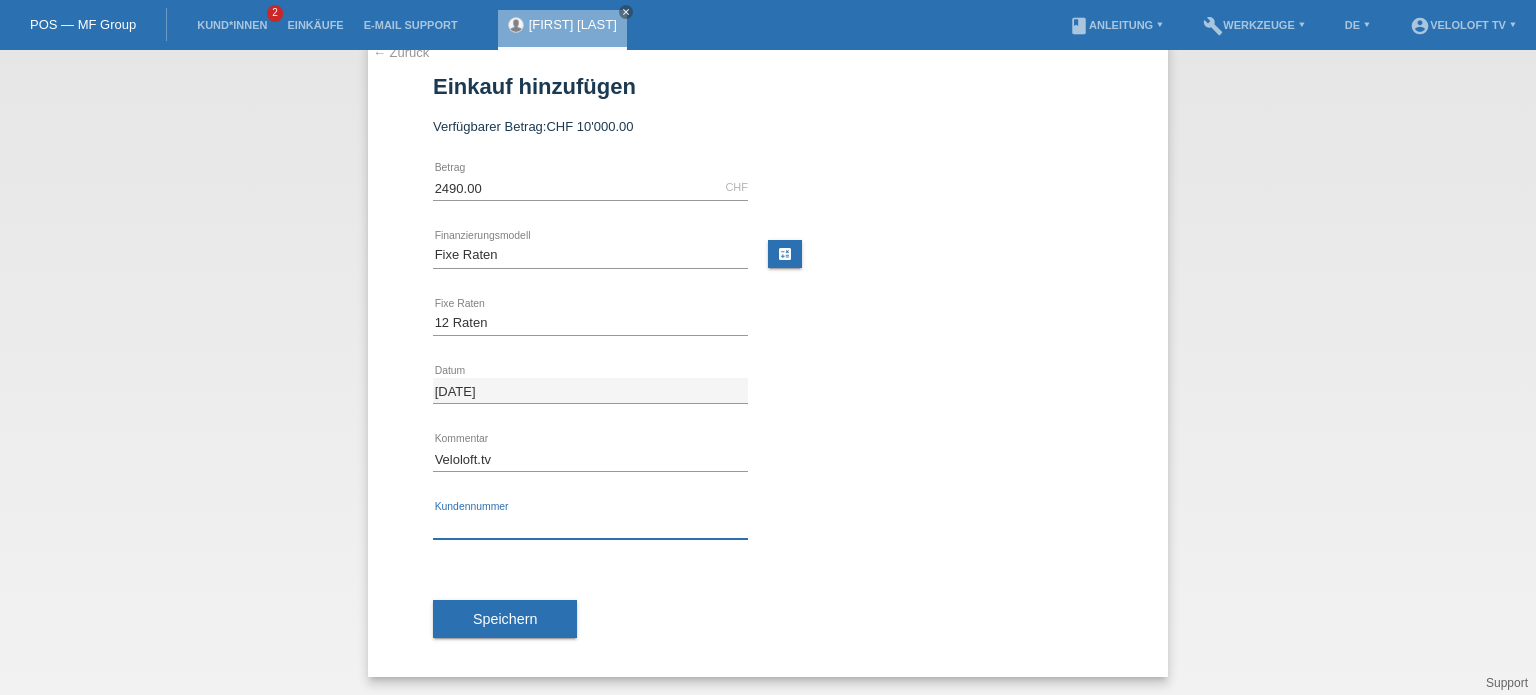 click at bounding box center [590, 526] 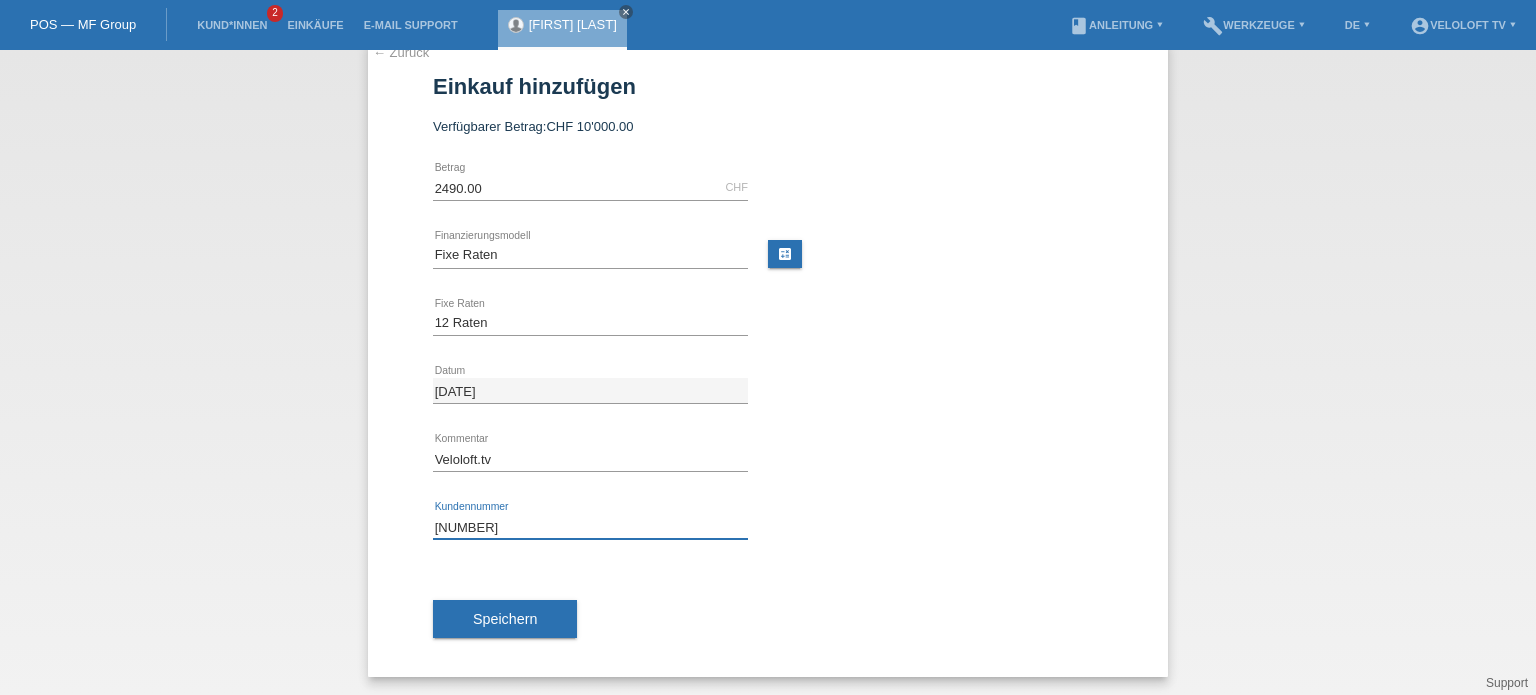 type on "[ID]" 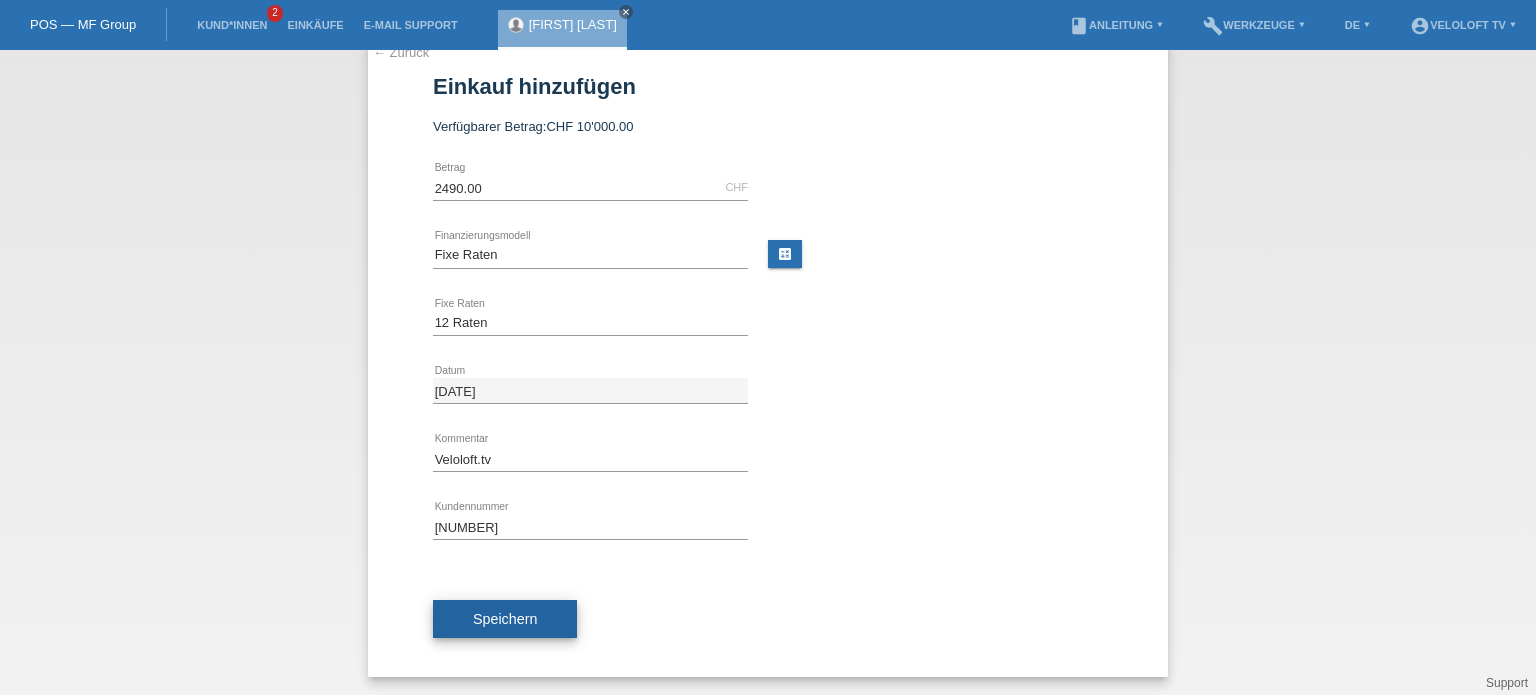 click on "Speichern" at bounding box center (505, 619) 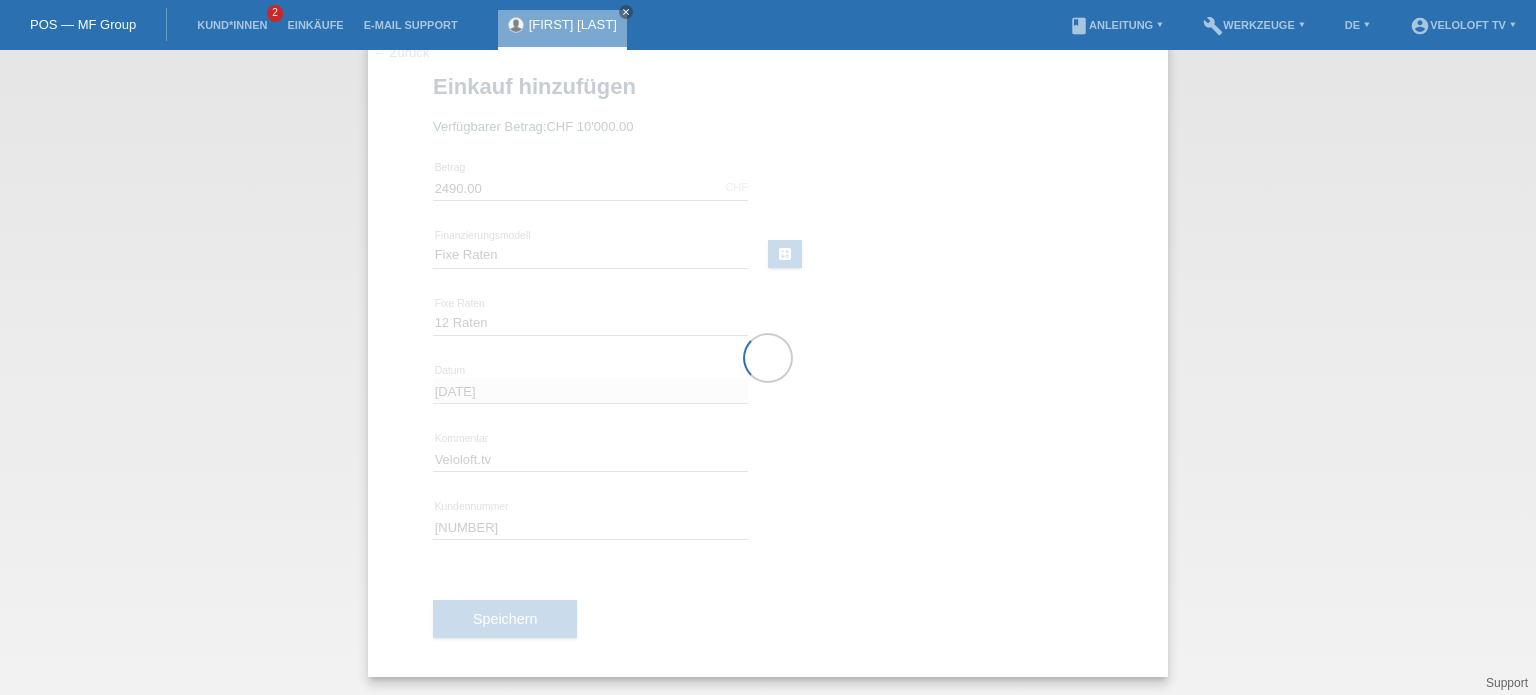 click at bounding box center [768, 358] 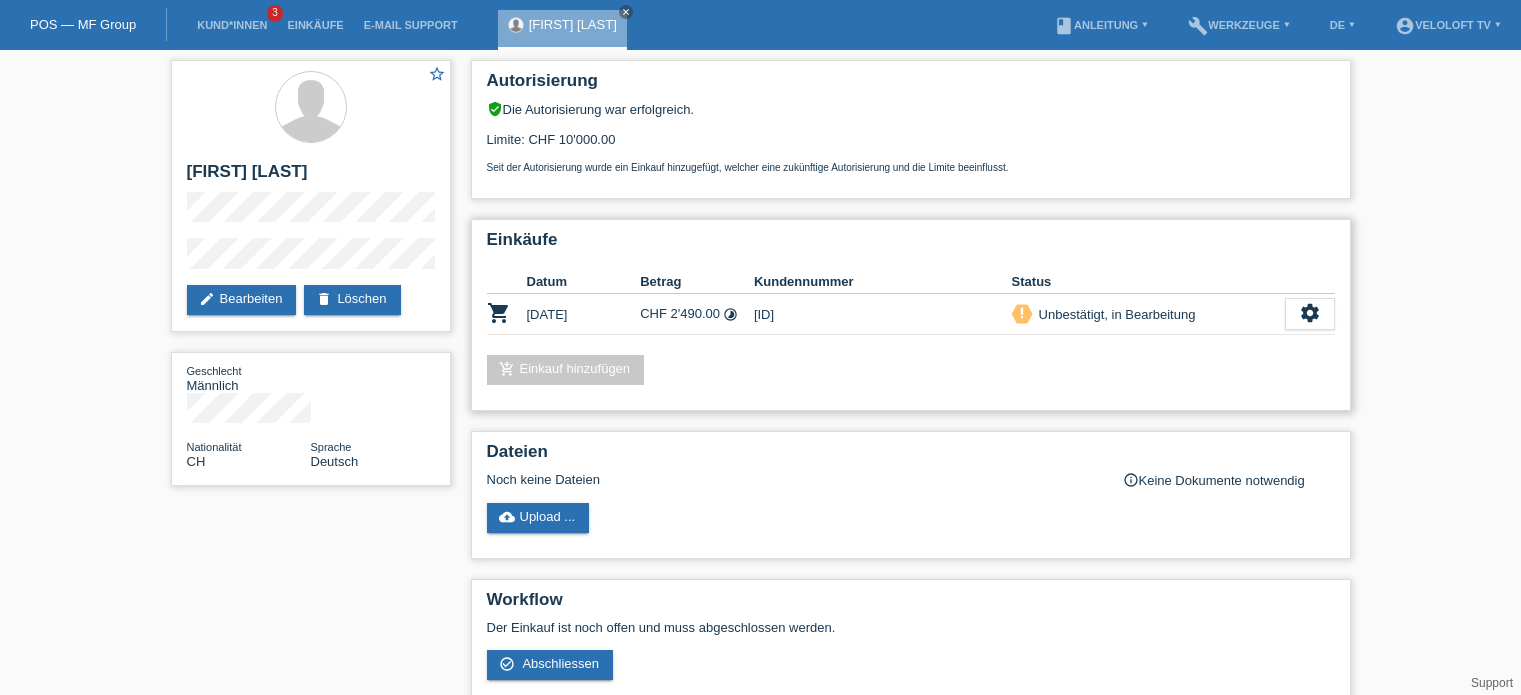 scroll, scrollTop: 0, scrollLeft: 0, axis: both 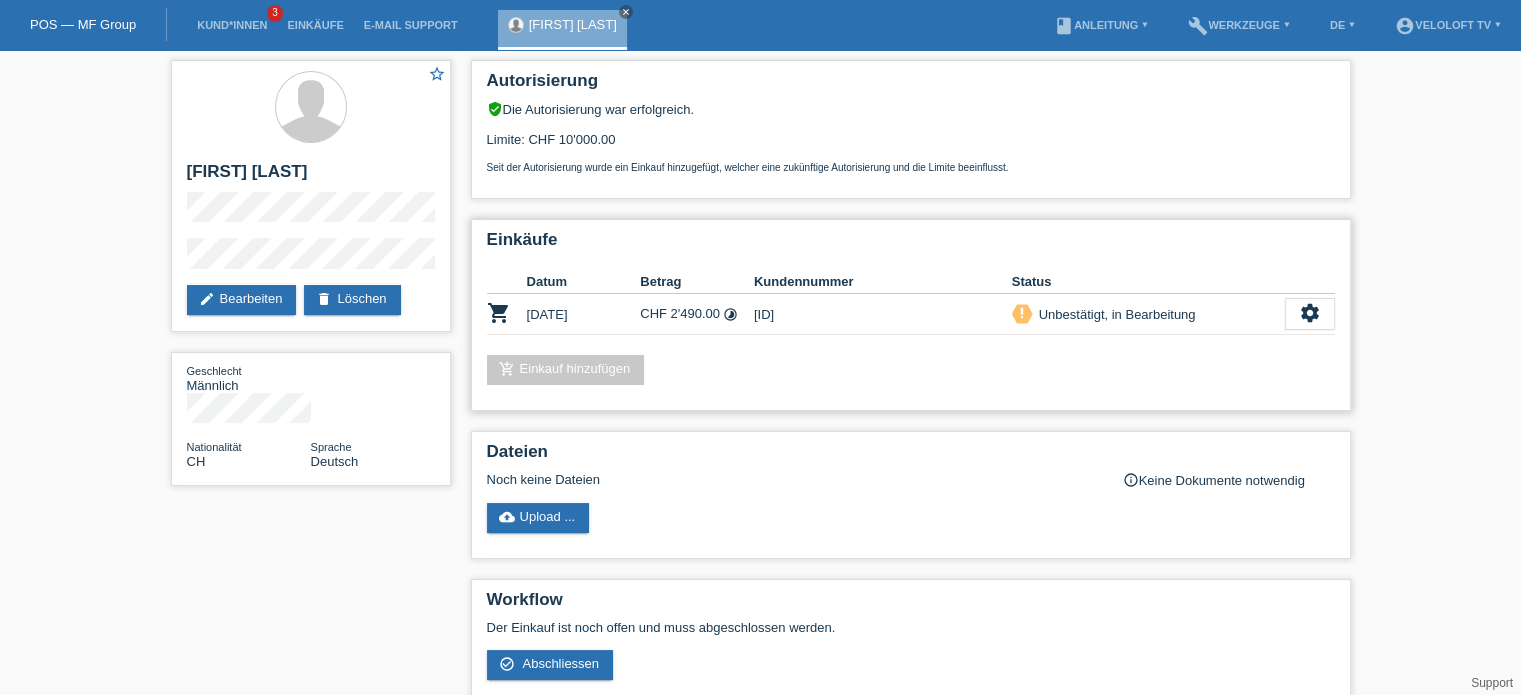 click on "add_shopping_cart  Einkauf hinzufügen" at bounding box center (566, 370) 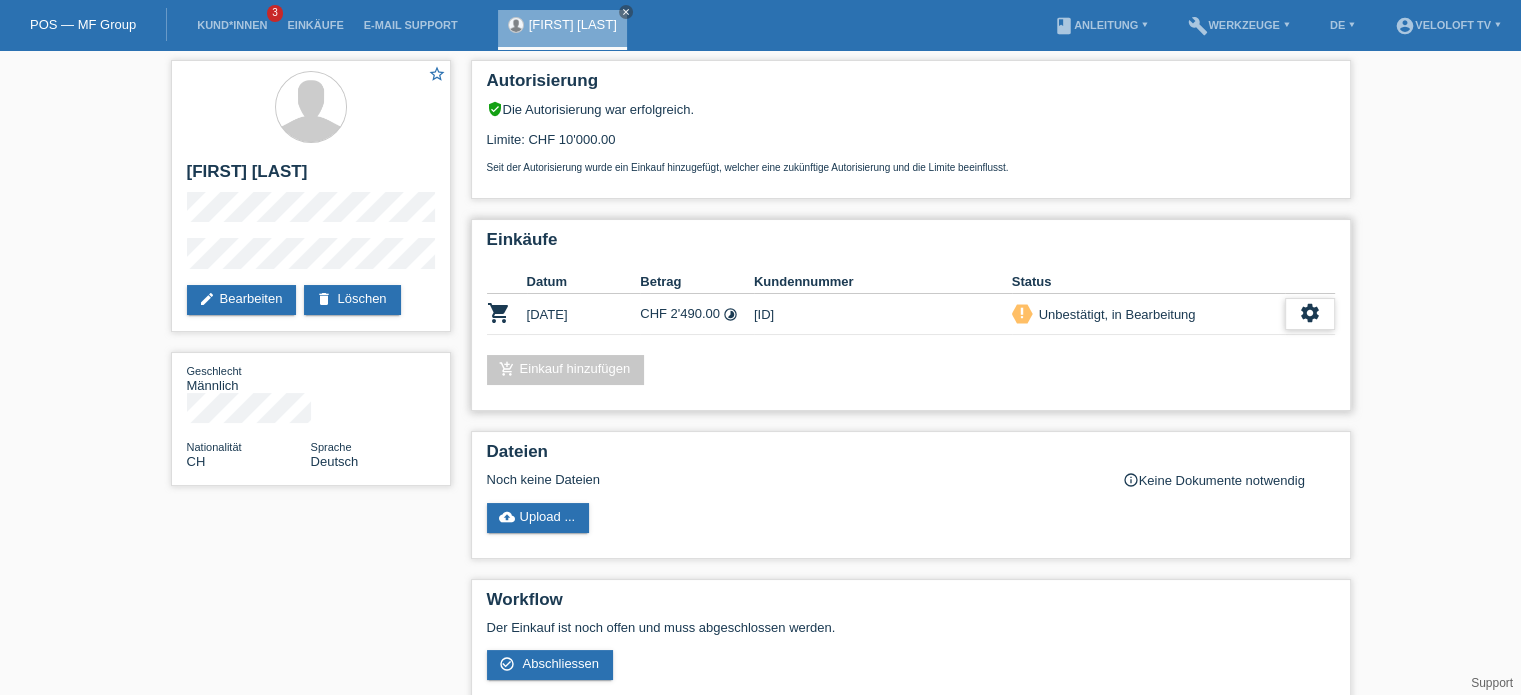 click on "settings" at bounding box center [1310, 313] 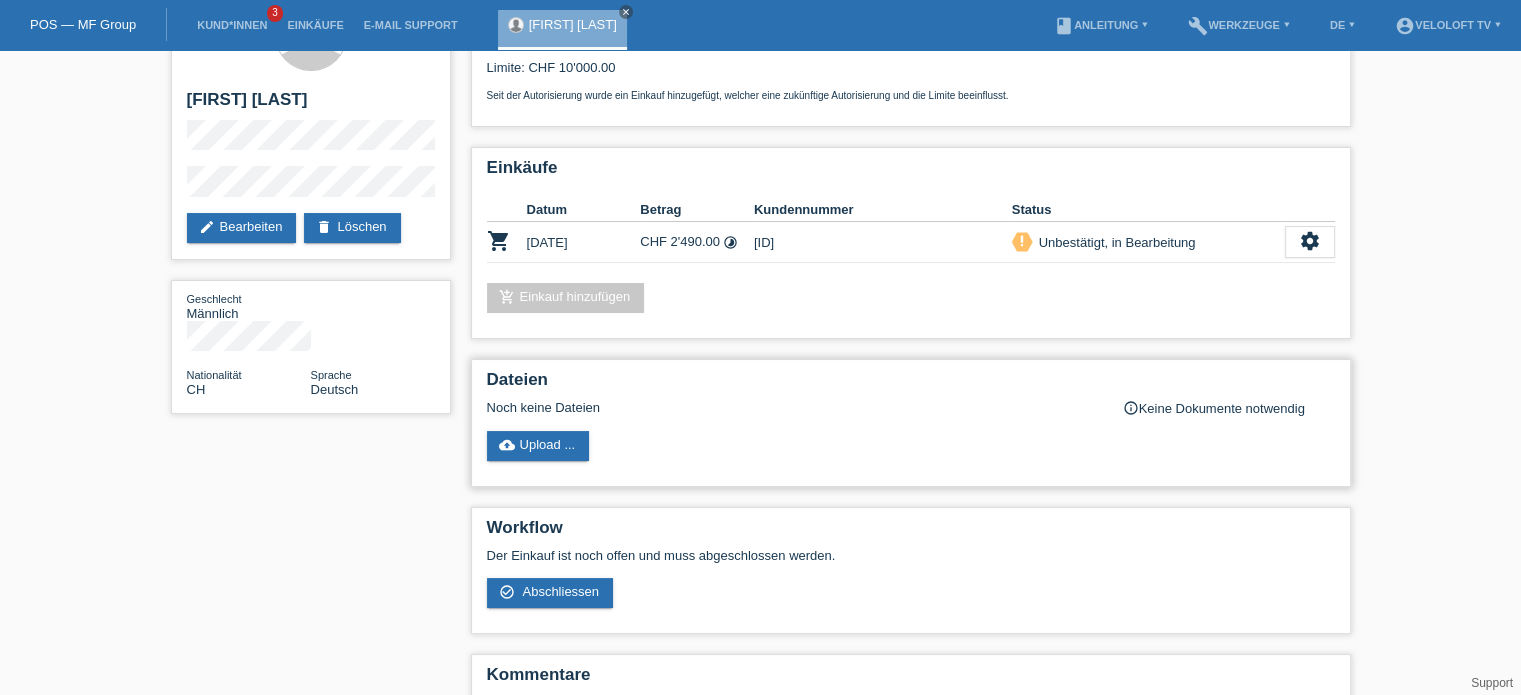 scroll, scrollTop: 0, scrollLeft: 0, axis: both 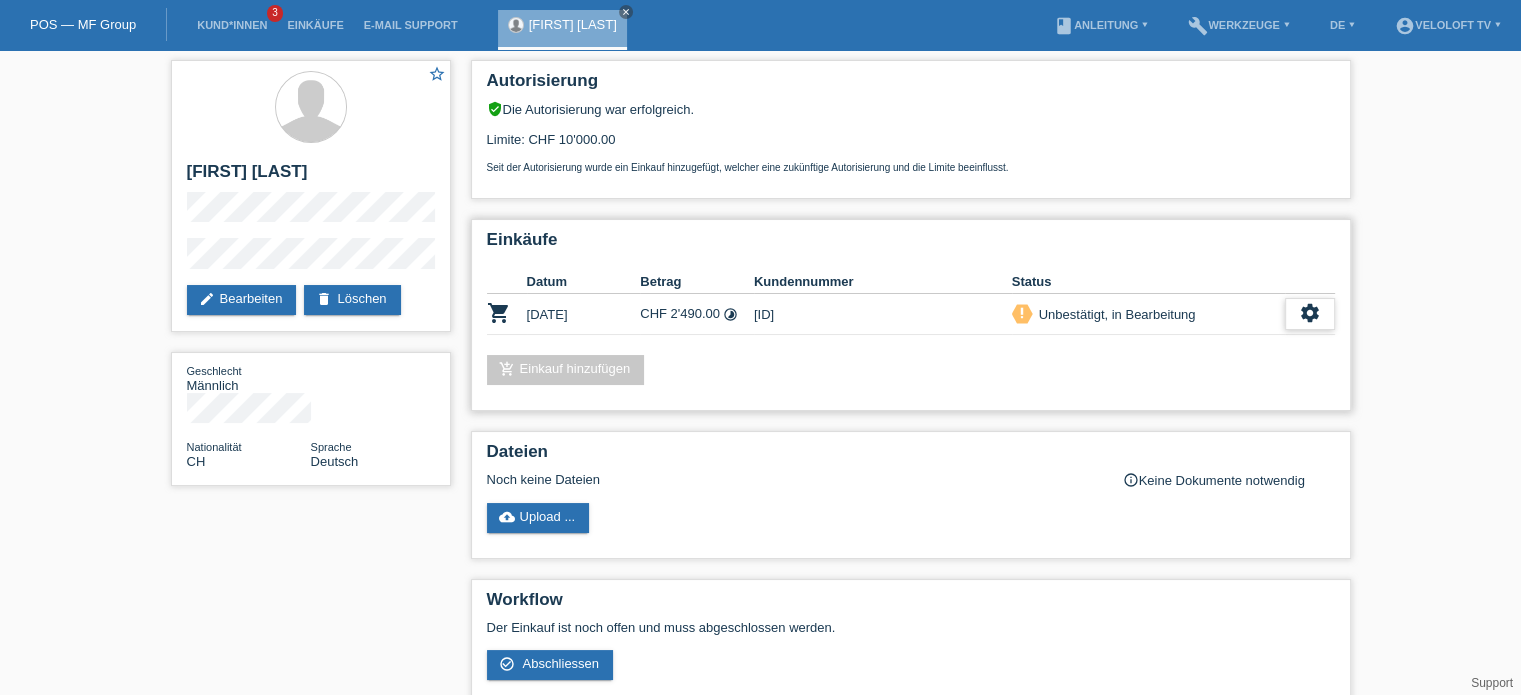 click on "settings" at bounding box center [1310, 313] 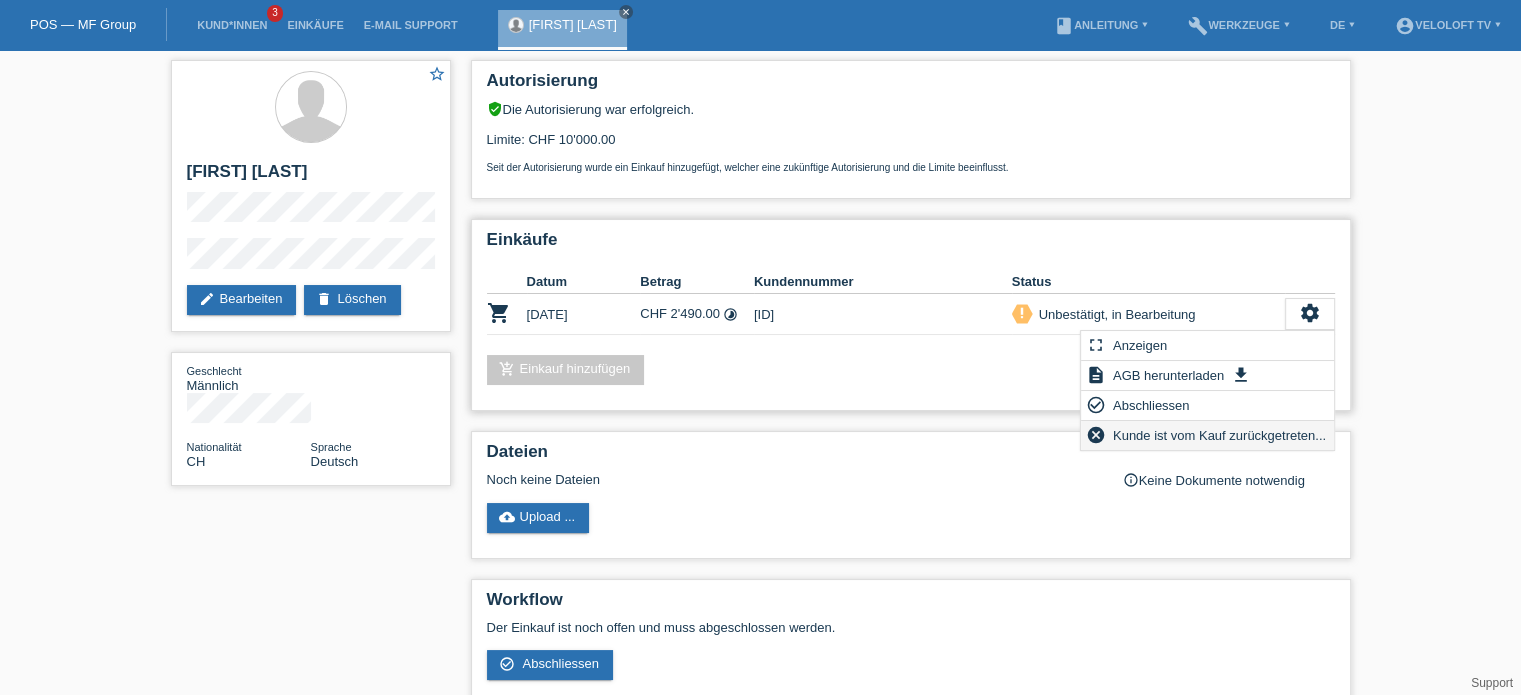 click on "Kunde ist vom Kauf zurückgetreten..." at bounding box center (1219, 435) 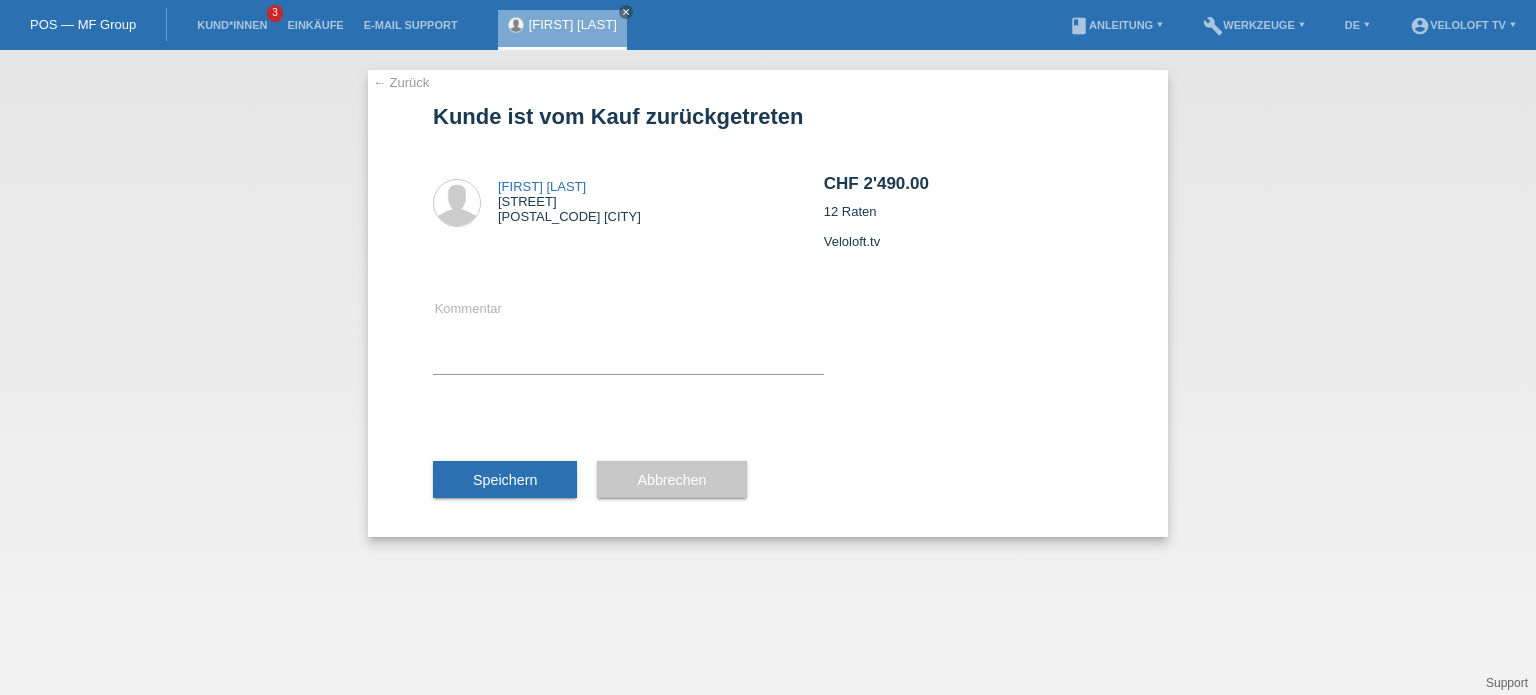 scroll, scrollTop: 0, scrollLeft: 0, axis: both 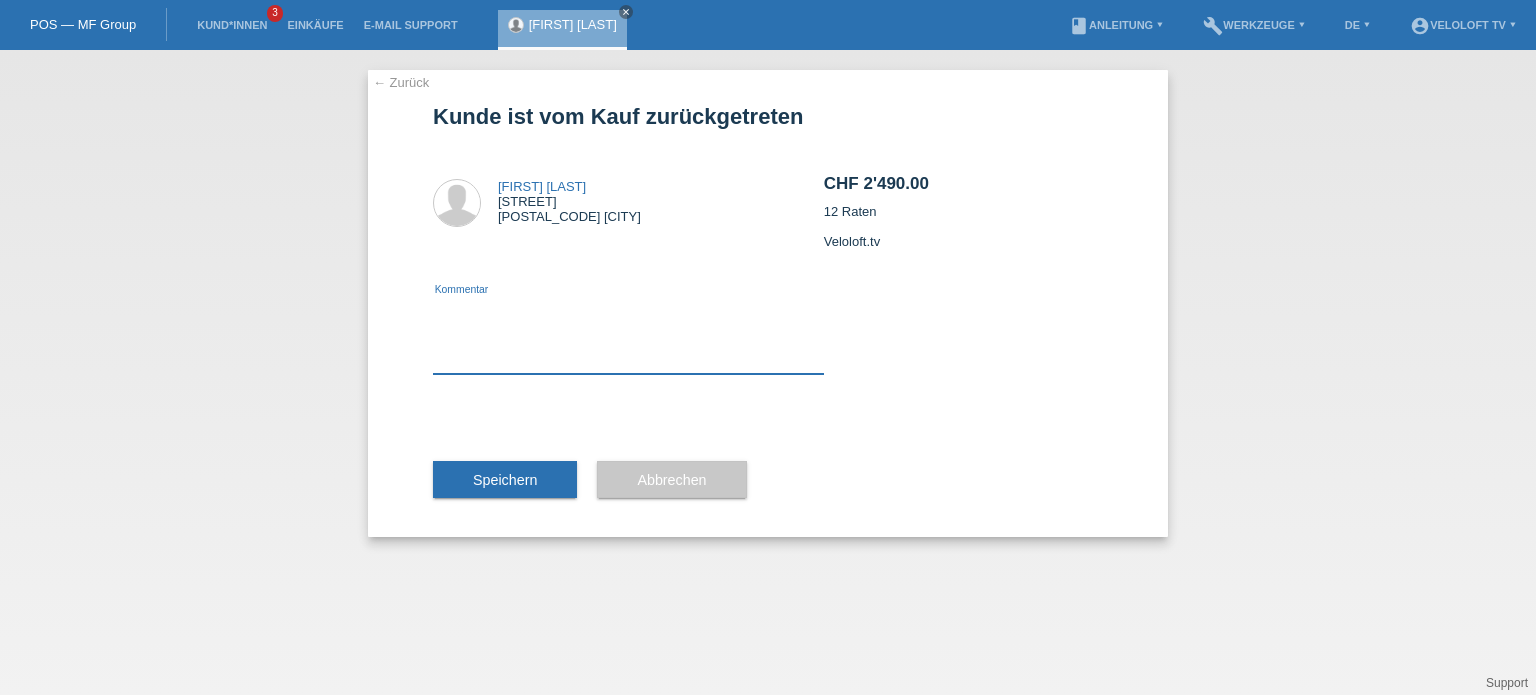 click at bounding box center (628, 335) 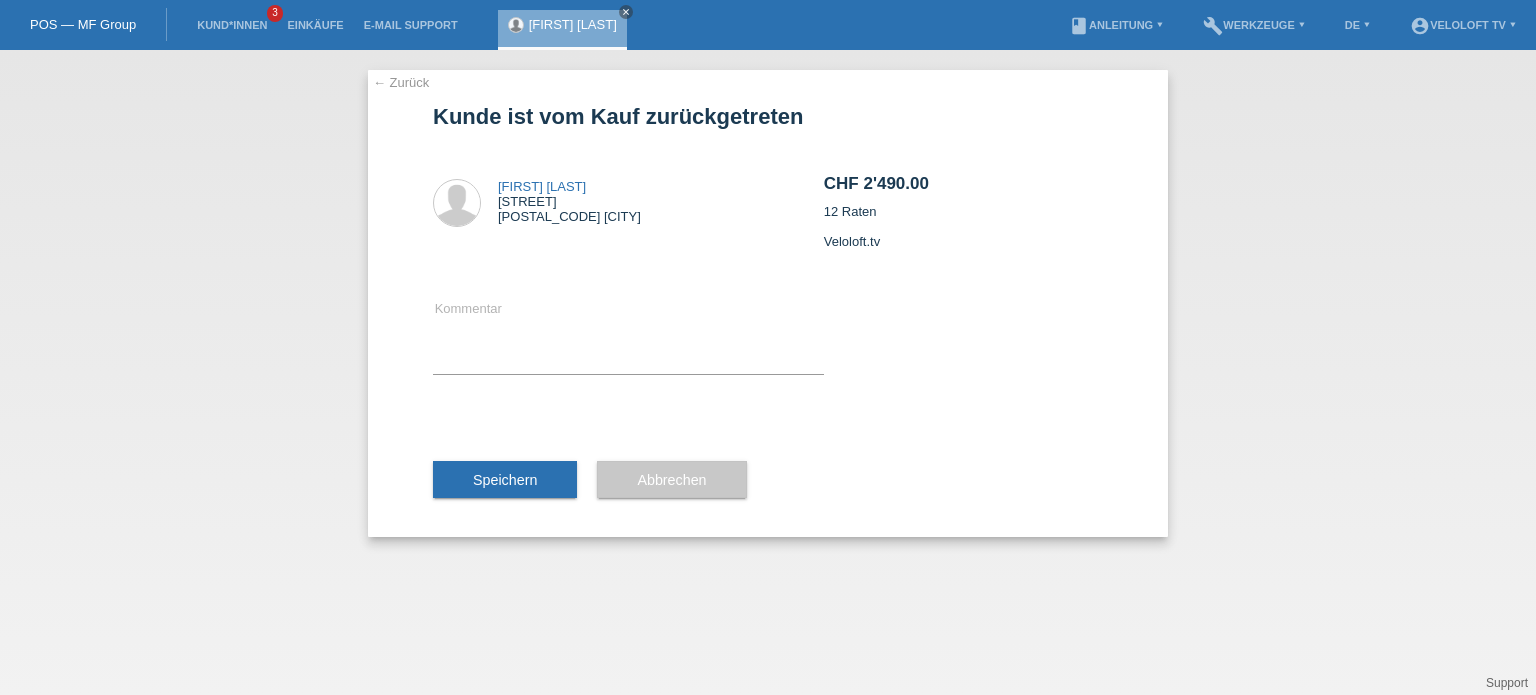 click on "CHF 2'490.00
12 Raten
Veloloft.tv" at bounding box center (963, 211) 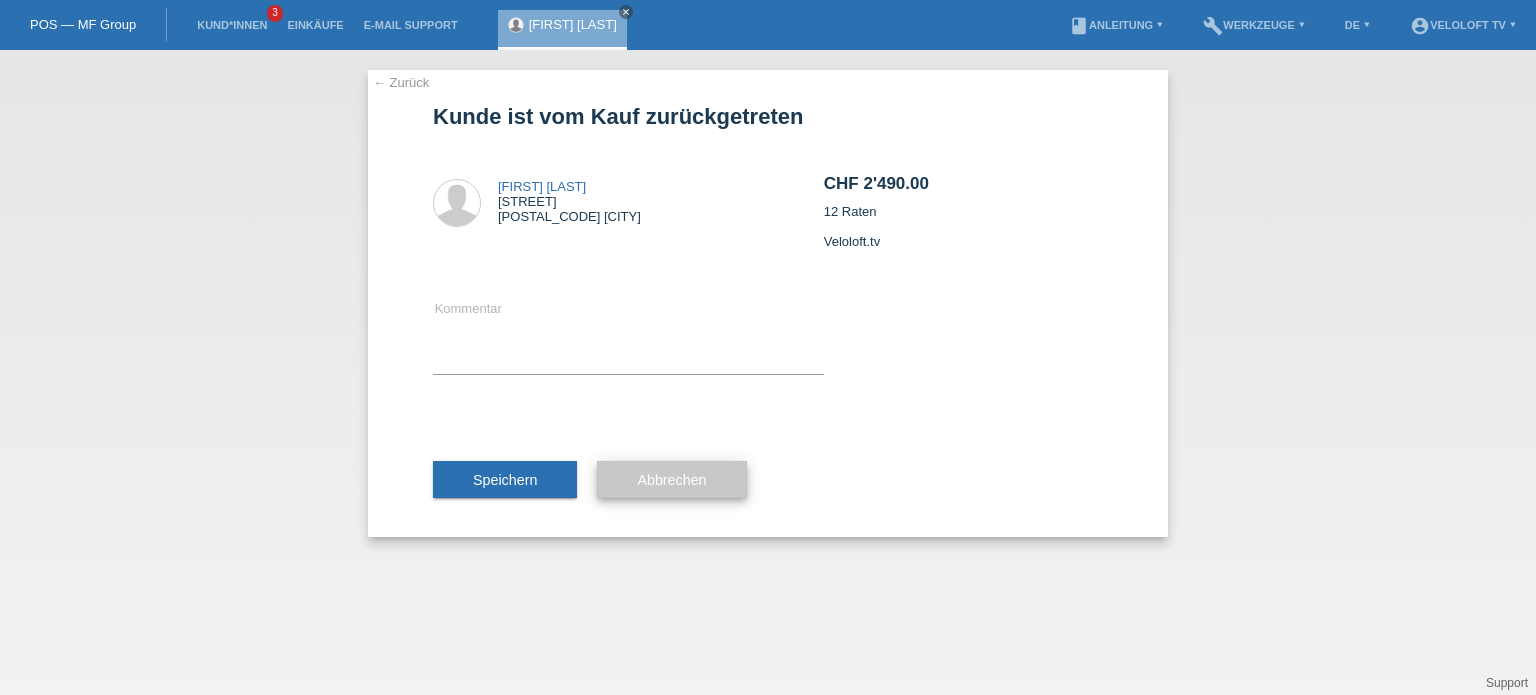 click on "Abbrechen" at bounding box center [671, 480] 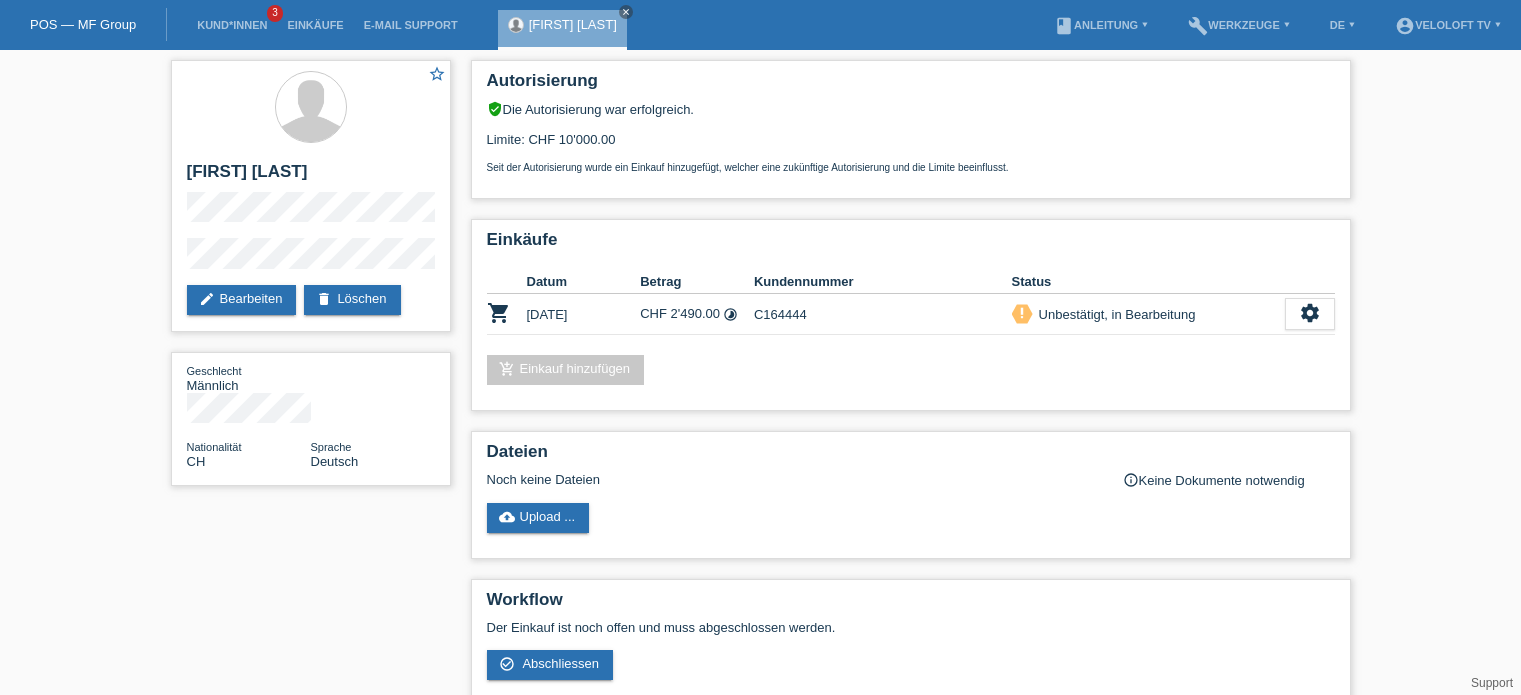 scroll, scrollTop: 0, scrollLeft: 0, axis: both 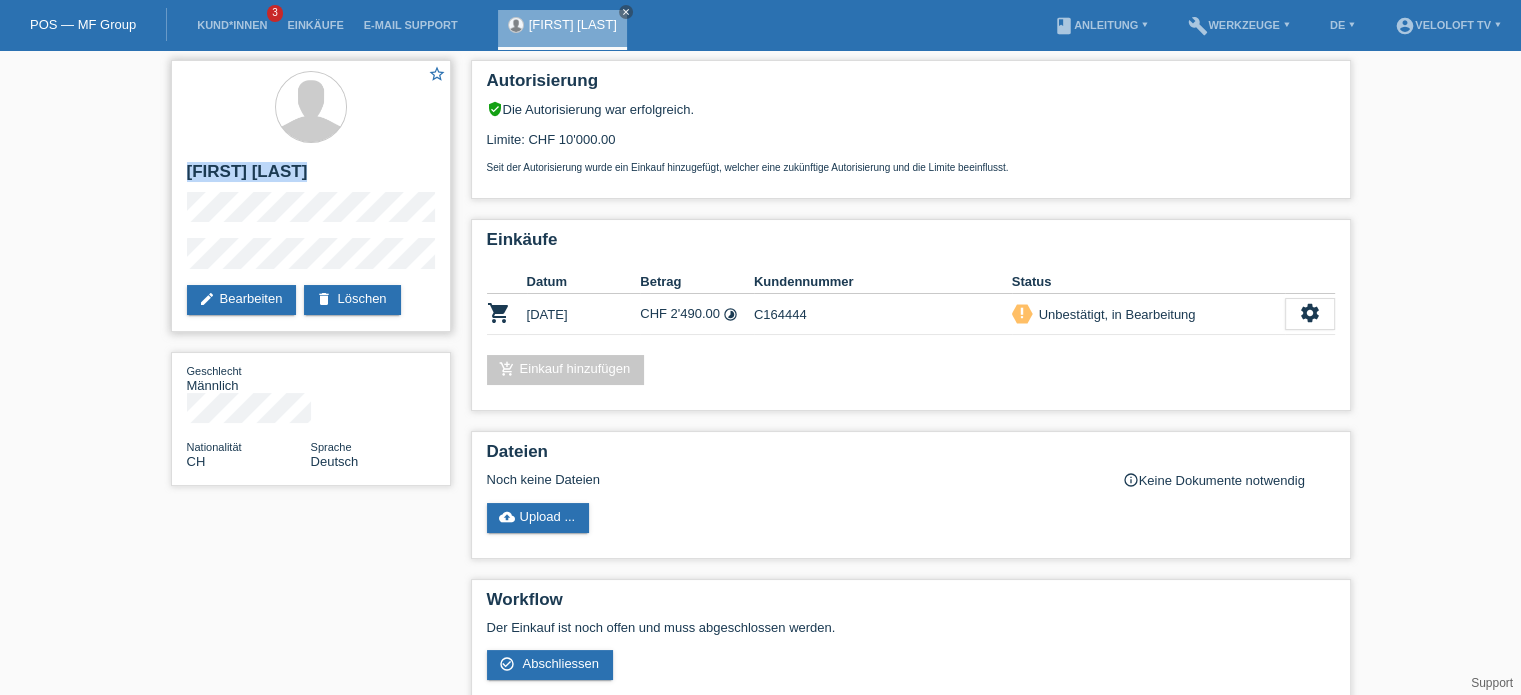 drag, startPoint x: 180, startPoint y: 165, endPoint x: 339, endPoint y: 180, distance: 159.70598 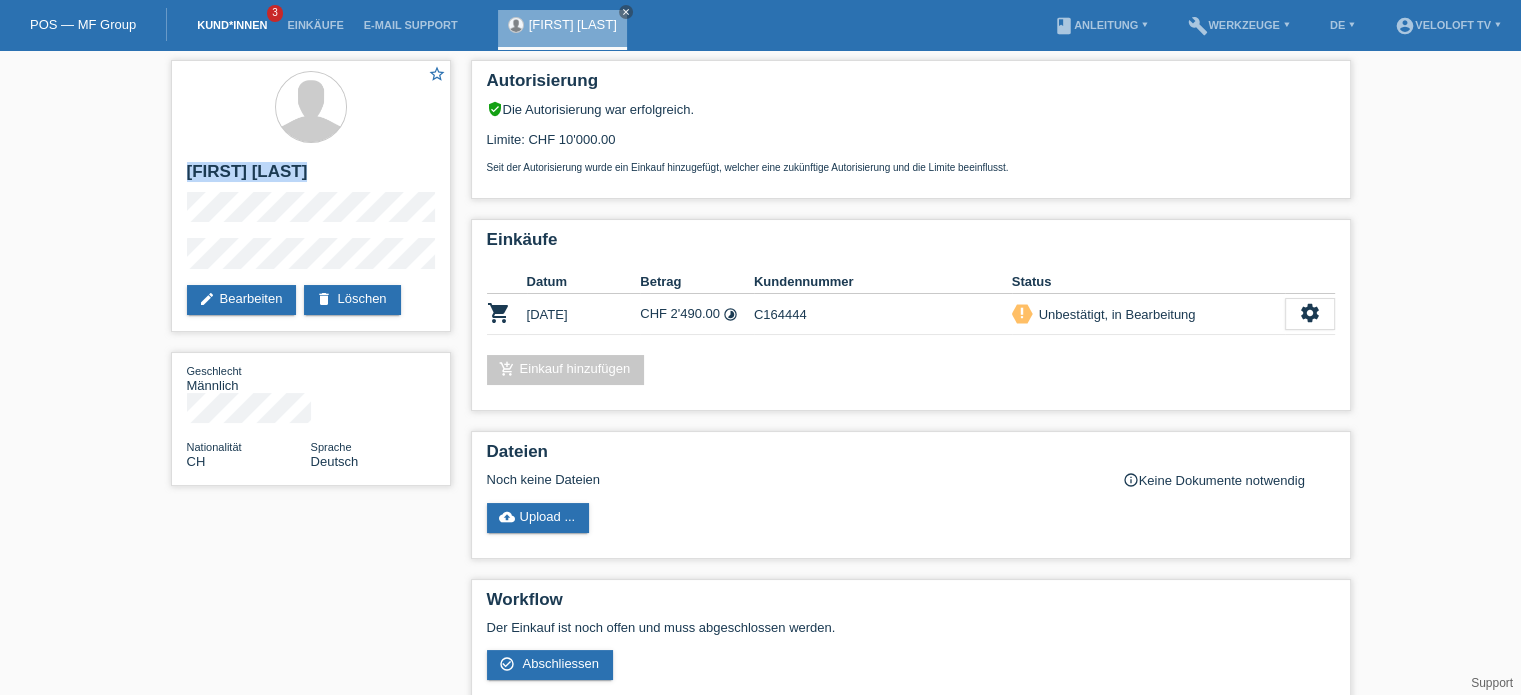 click on "Kund*innen" at bounding box center (232, 25) 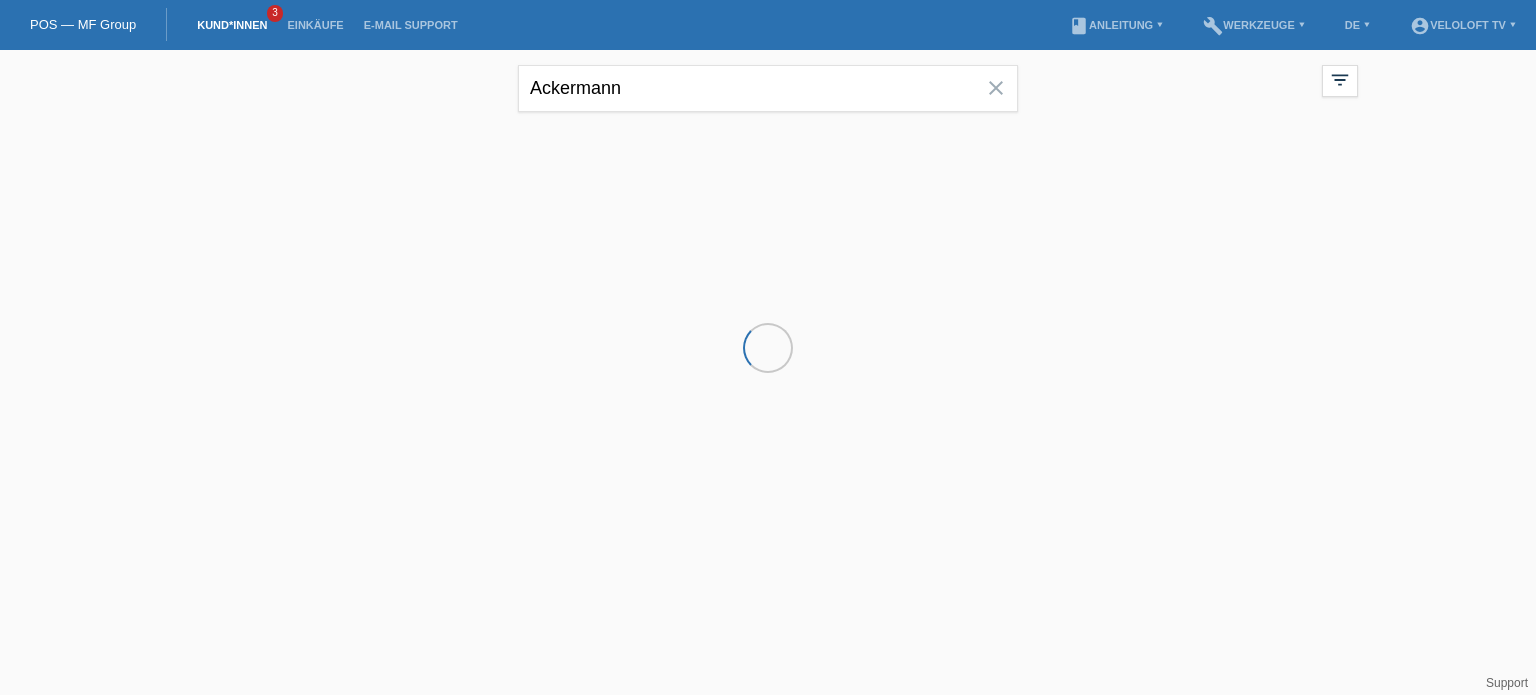 scroll, scrollTop: 0, scrollLeft: 0, axis: both 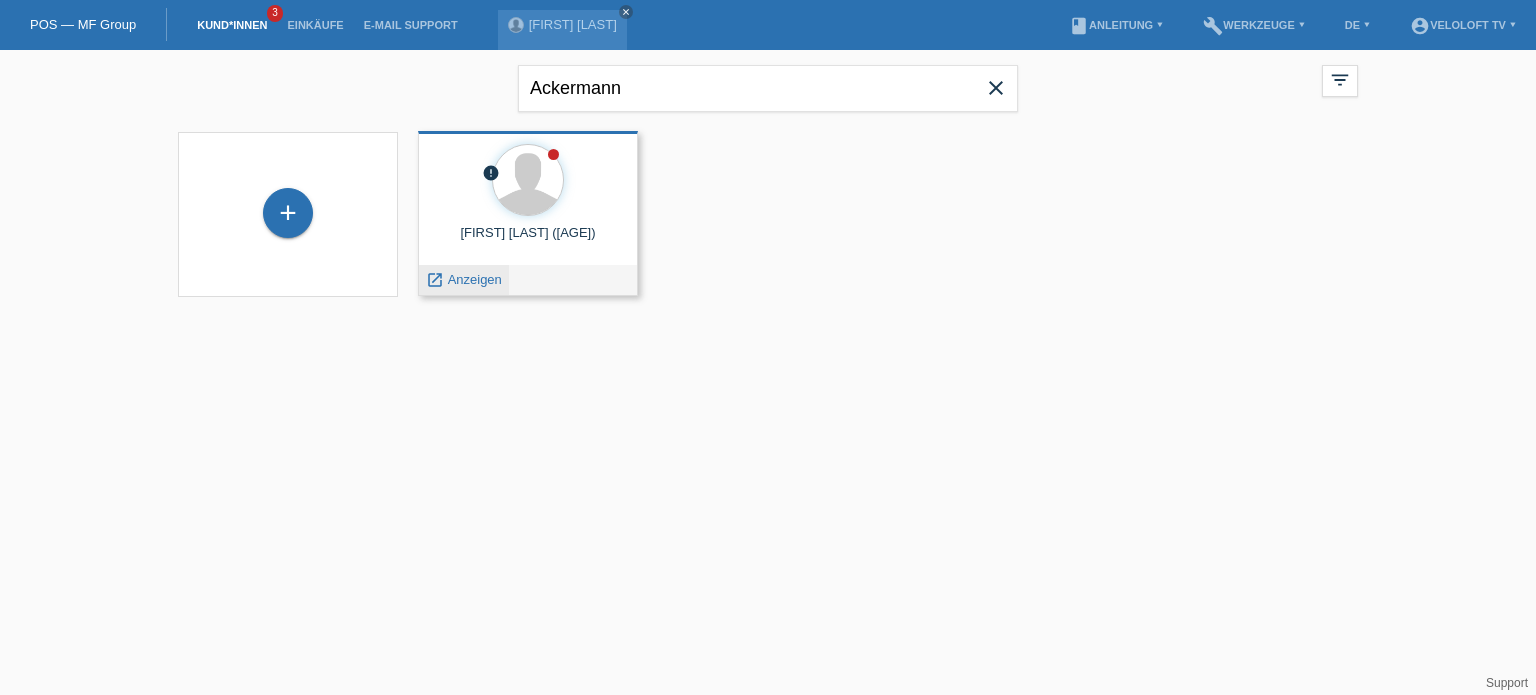 click on "Anzeigen" at bounding box center (475, 279) 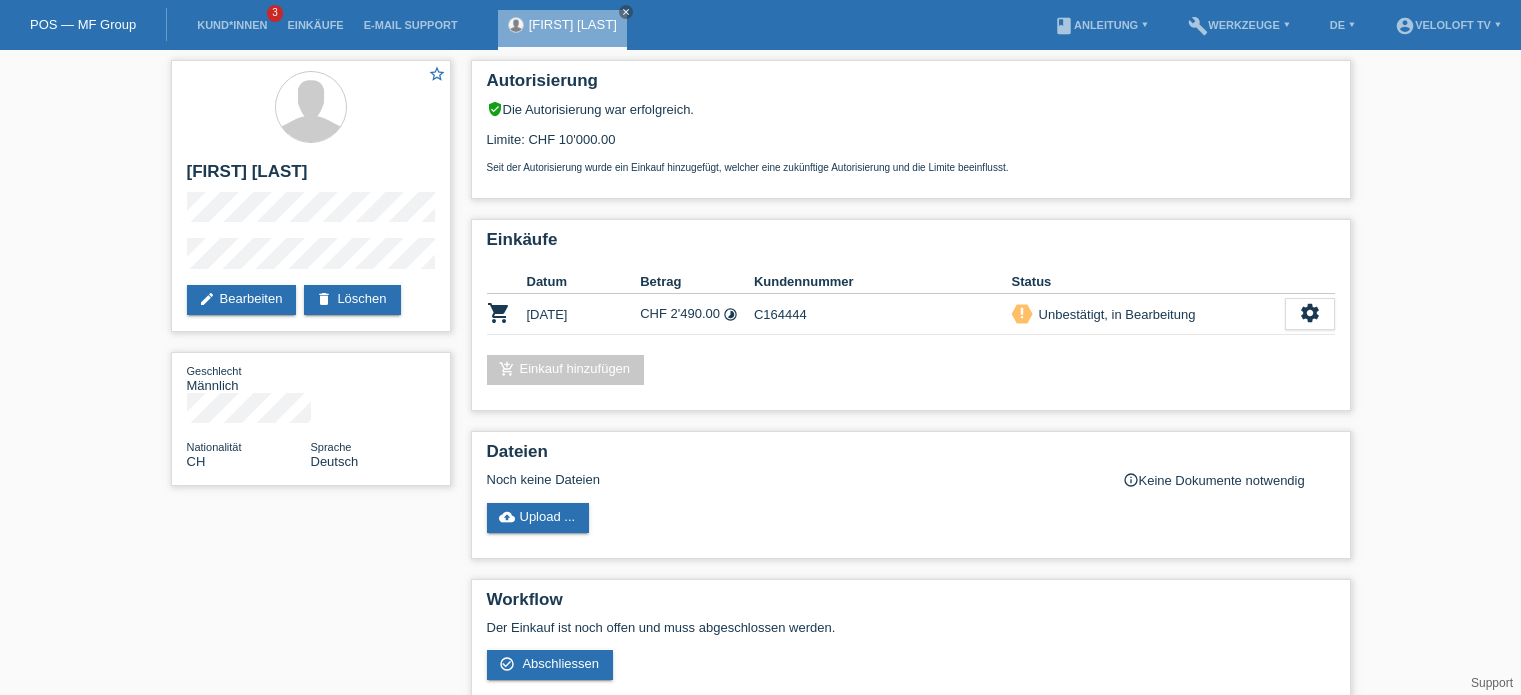 scroll, scrollTop: 0, scrollLeft: 0, axis: both 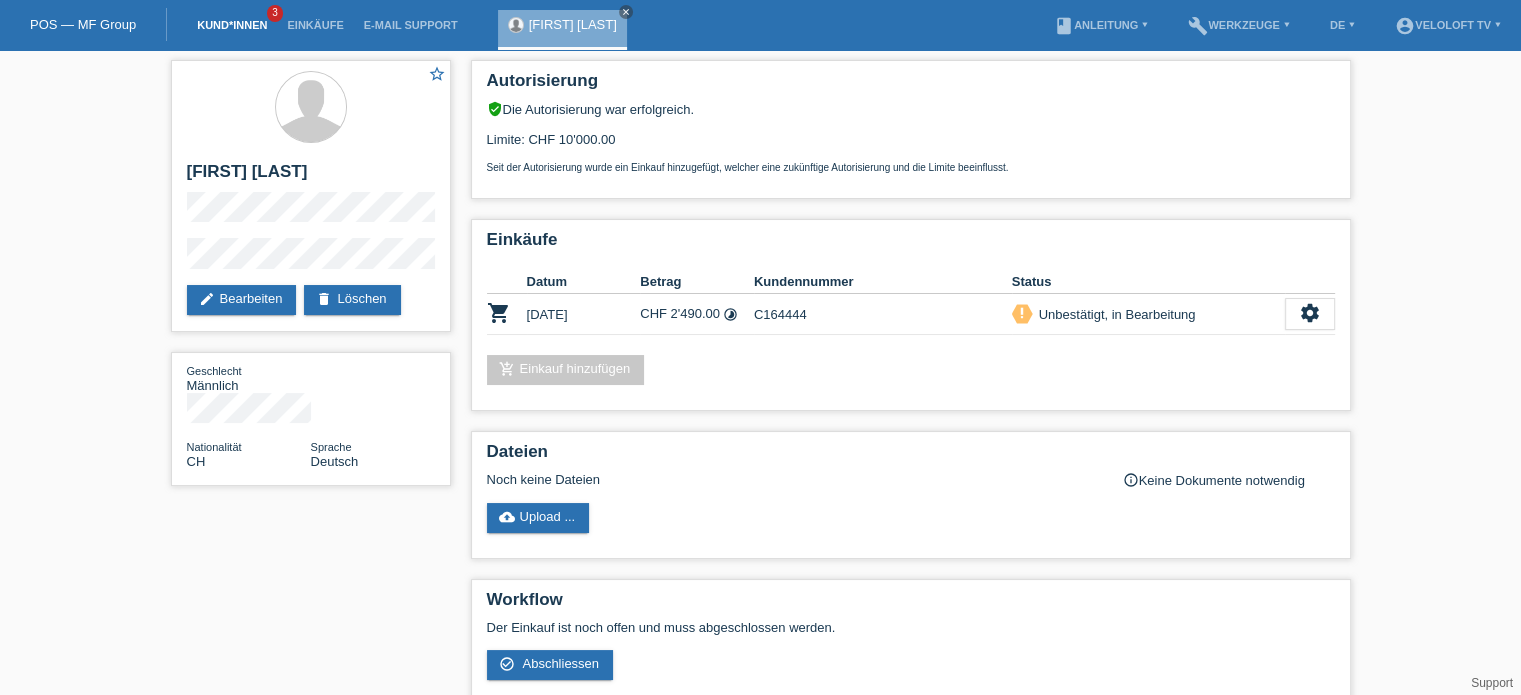 click on "Kund*innen" at bounding box center [232, 25] 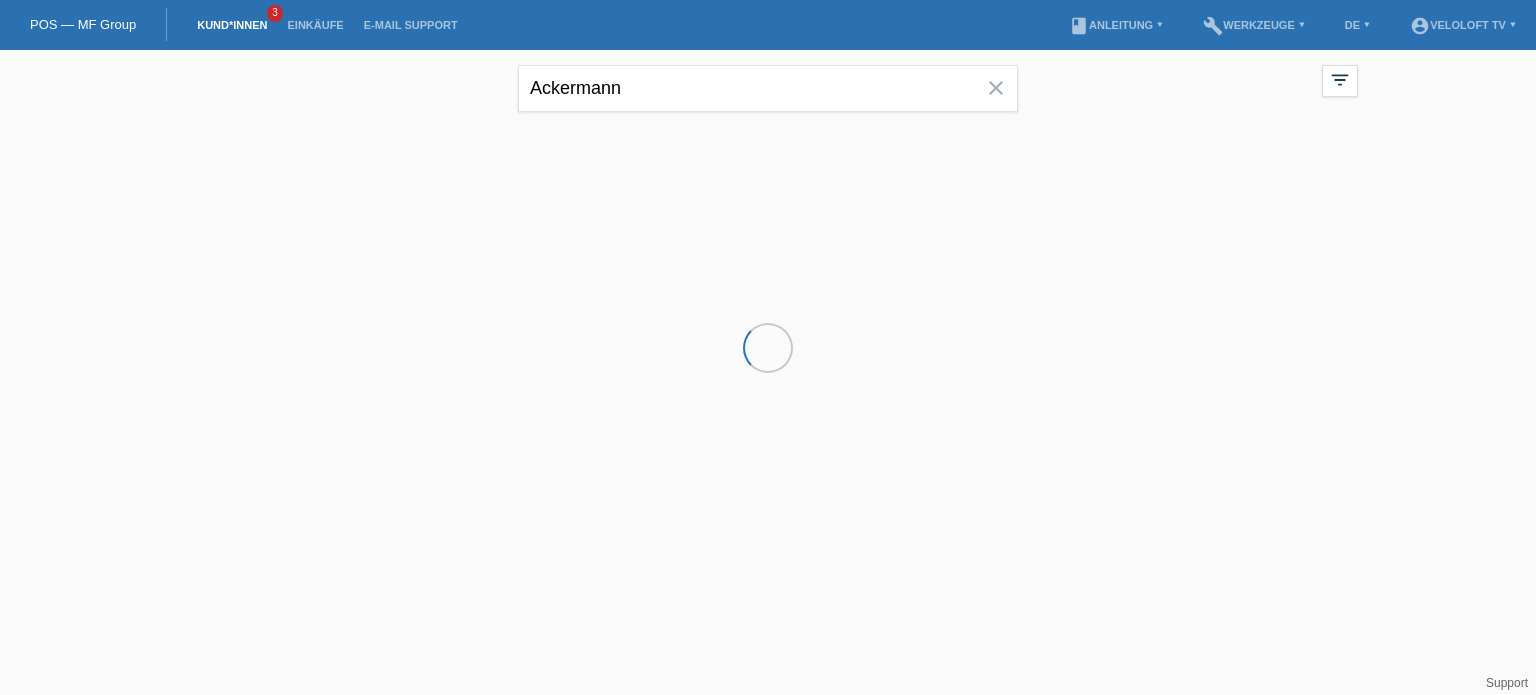 scroll, scrollTop: 0, scrollLeft: 0, axis: both 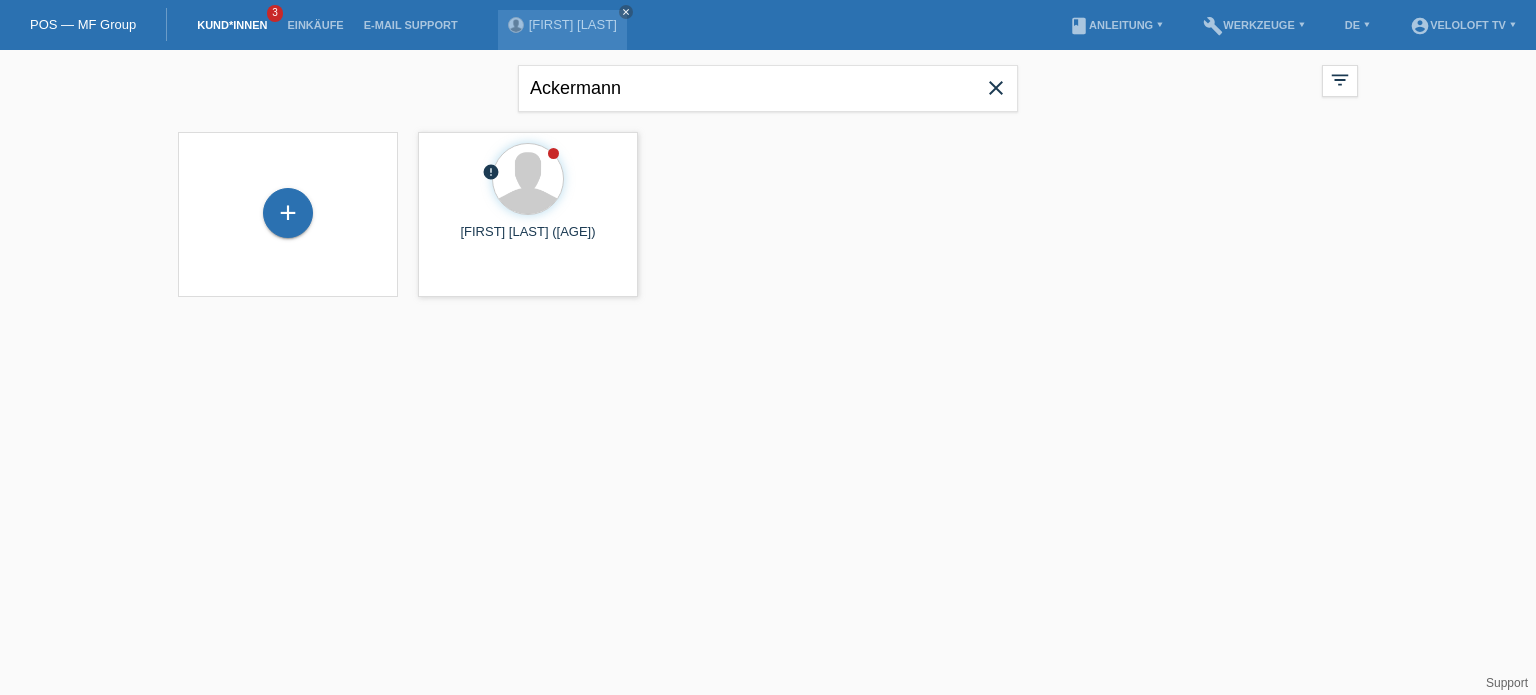 click on "Kund*innen" at bounding box center [232, 25] 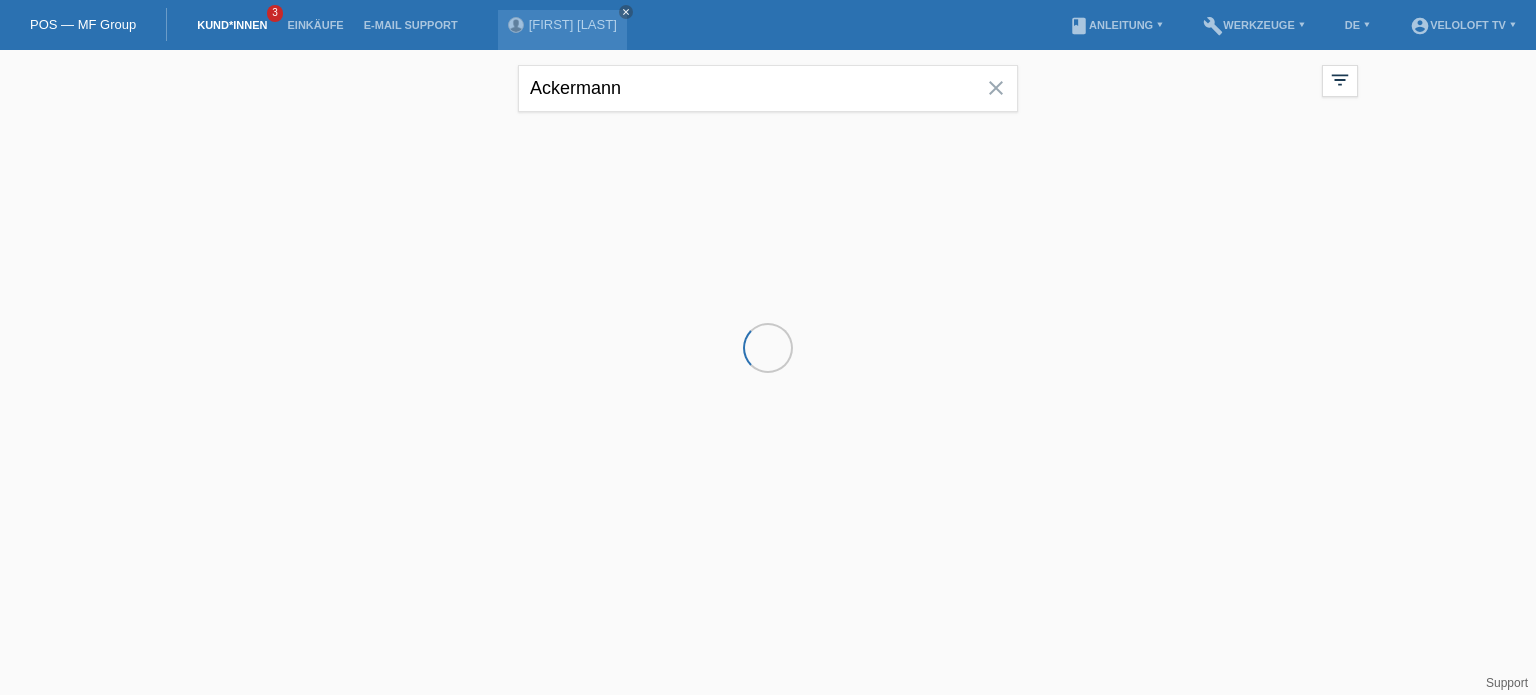 scroll, scrollTop: 0, scrollLeft: 0, axis: both 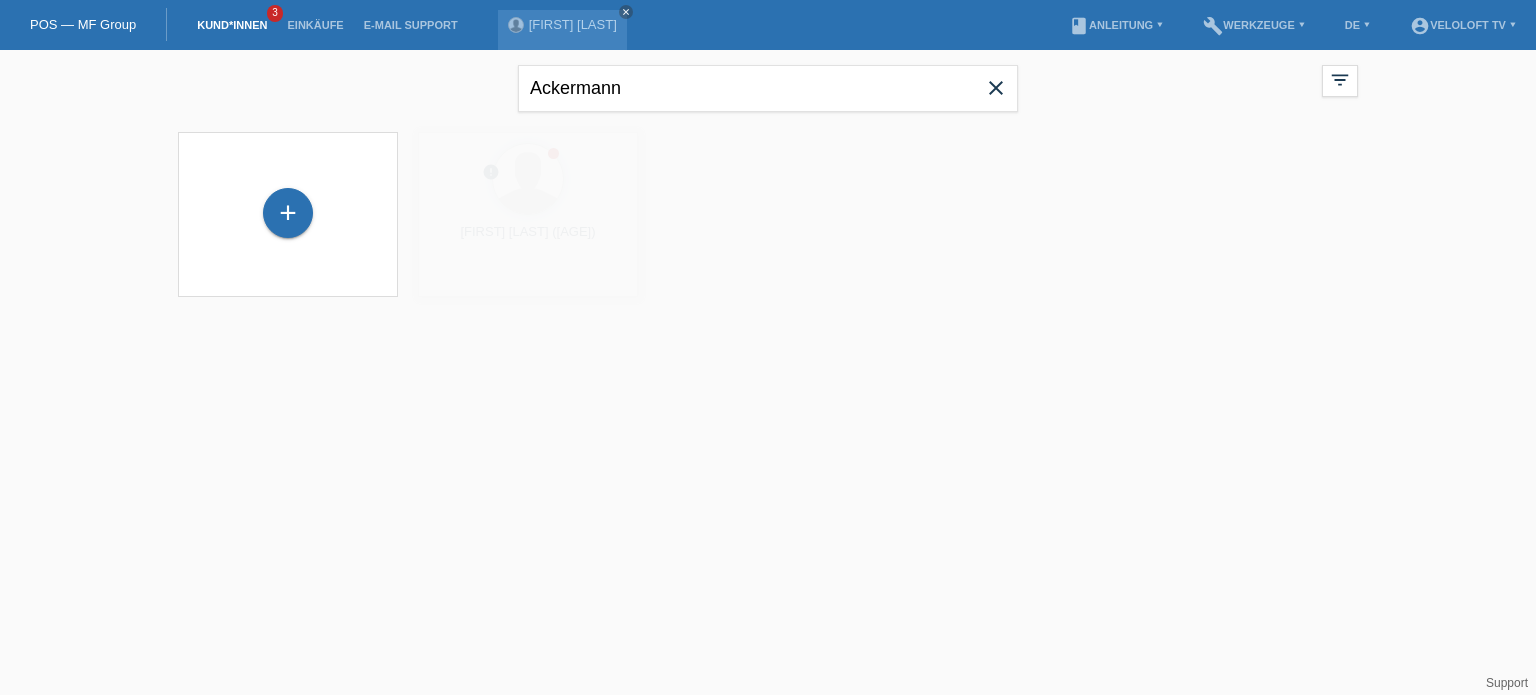 click on "close" at bounding box center [996, 88] 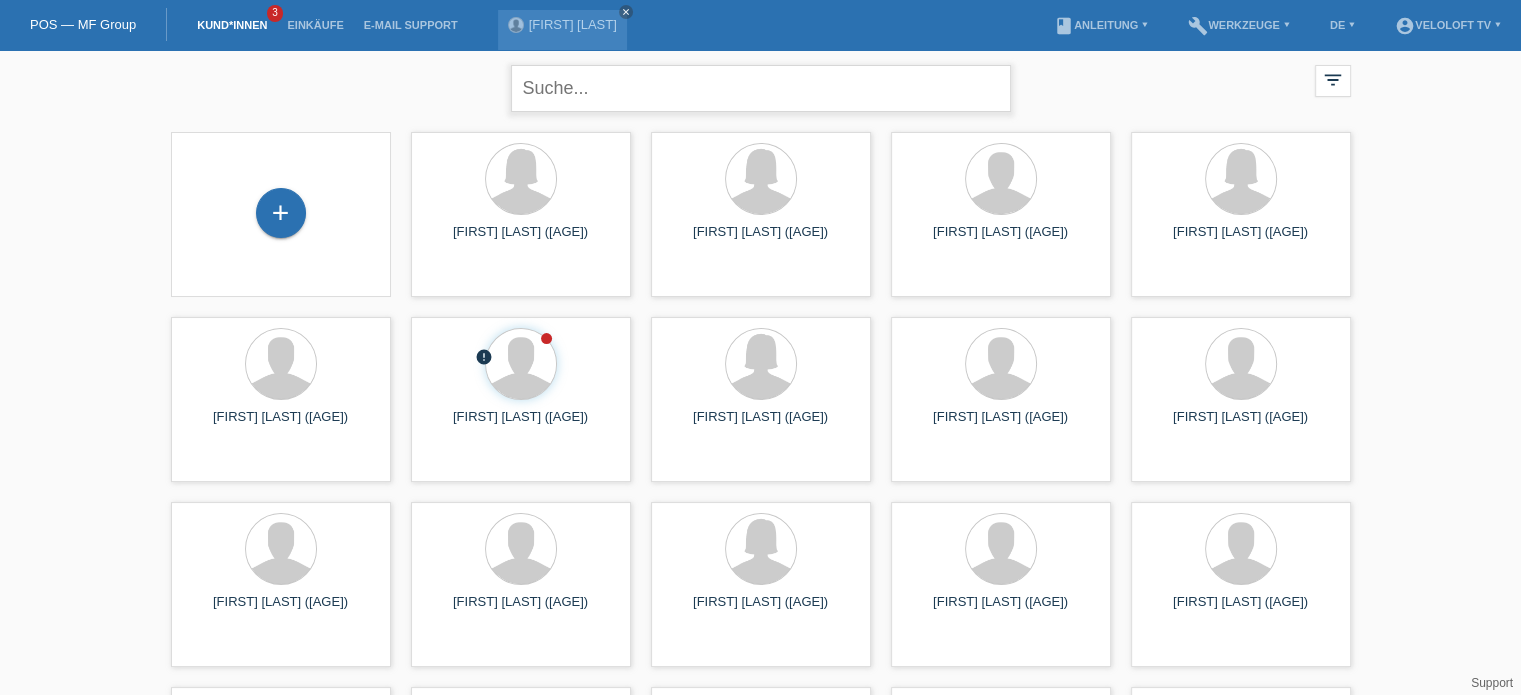 click at bounding box center [761, 88] 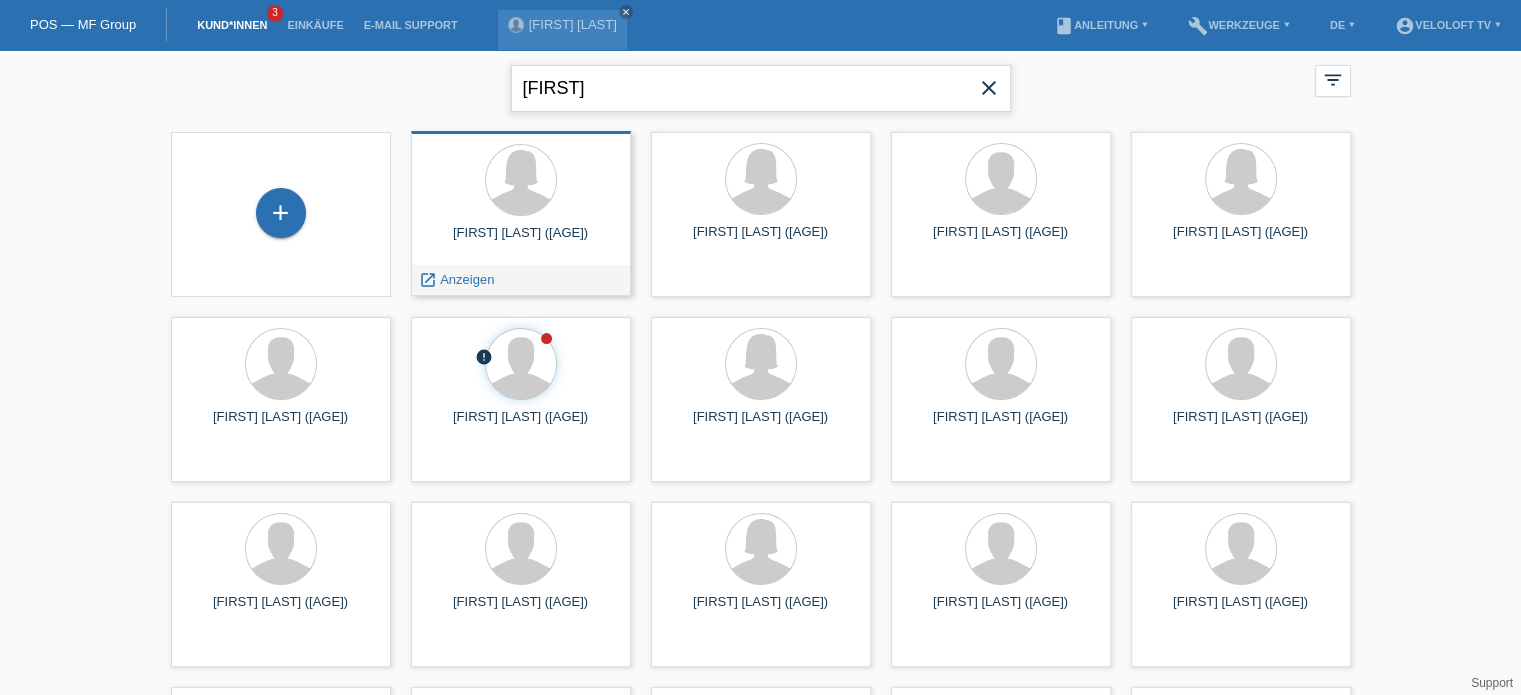 type on "Birdchnig" 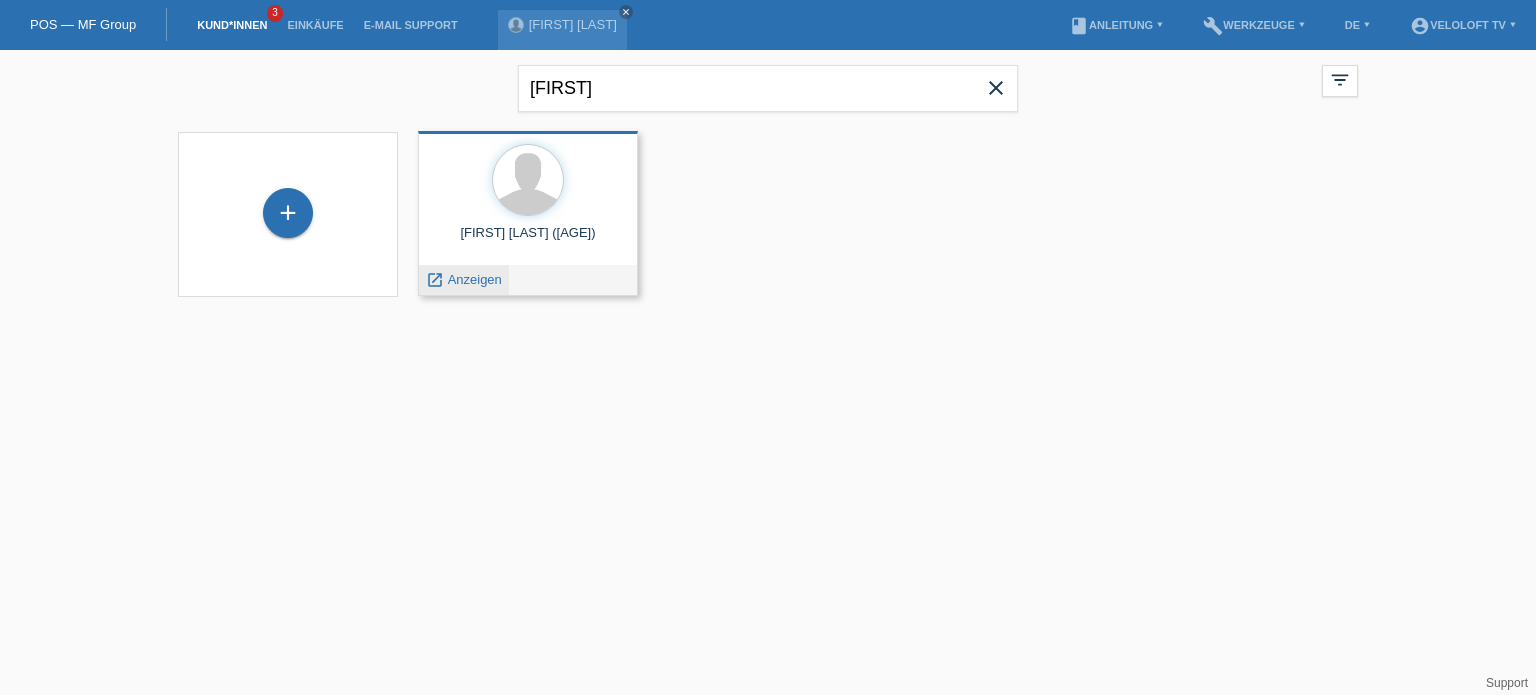 click on "Anzeigen" at bounding box center (475, 279) 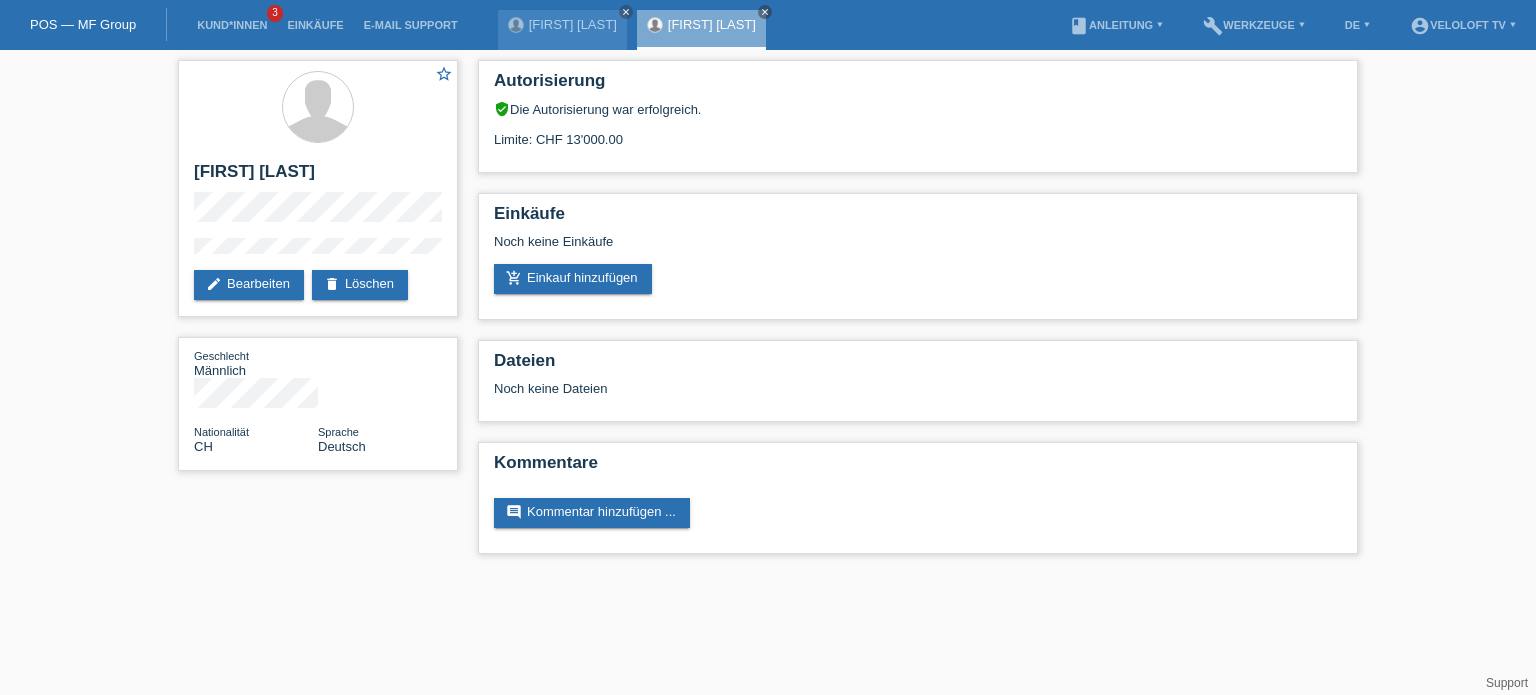 scroll, scrollTop: 0, scrollLeft: 0, axis: both 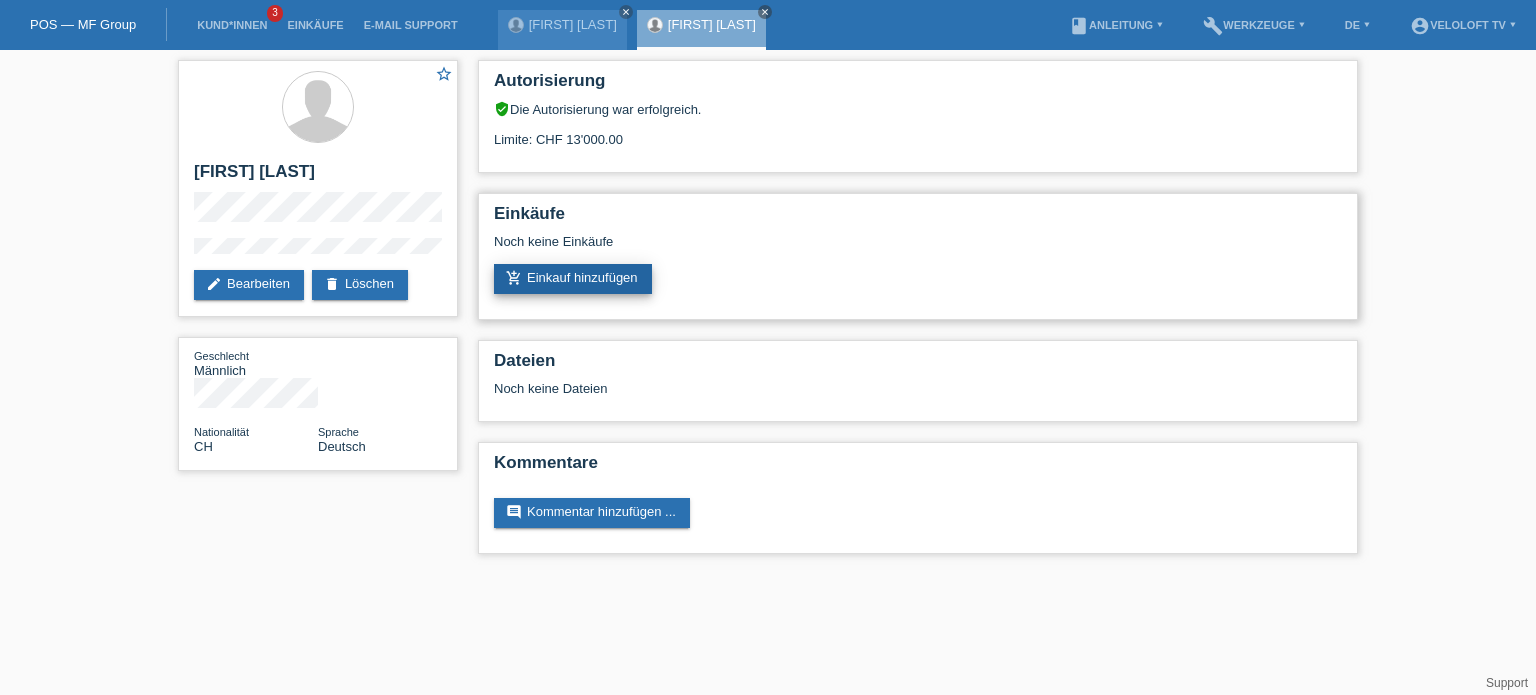 click on "add_shopping_cart  Einkauf hinzufügen" at bounding box center [573, 279] 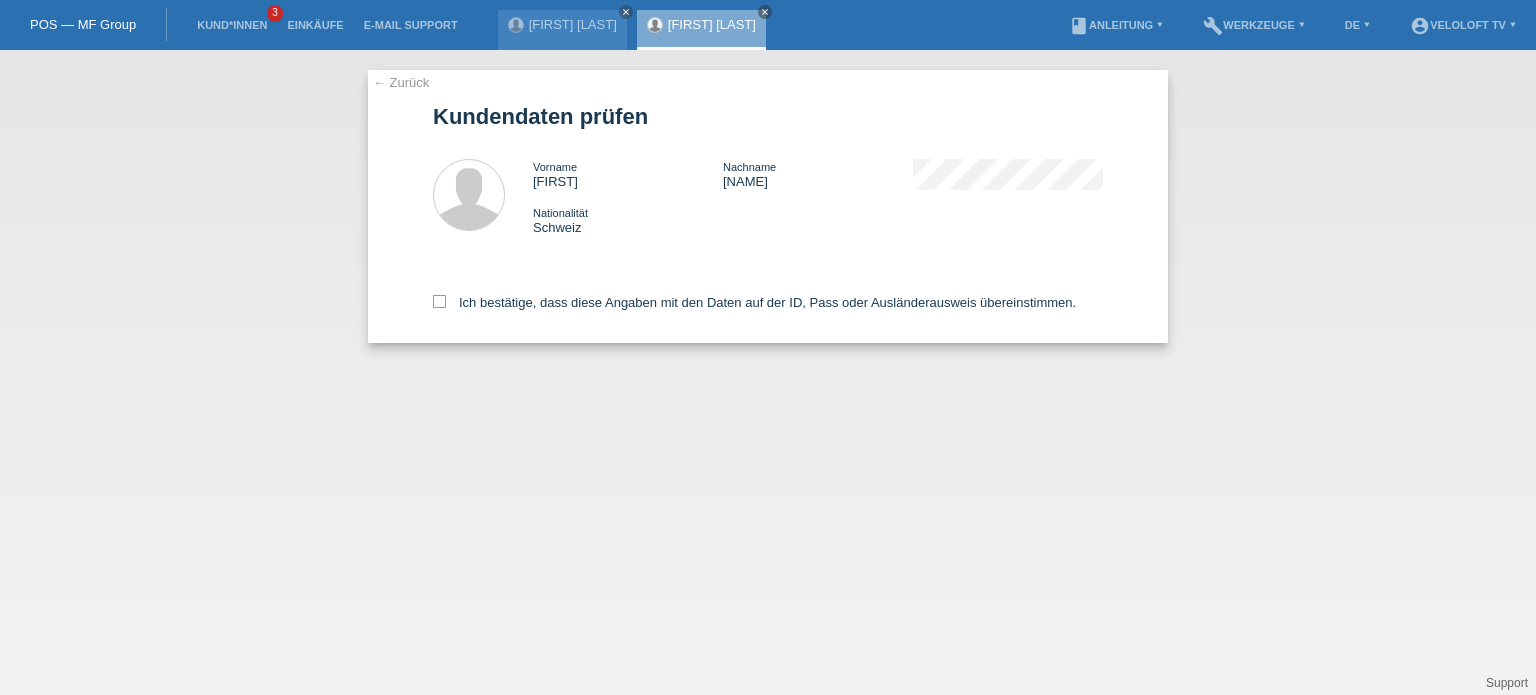 scroll, scrollTop: 0, scrollLeft: 0, axis: both 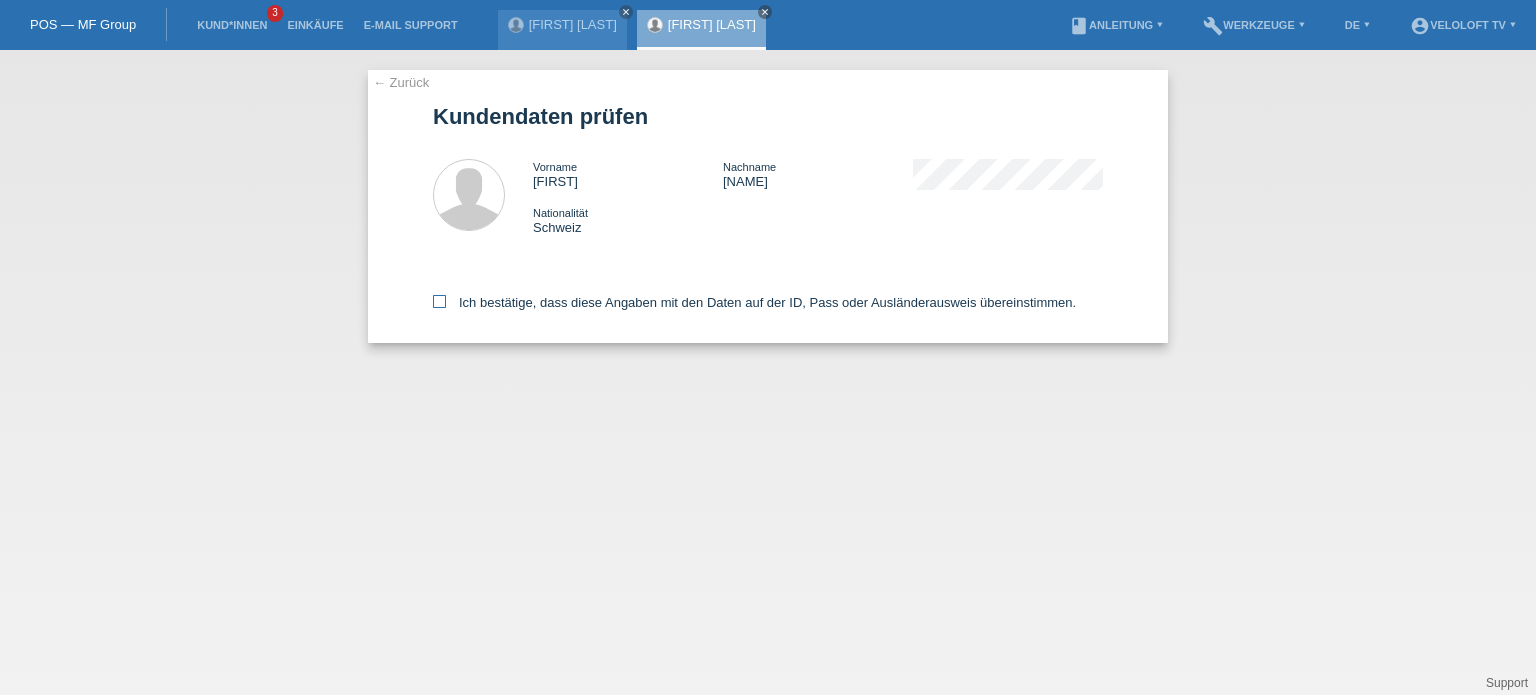 click at bounding box center (439, 301) 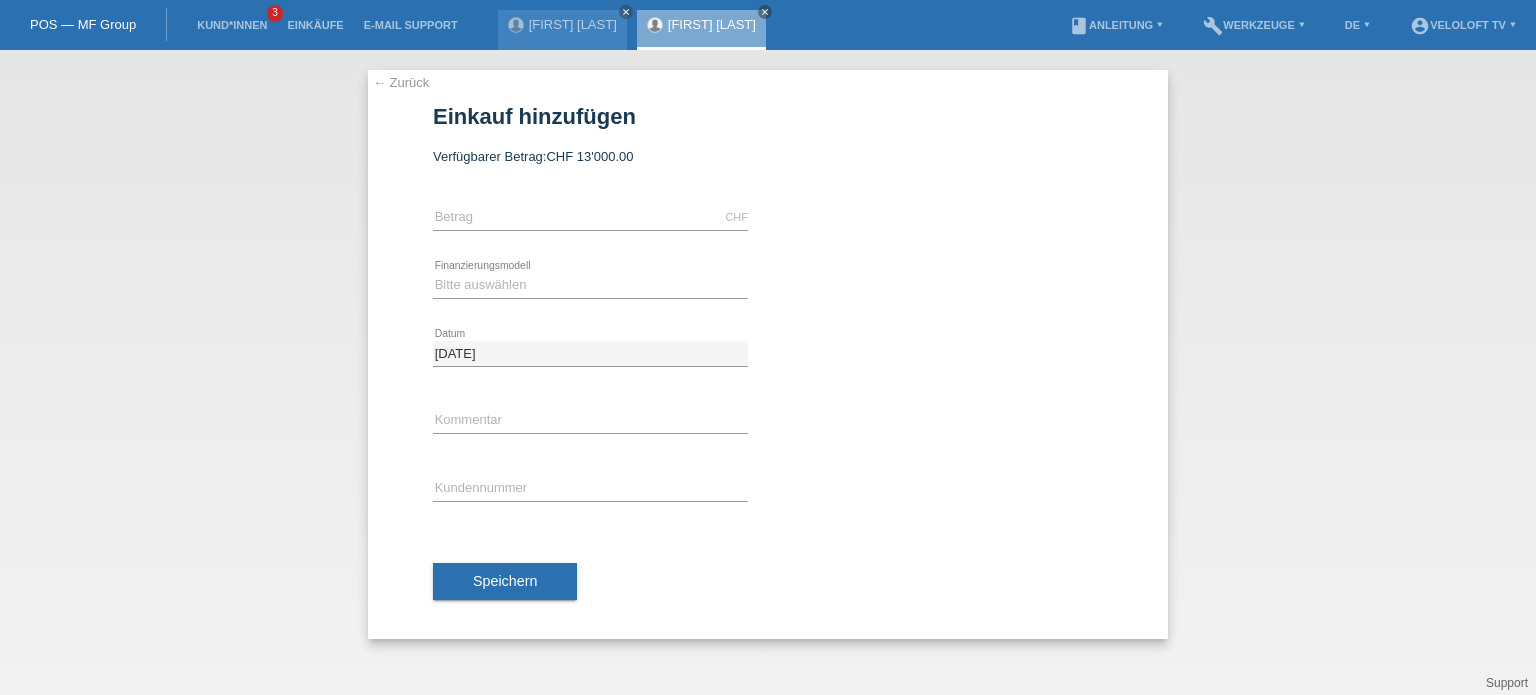scroll, scrollTop: 0, scrollLeft: 0, axis: both 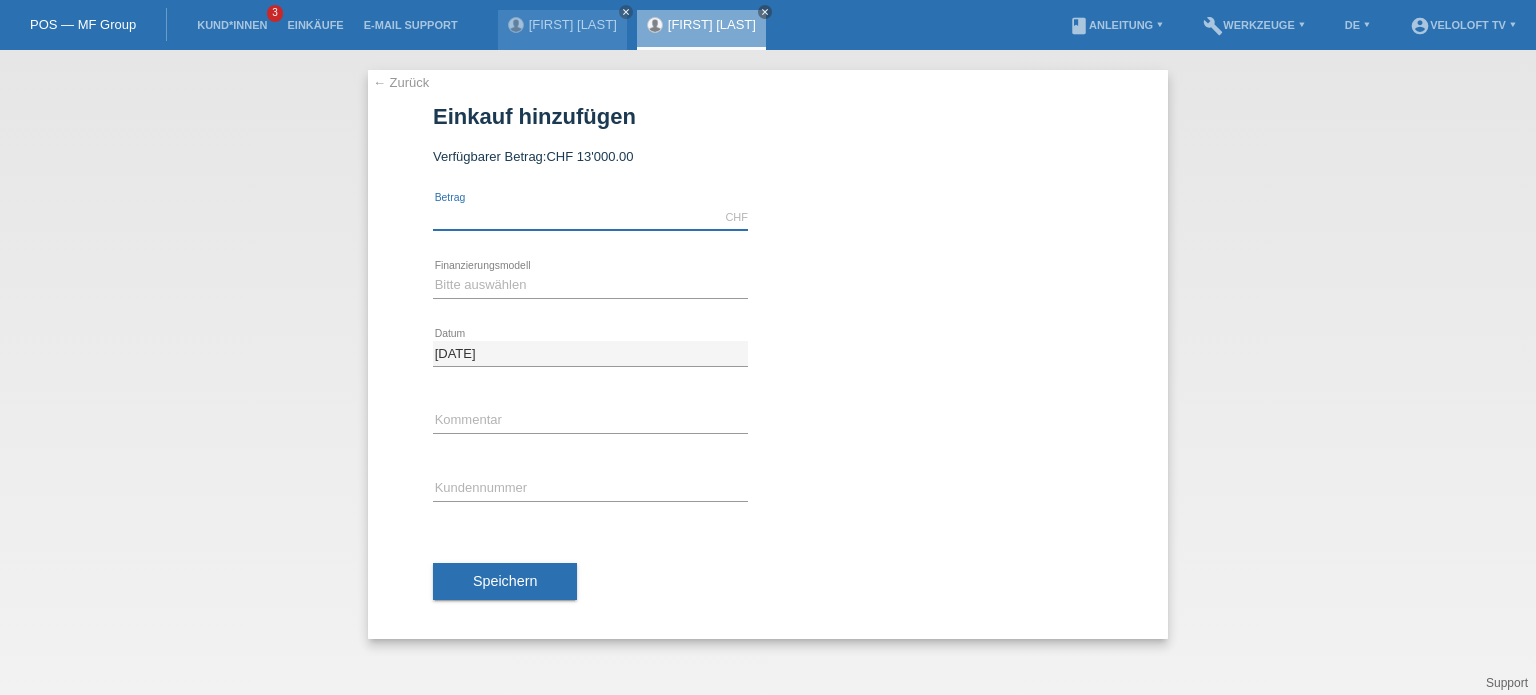 click at bounding box center [590, 217] 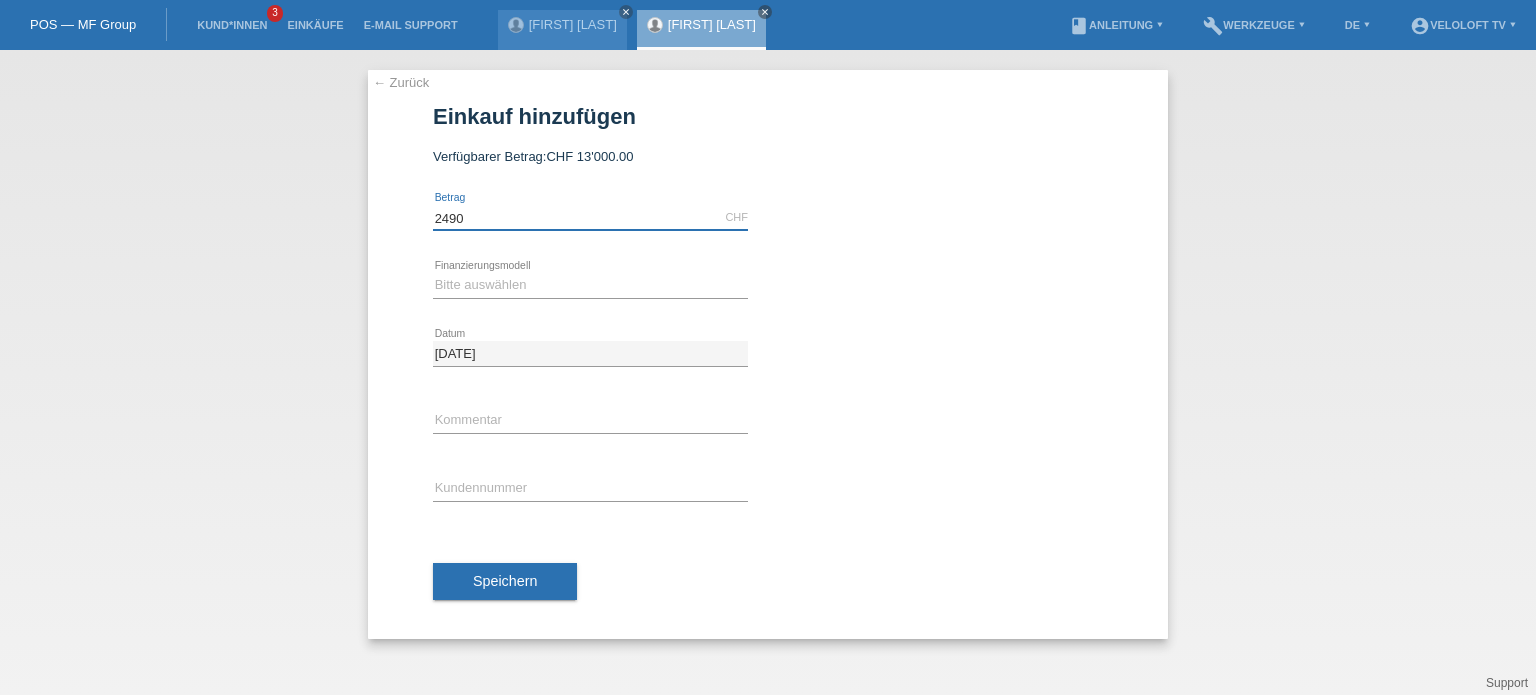 type on "2490.00" 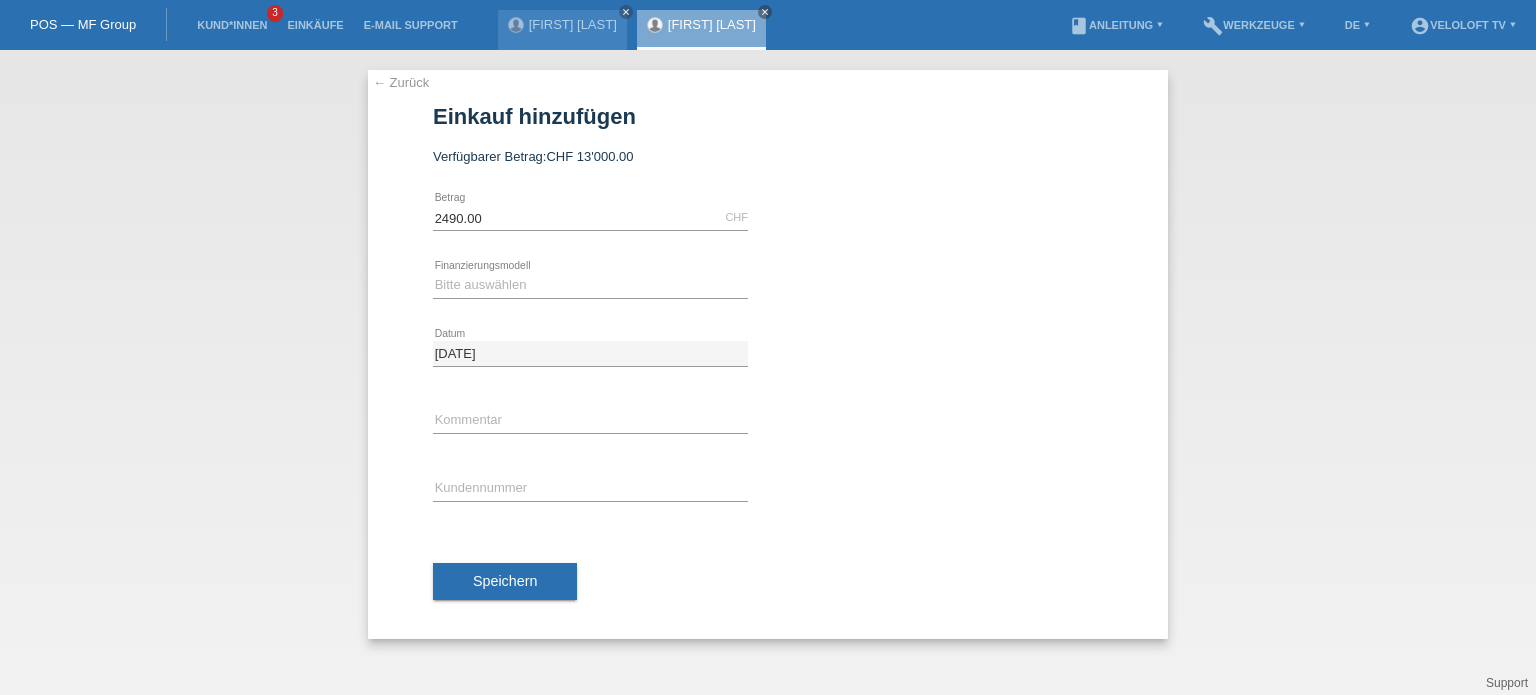 click on "← Zurück
Einkauf hinzufügen
Verfügbarer Betrag:
CHF 13'000.00
2490.00" at bounding box center [768, 354] 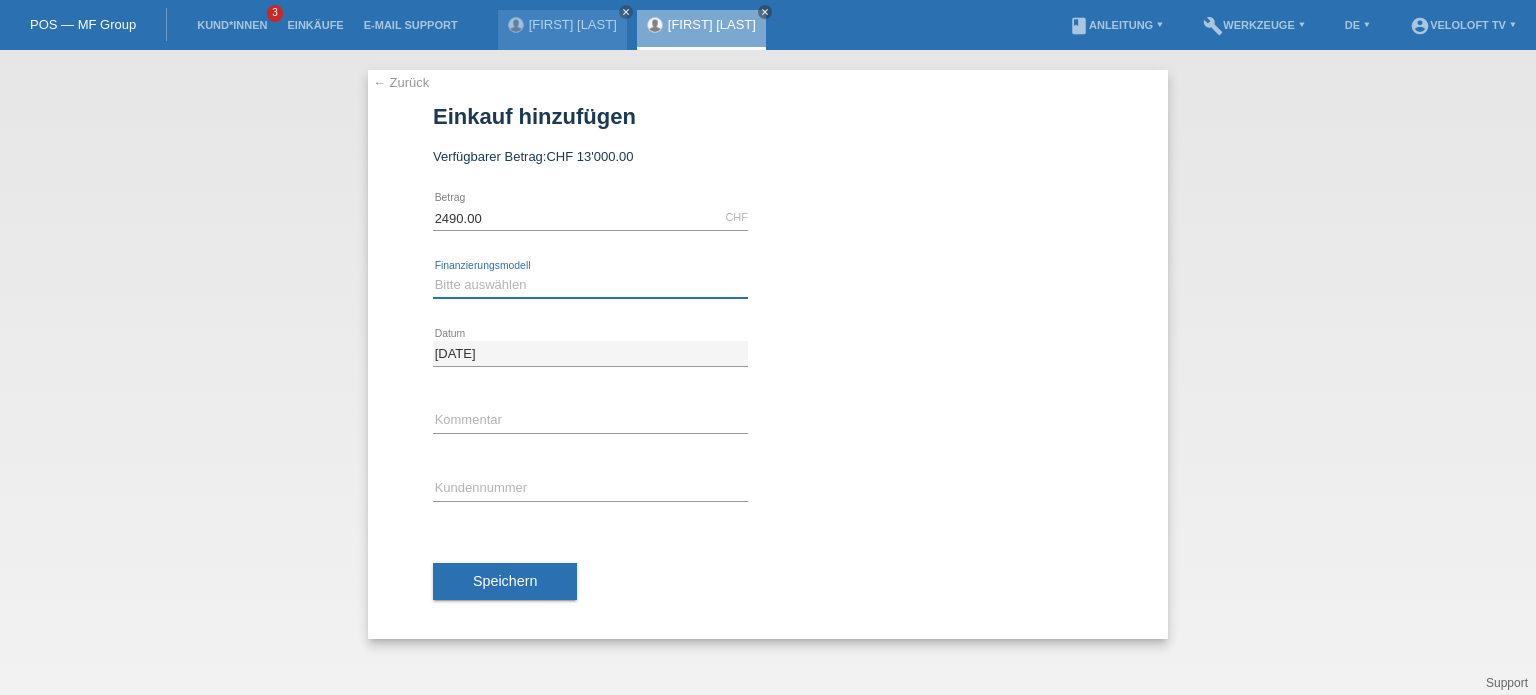 click on "Bitte auswählen
Fixe Raten
Kauf auf Rechnung mit Teilzahlungsoption" at bounding box center (590, 285) 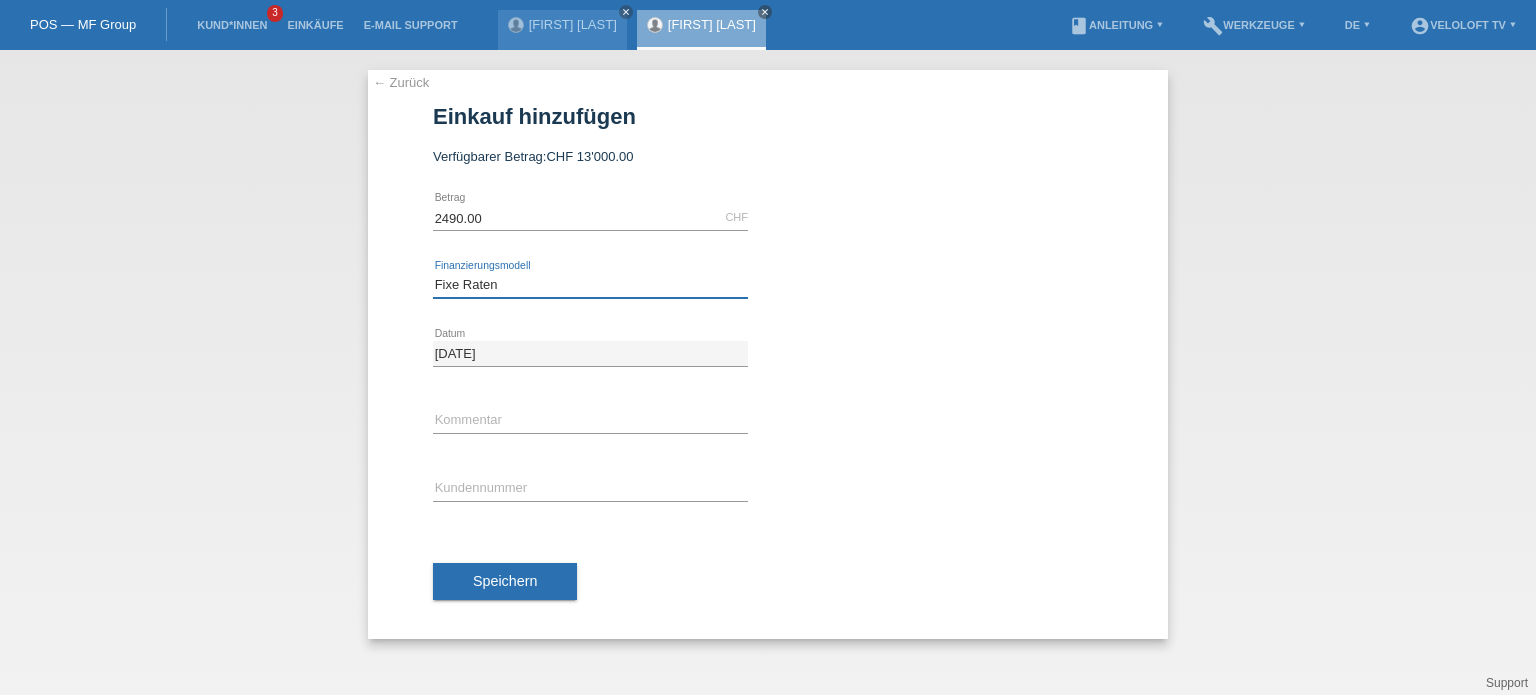 click on "Bitte auswählen
Fixe Raten
Kauf auf Rechnung mit Teilzahlungsoption" at bounding box center [590, 285] 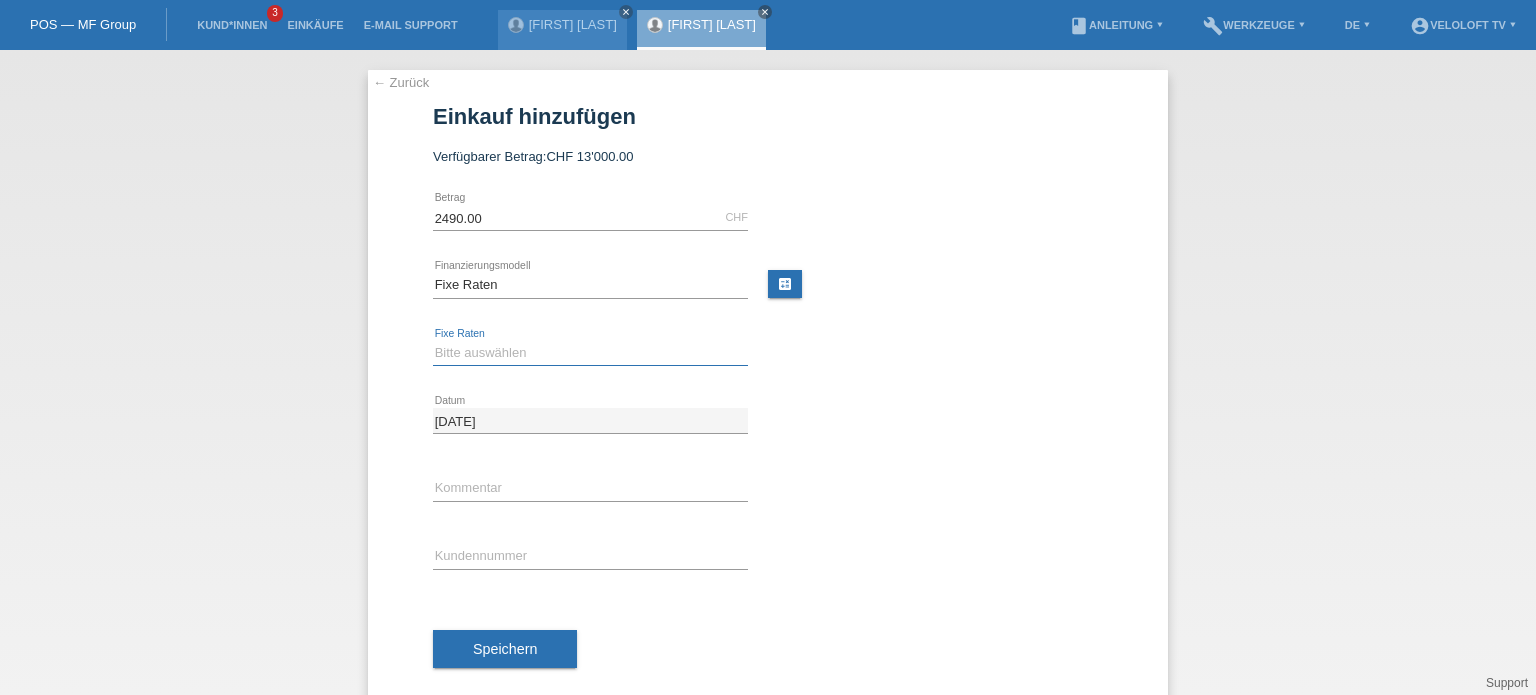 click on "Bitte auswählen
4 Raten
5 Raten
6 Raten
7 Raten
8 Raten
9 Raten
10 Raten
11 Raten" at bounding box center [590, 353] 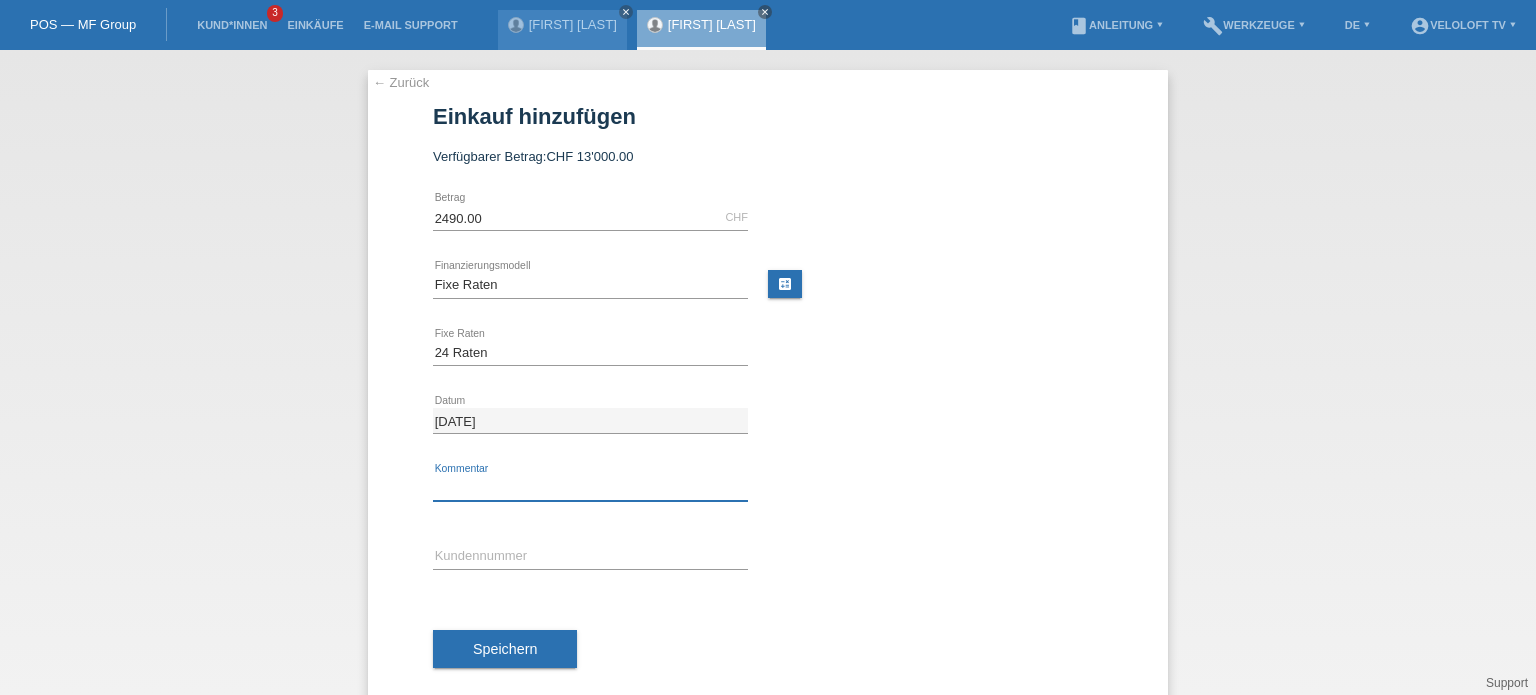 click at bounding box center (590, 488) 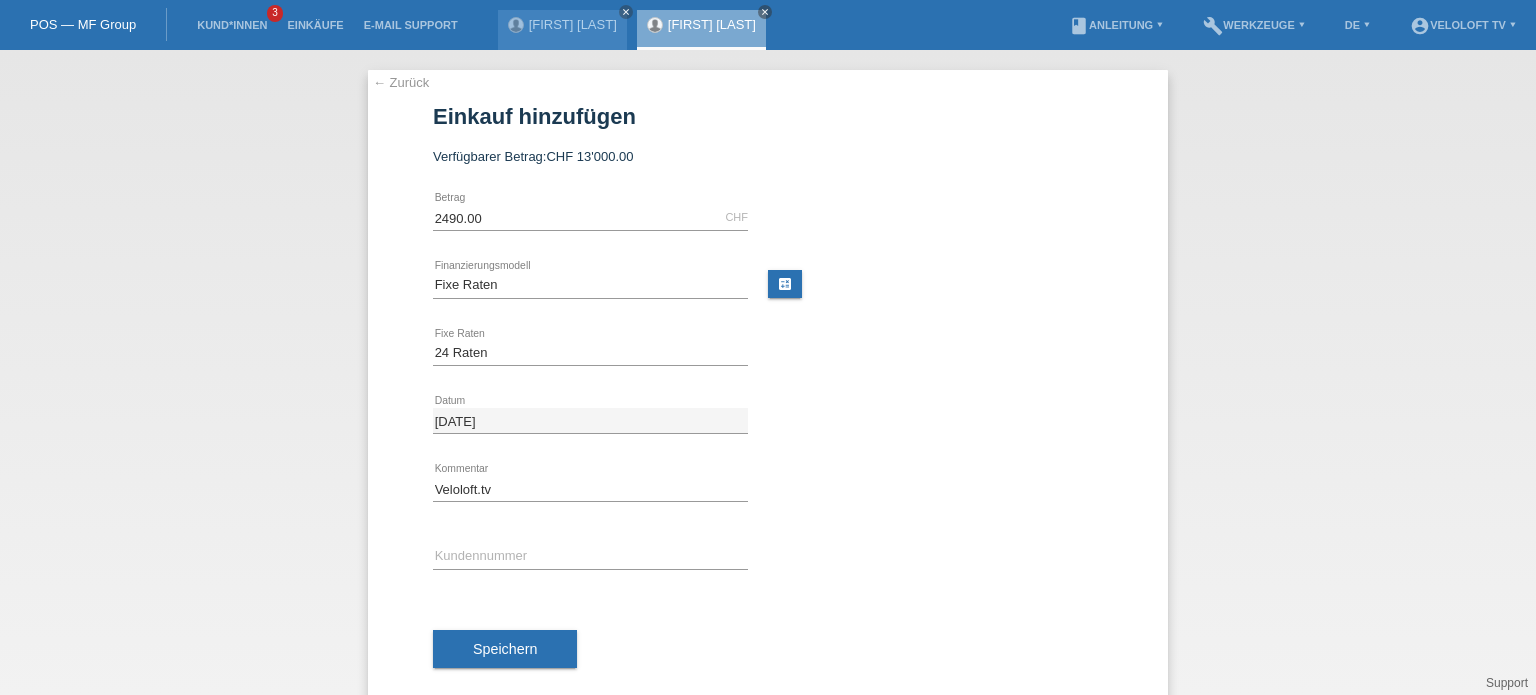 click on "error
Kundennummer" at bounding box center (590, 557) 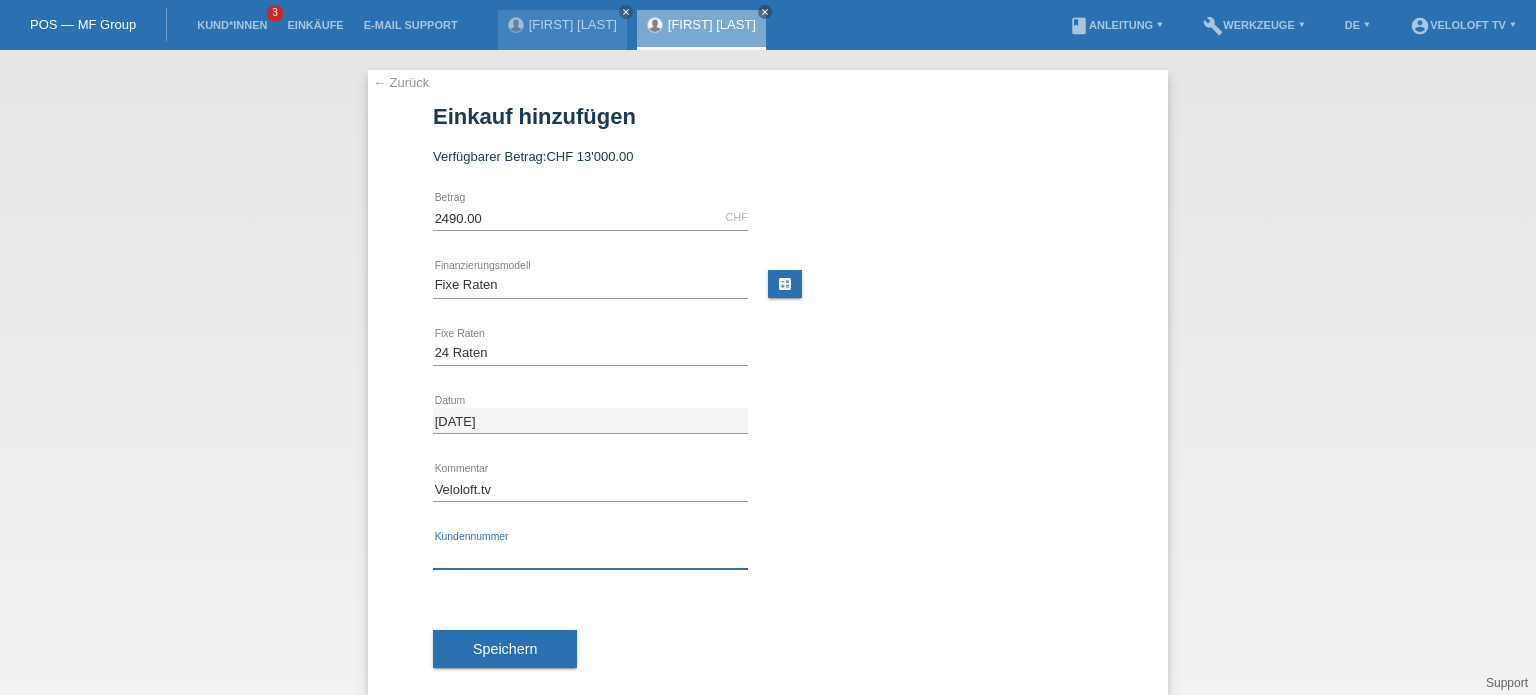 click at bounding box center [590, 556] 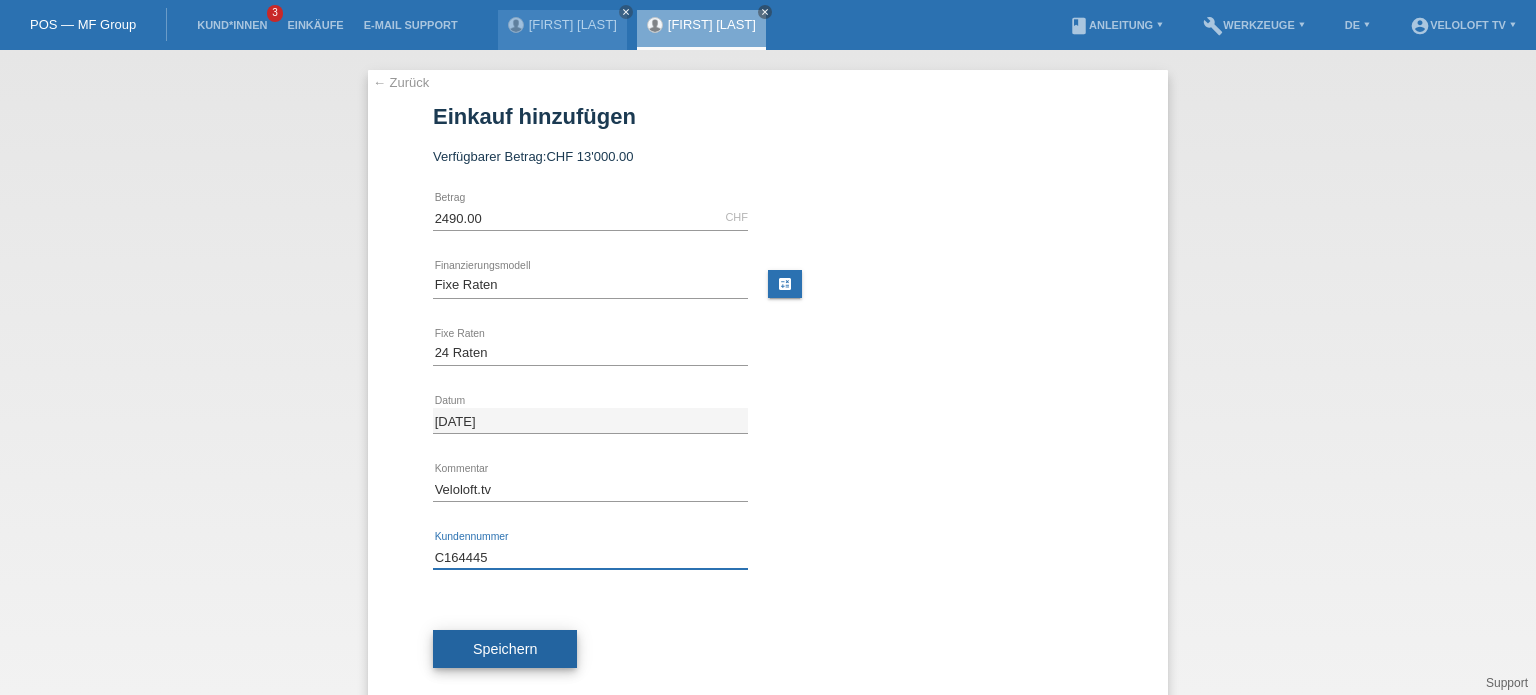 type on "C164445" 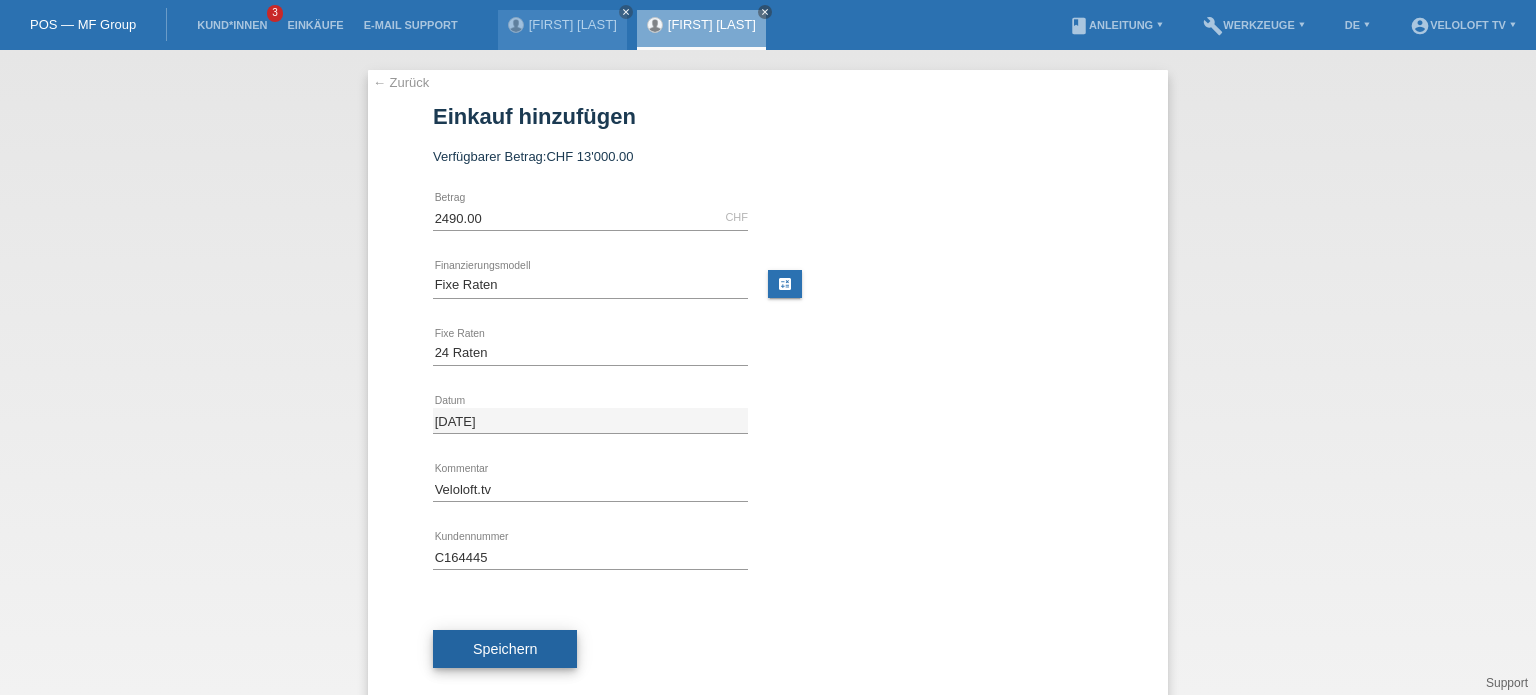 click on "Speichern" at bounding box center (505, 649) 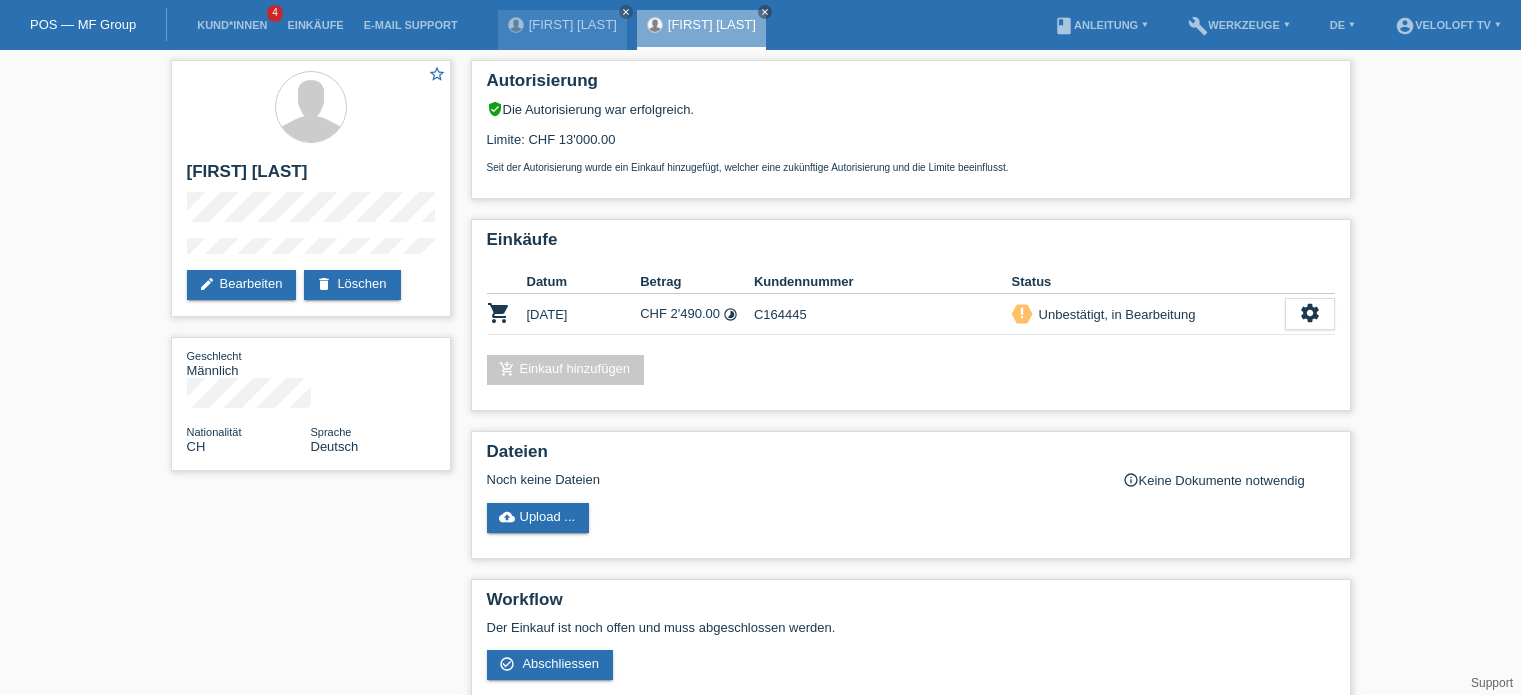 scroll, scrollTop: 0, scrollLeft: 0, axis: both 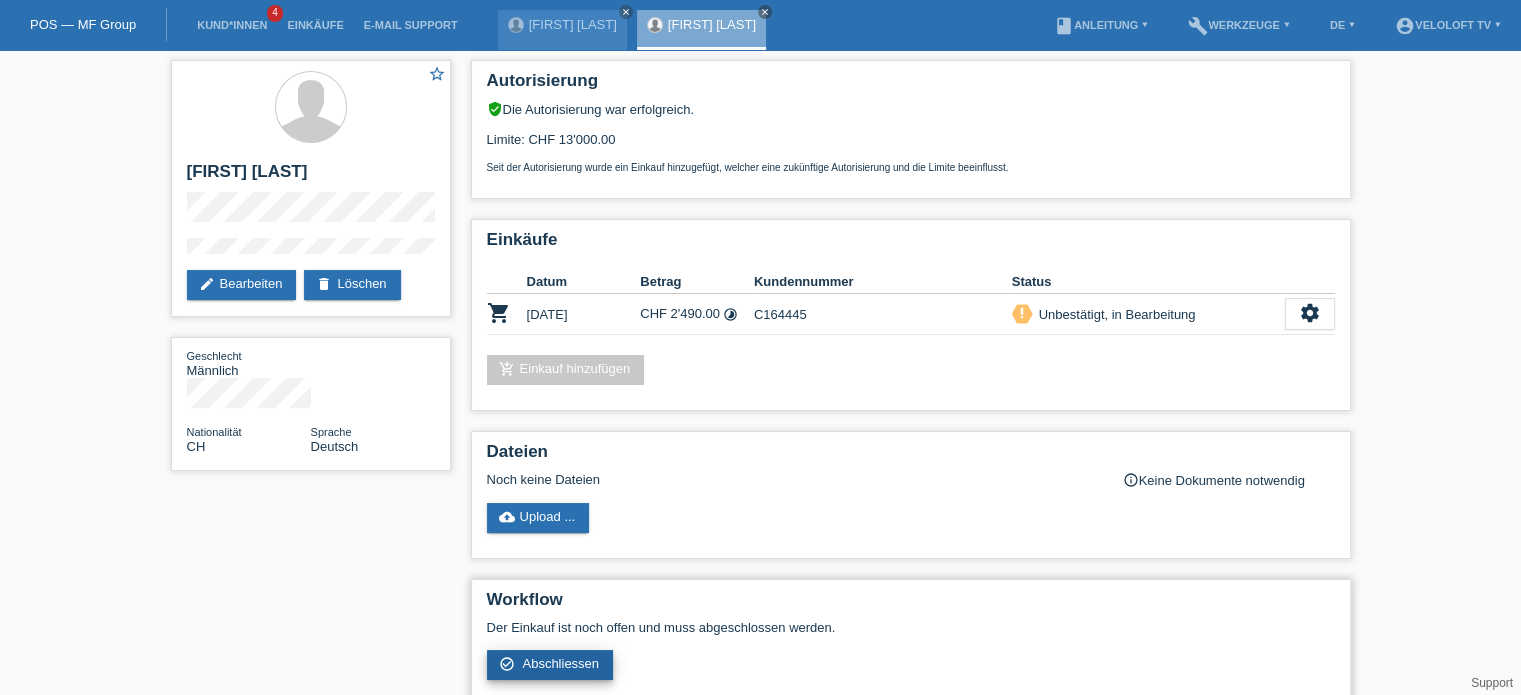 click on "Abschliessen" at bounding box center [560, 663] 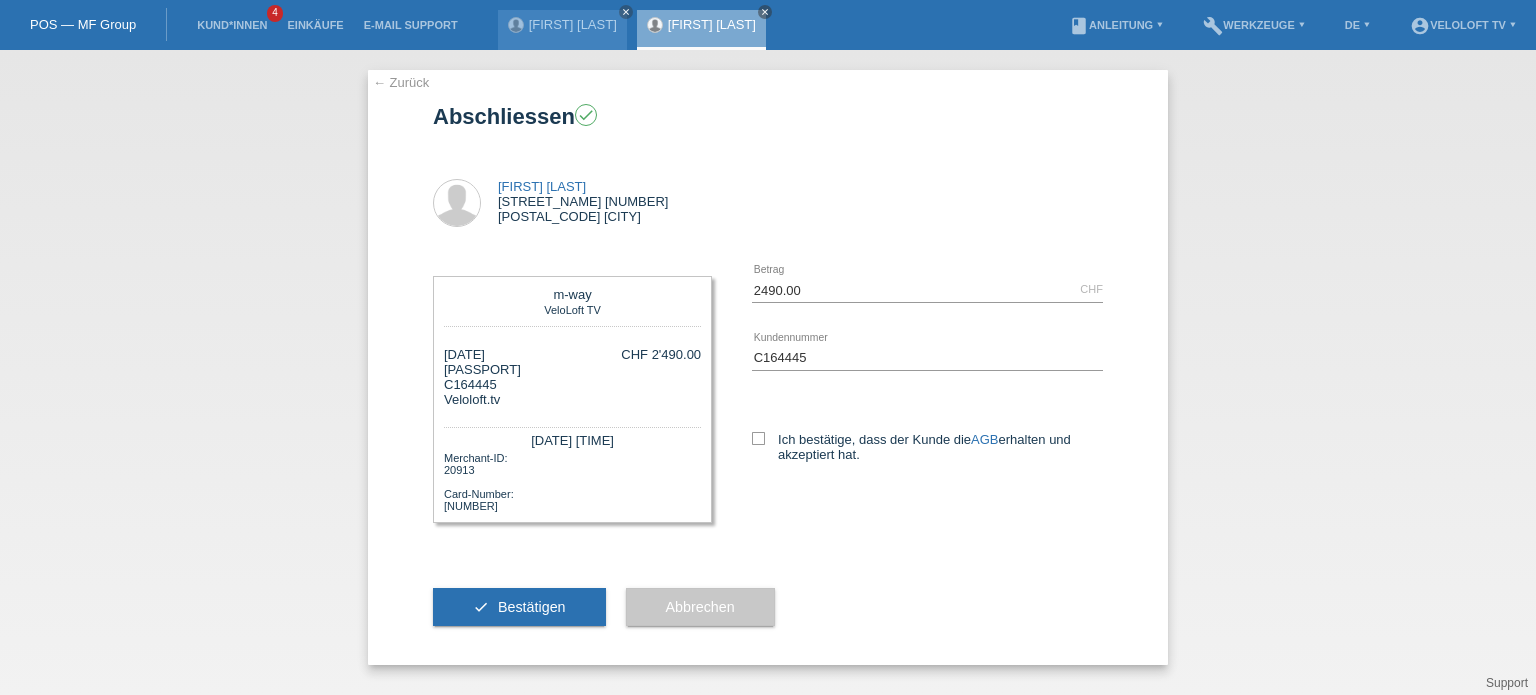 scroll, scrollTop: 0, scrollLeft: 0, axis: both 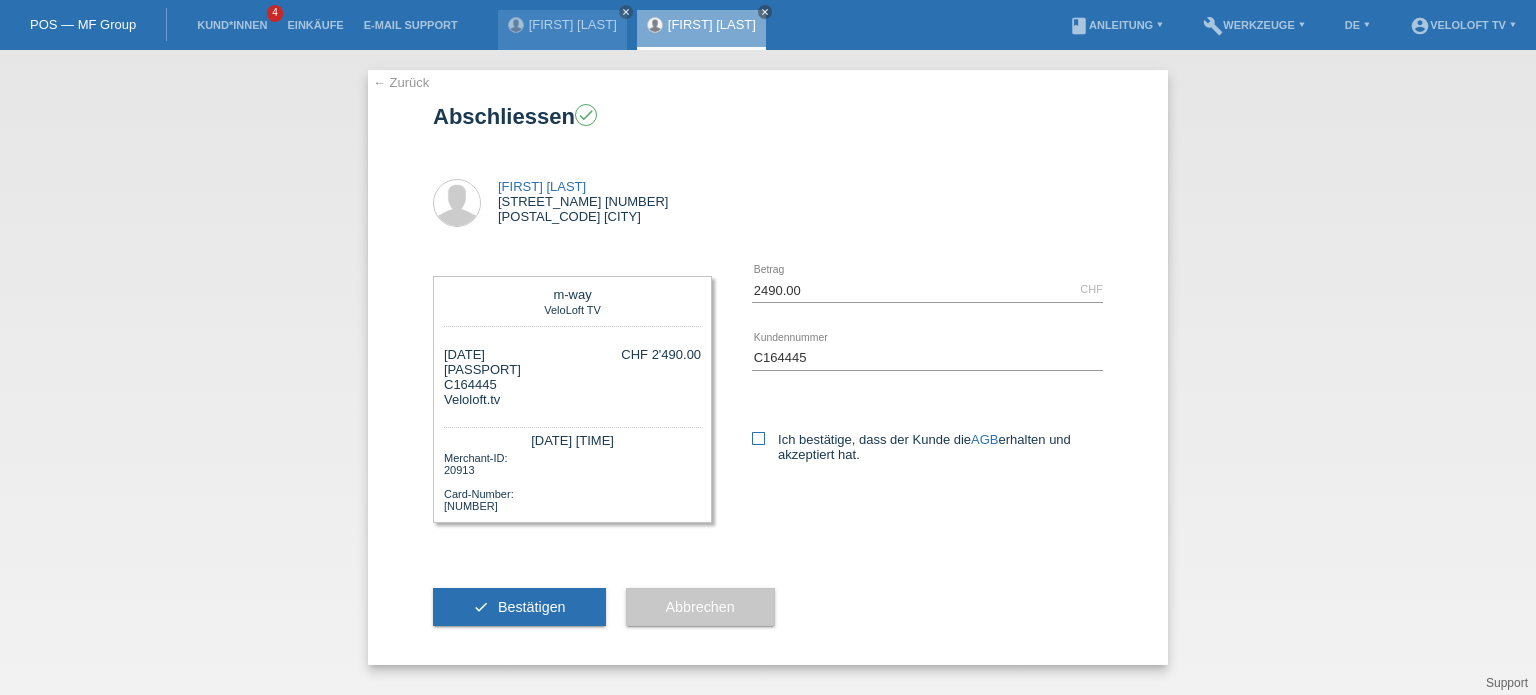 click at bounding box center [758, 438] 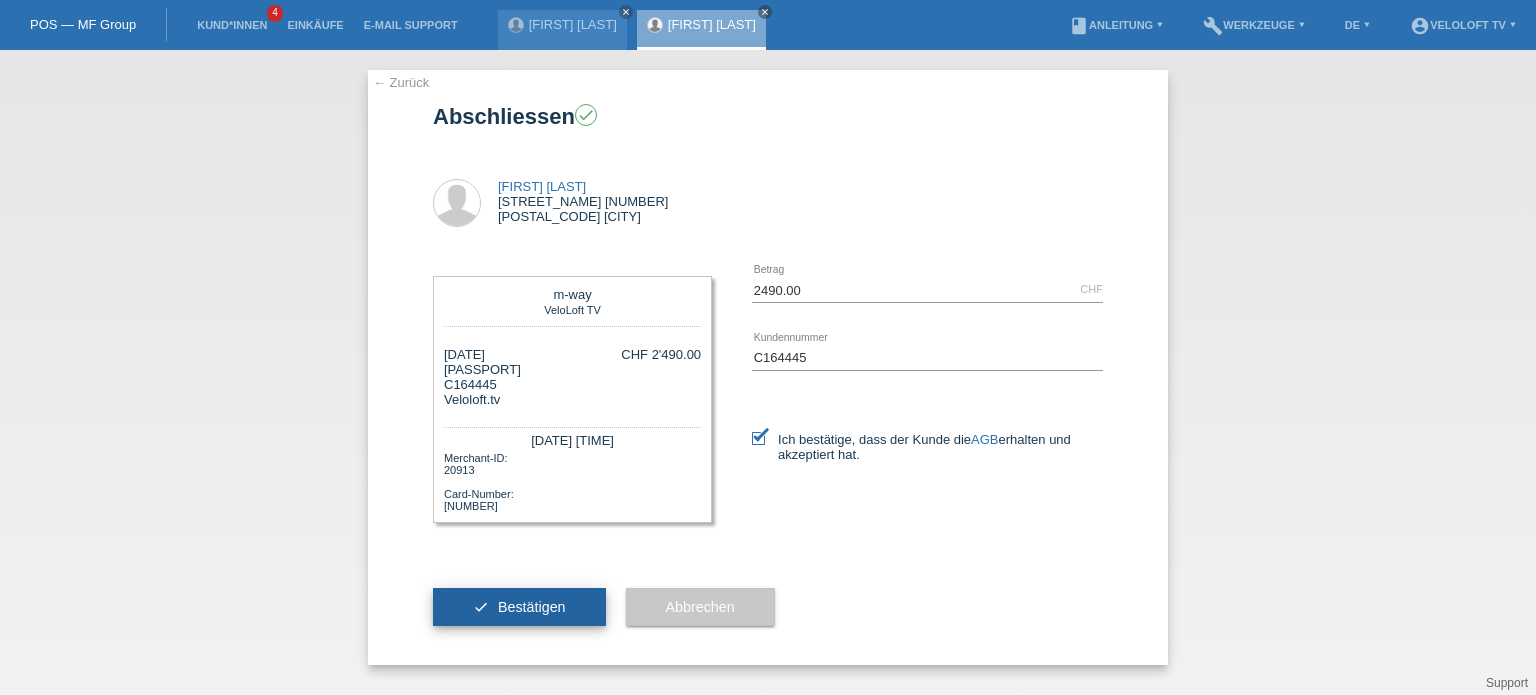 click on "Bestätigen" at bounding box center (532, 607) 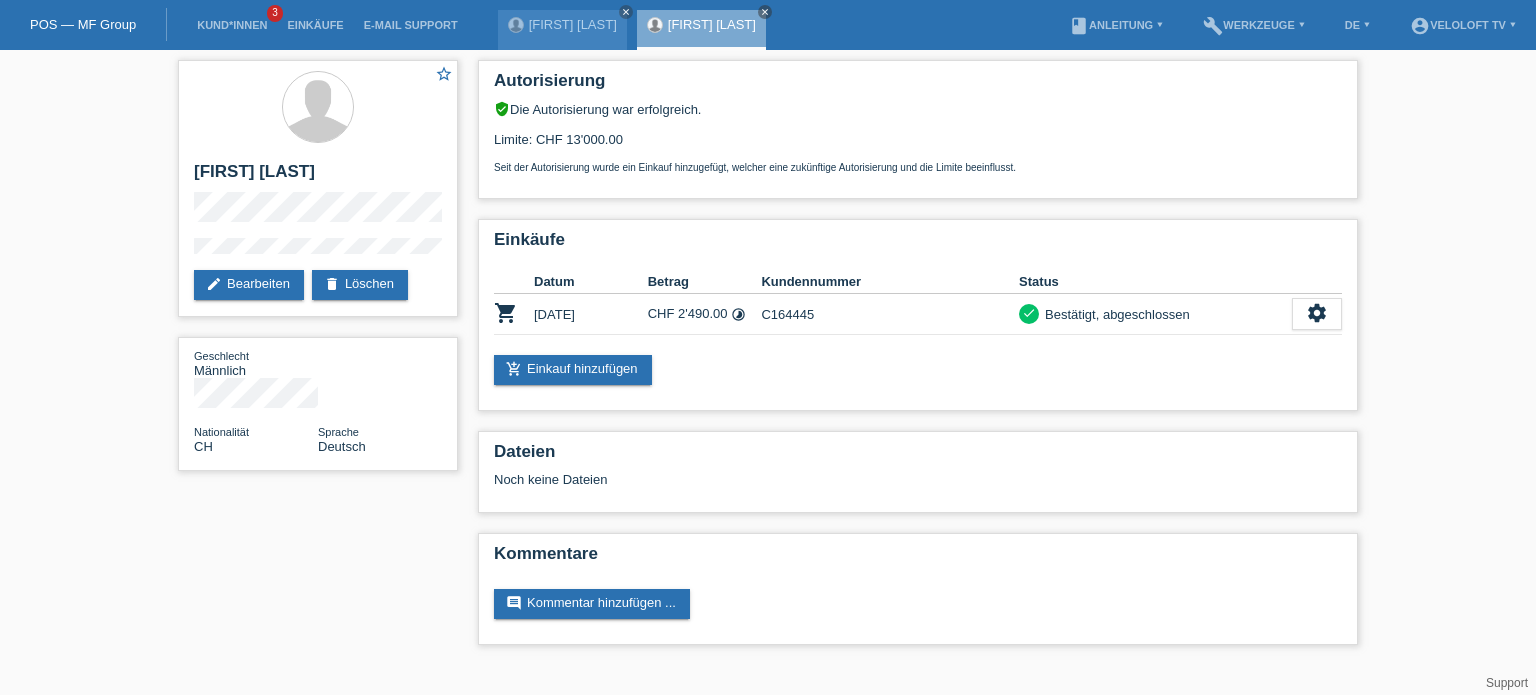 scroll, scrollTop: 0, scrollLeft: 0, axis: both 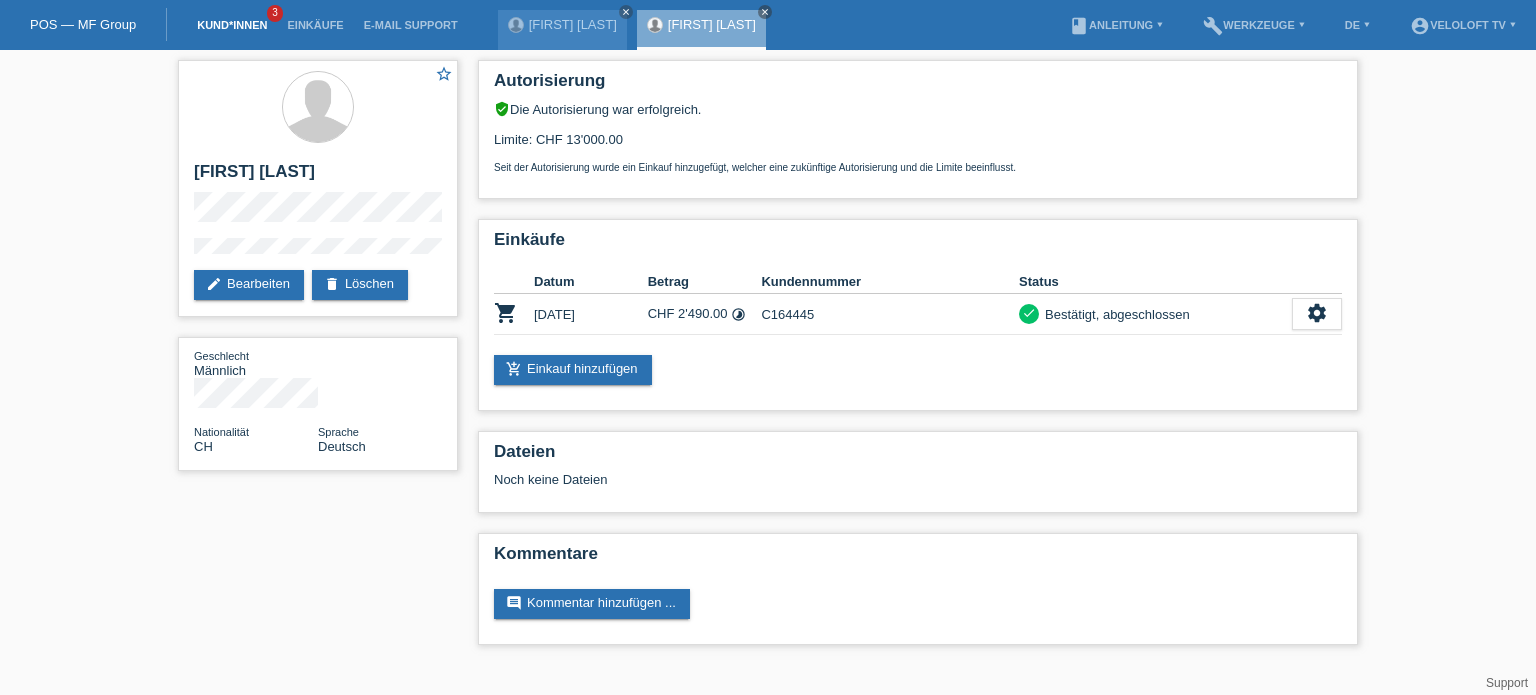 click on "Kund*innen" at bounding box center (232, 25) 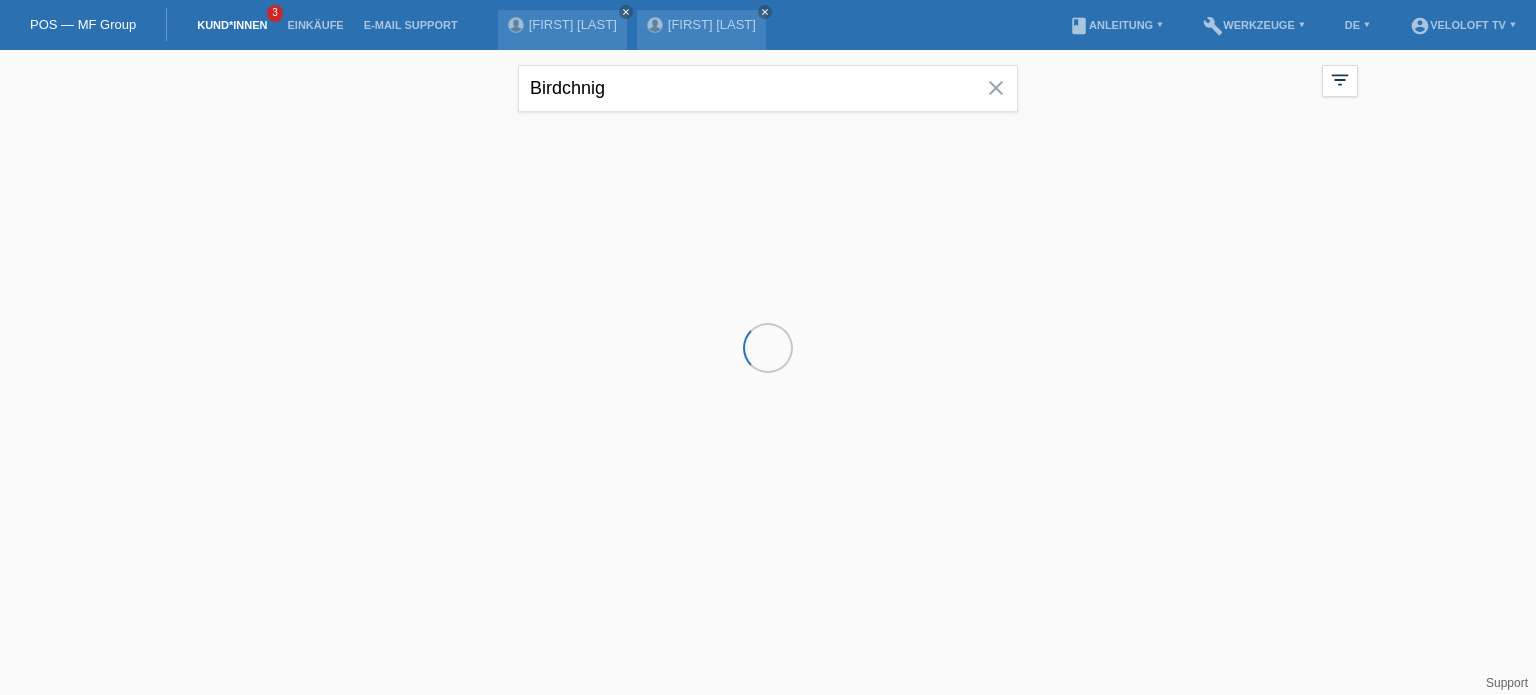 scroll, scrollTop: 0, scrollLeft: 0, axis: both 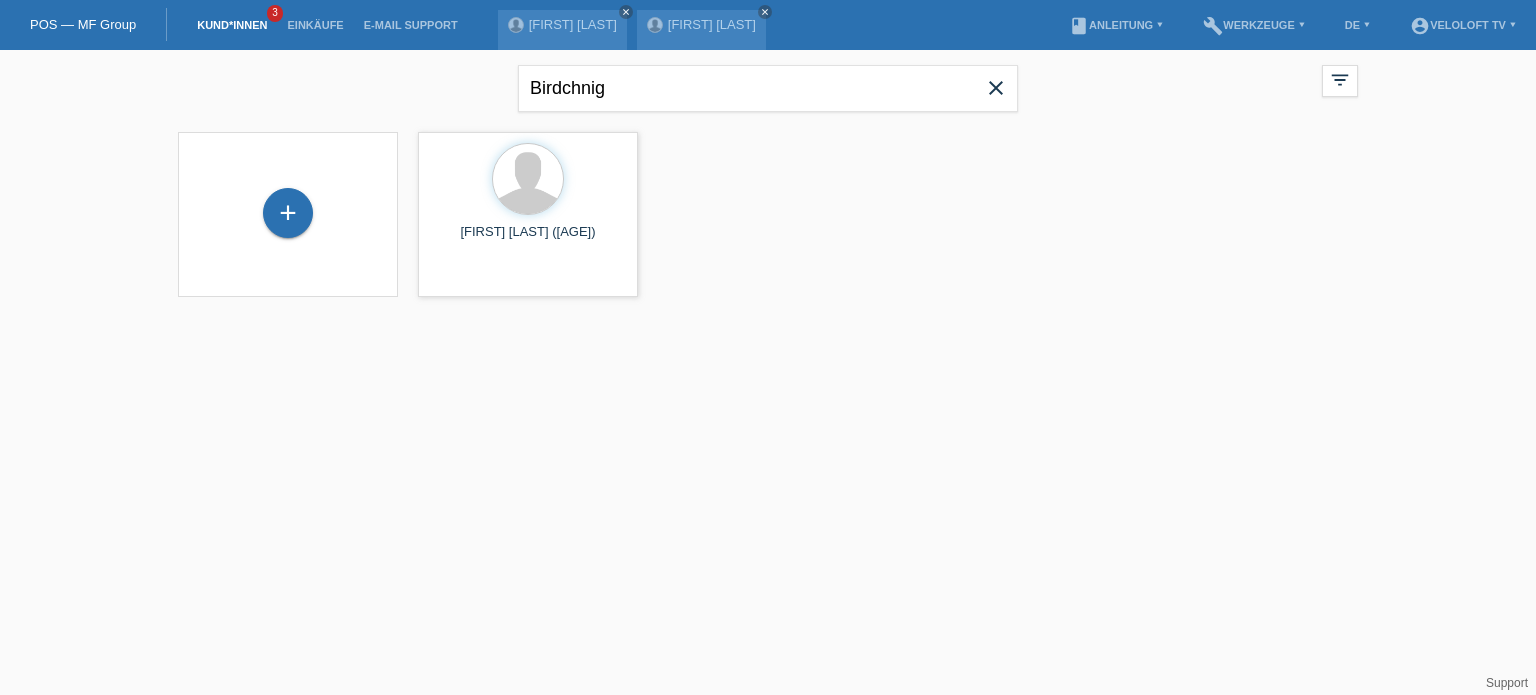 click on "[FIRST] [LAST]
close
[FIRST] [LAST]
close" at bounding box center [637, 25] 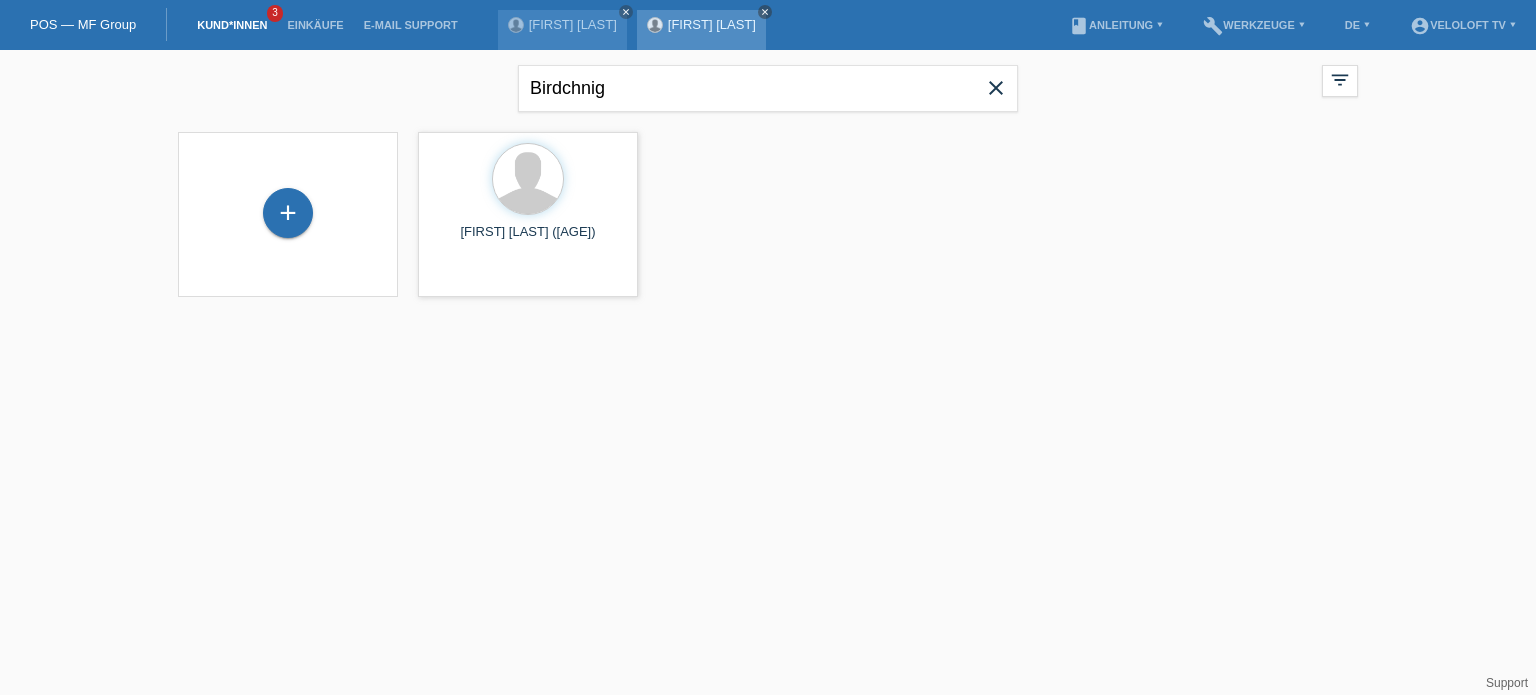 click on "close" at bounding box center (765, 12) 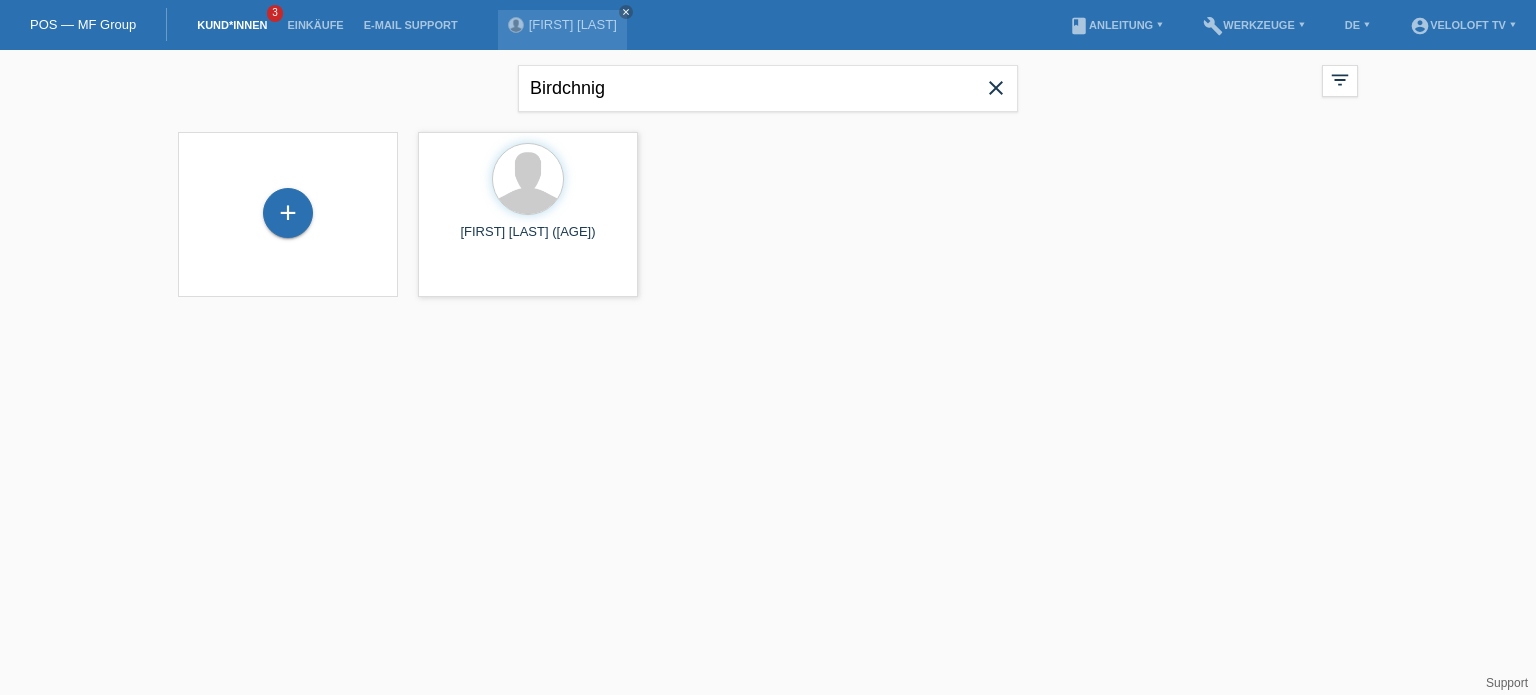 click on "close" at bounding box center [996, 88] 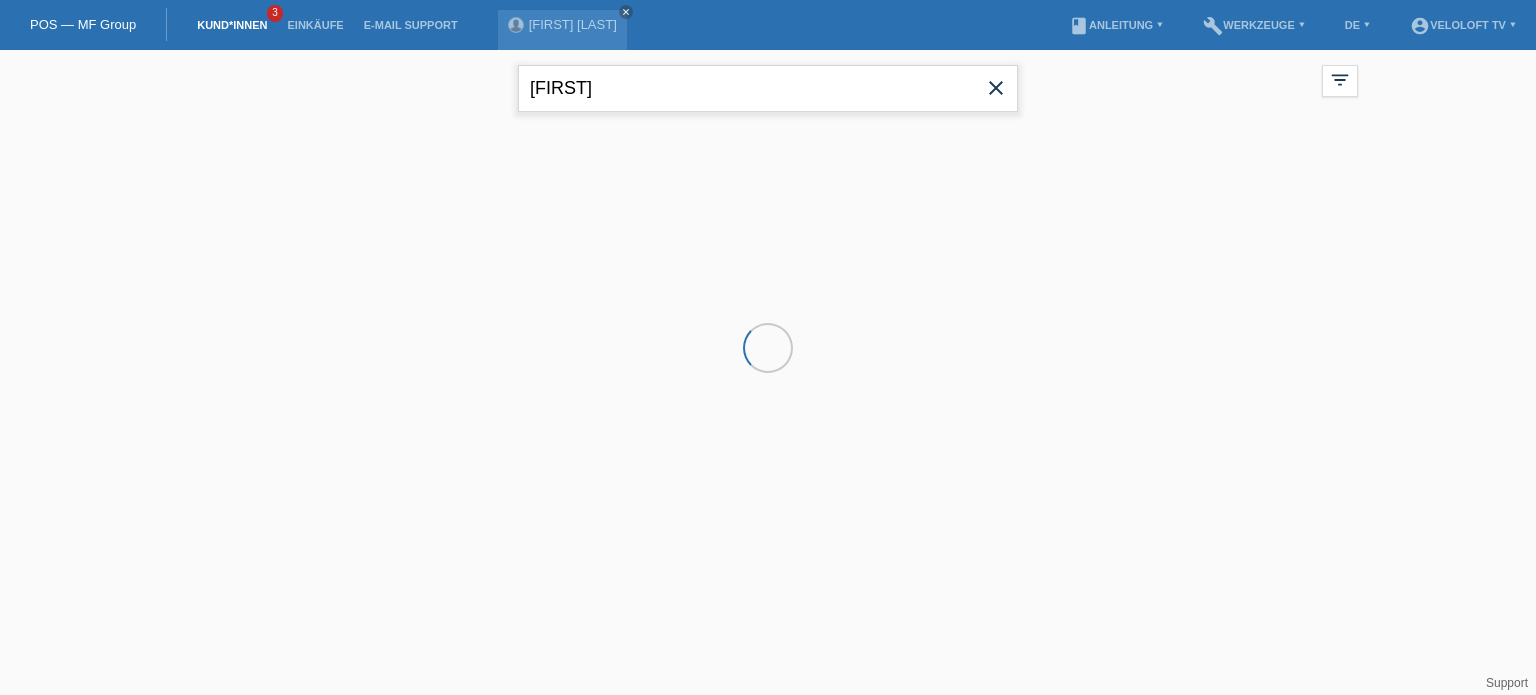 type on "[FIRST]" 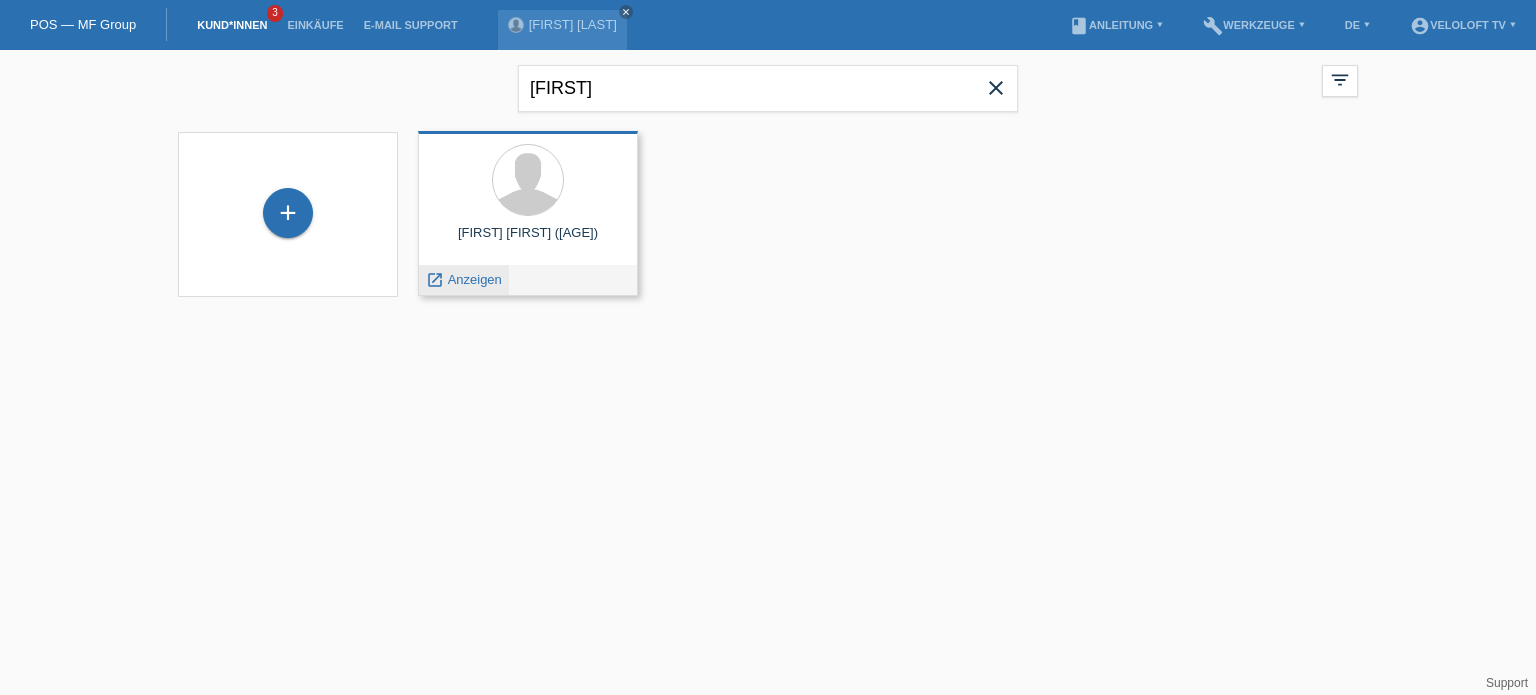 click on "Anzeigen" at bounding box center [475, 279] 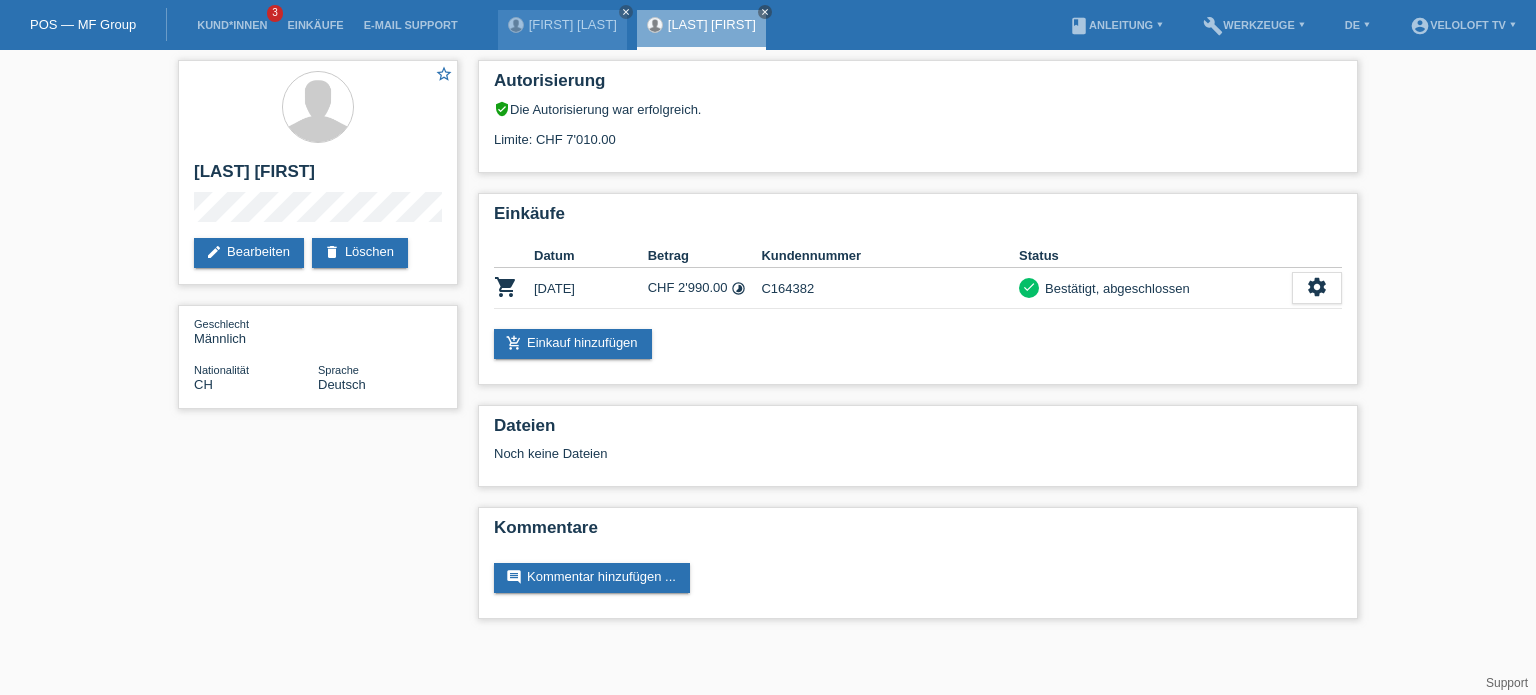 scroll, scrollTop: 0, scrollLeft: 0, axis: both 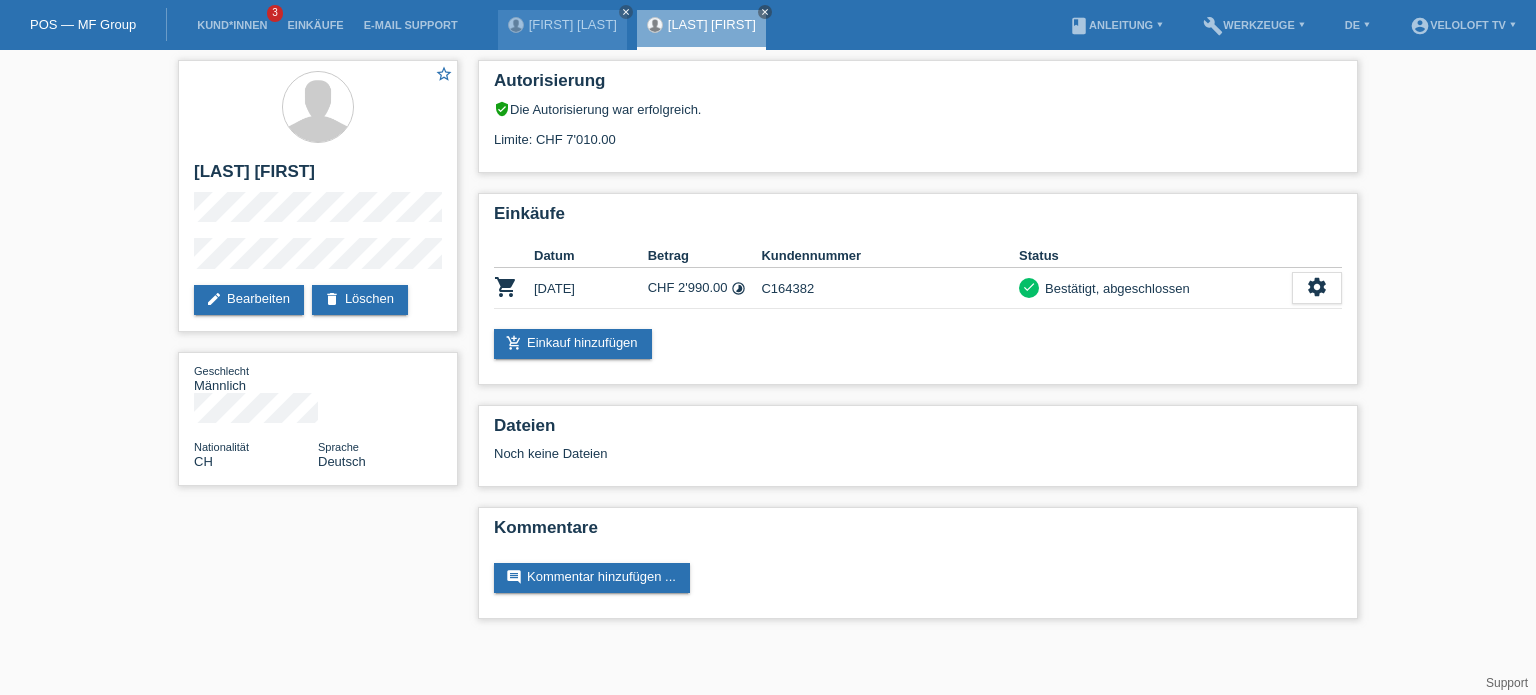 click on "Kund*innen
3" at bounding box center (232, 25) 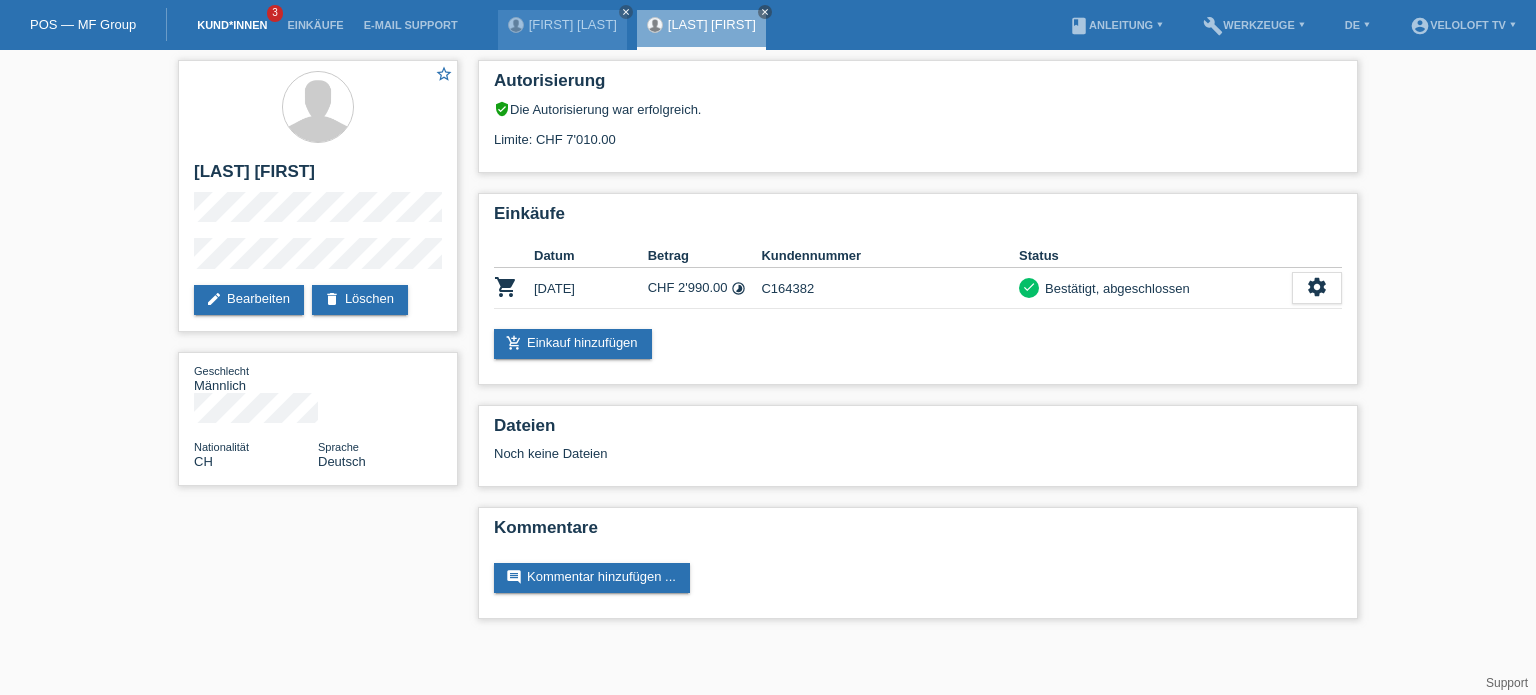 click on "Kund*innen" at bounding box center [232, 25] 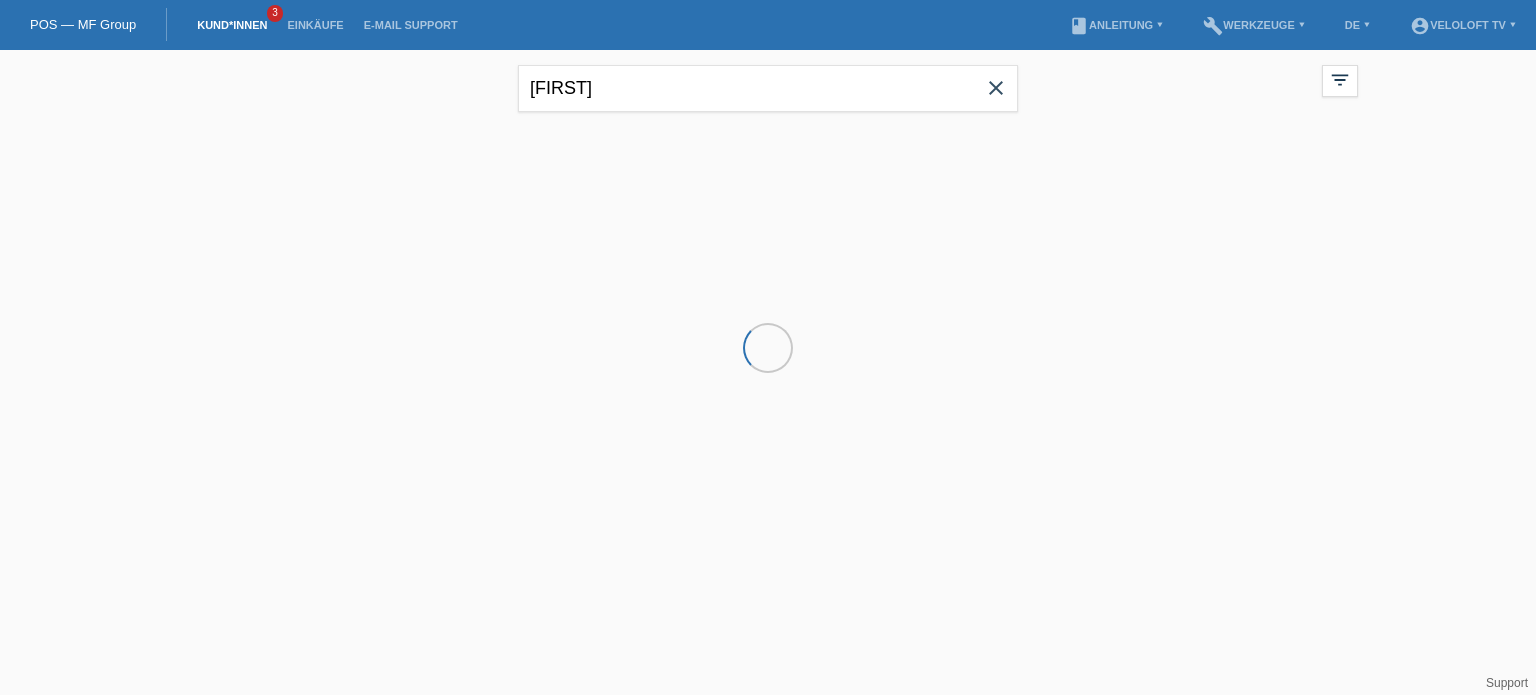scroll, scrollTop: 0, scrollLeft: 0, axis: both 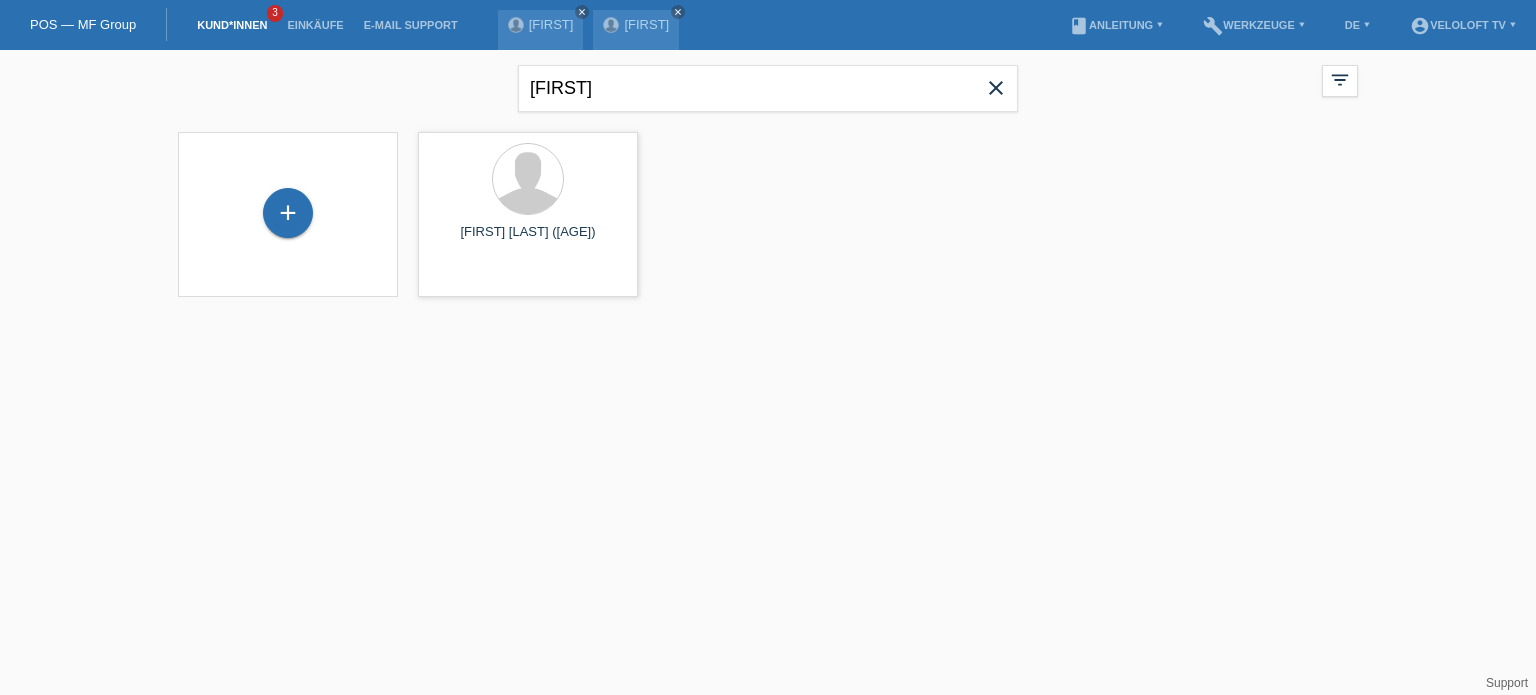 click on "close" at bounding box center [996, 88] 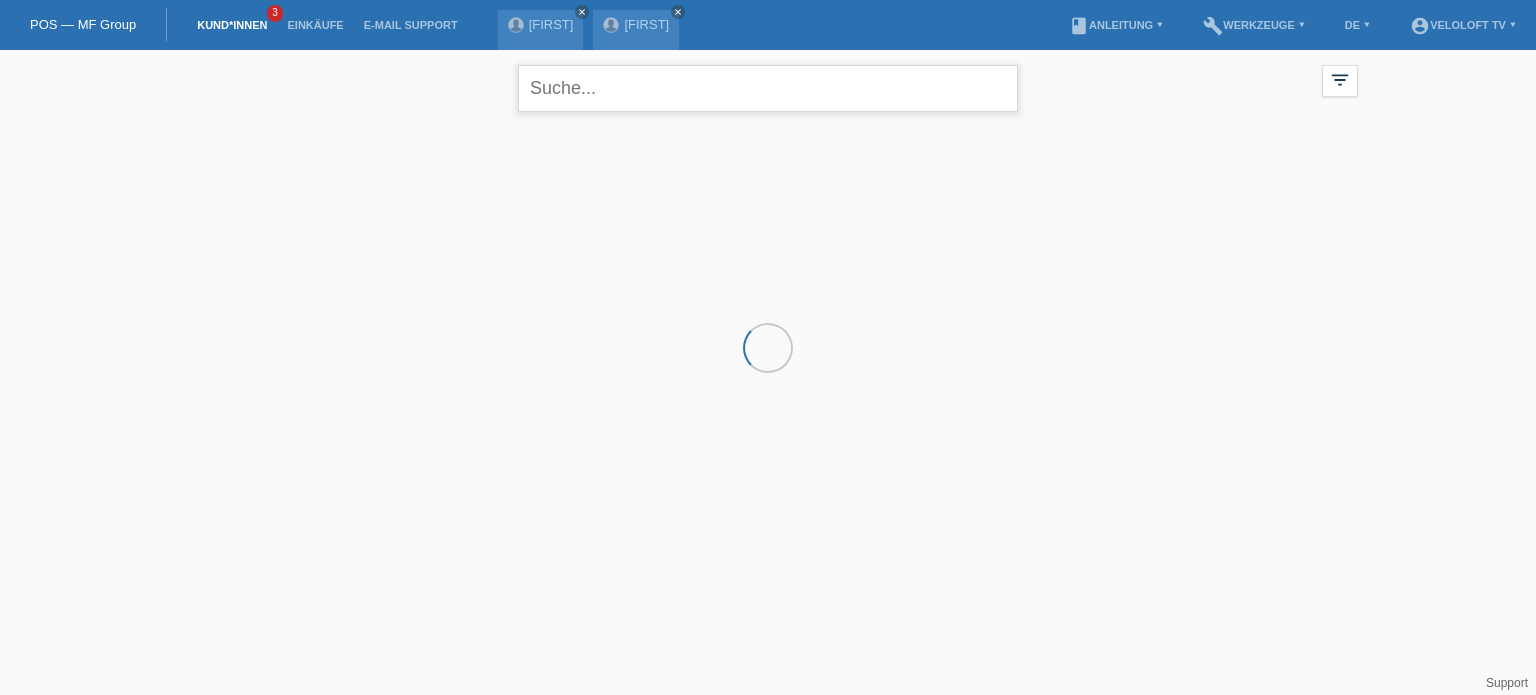 paste on "[LAST]" 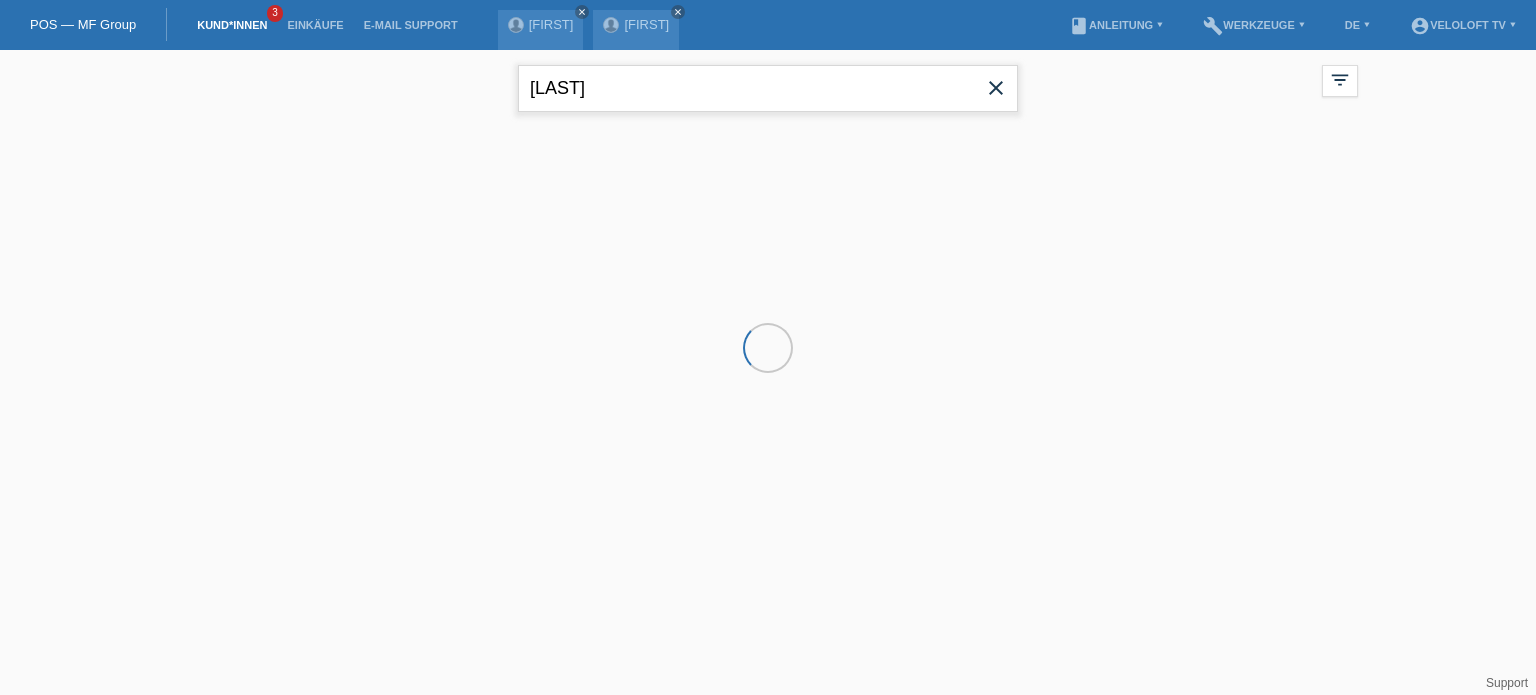 type on "[LAST]" 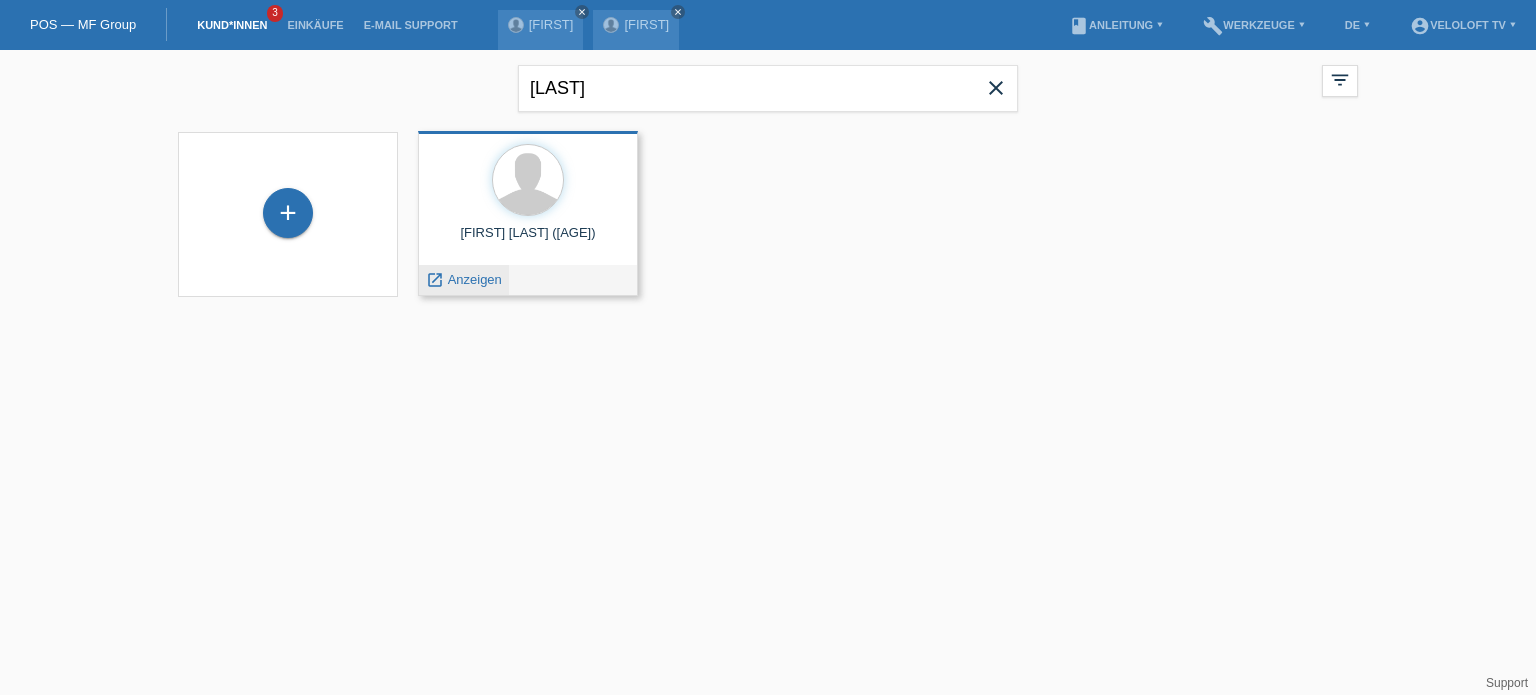 click on "launch   Anzeigen" at bounding box center (464, 280) 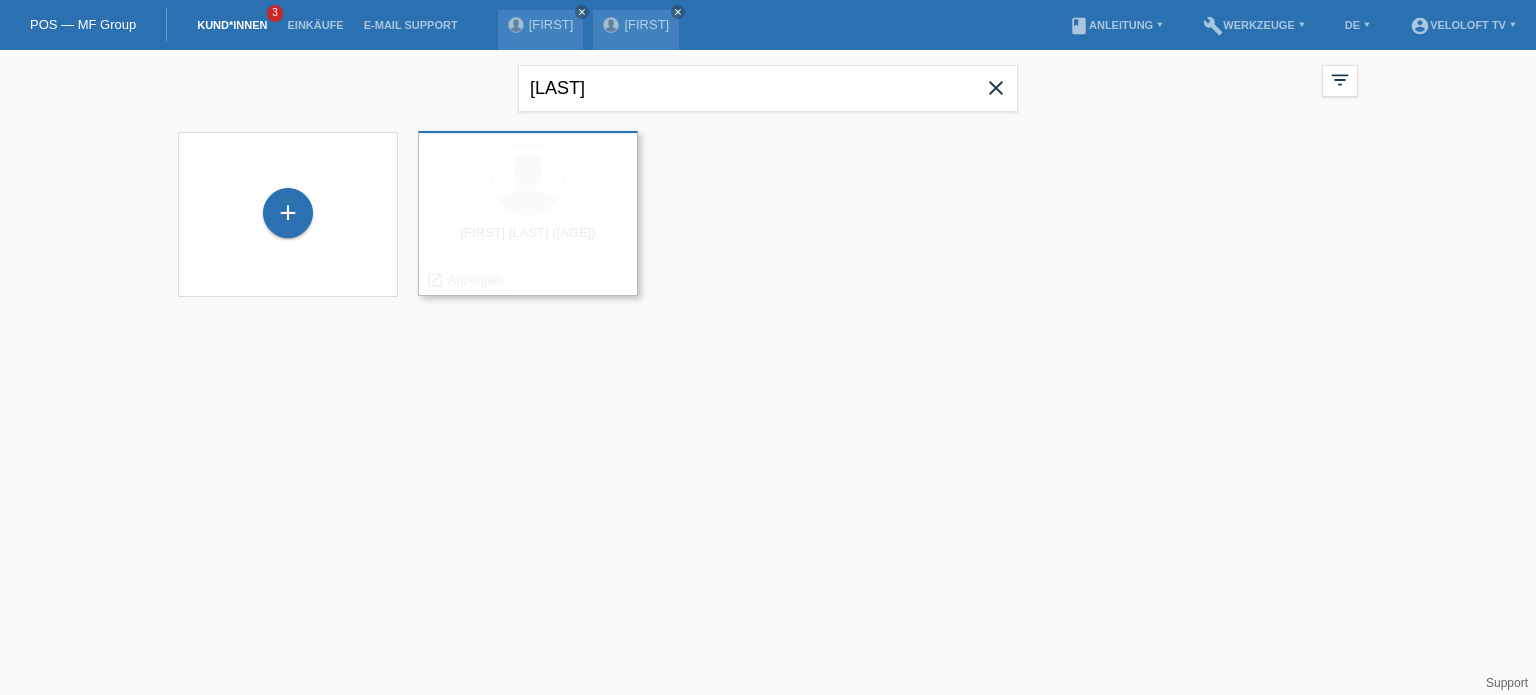 click on "Arnold Treutlein (61)
launch   Anzeigen" at bounding box center [528, 213] 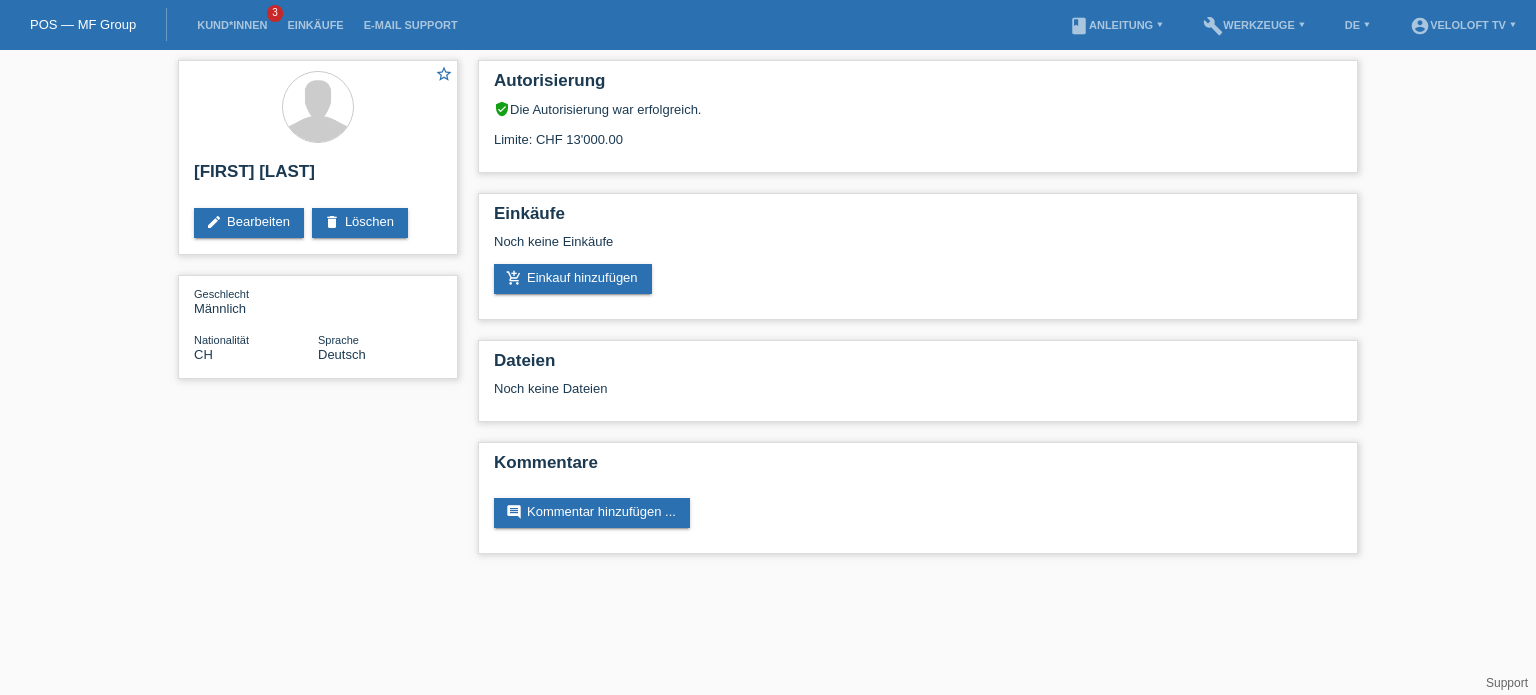 scroll, scrollTop: 0, scrollLeft: 0, axis: both 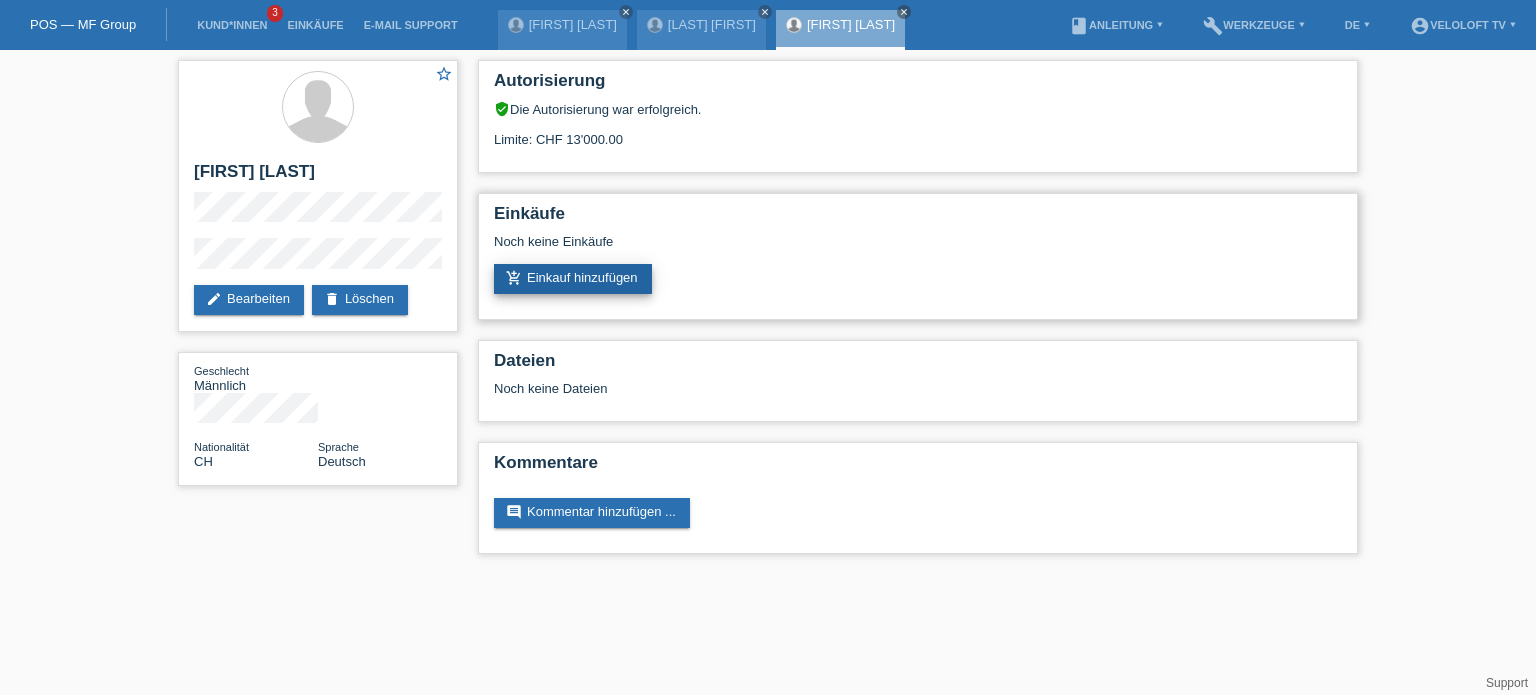 click on "add_shopping_cart  Einkauf hinzufügen" at bounding box center (573, 279) 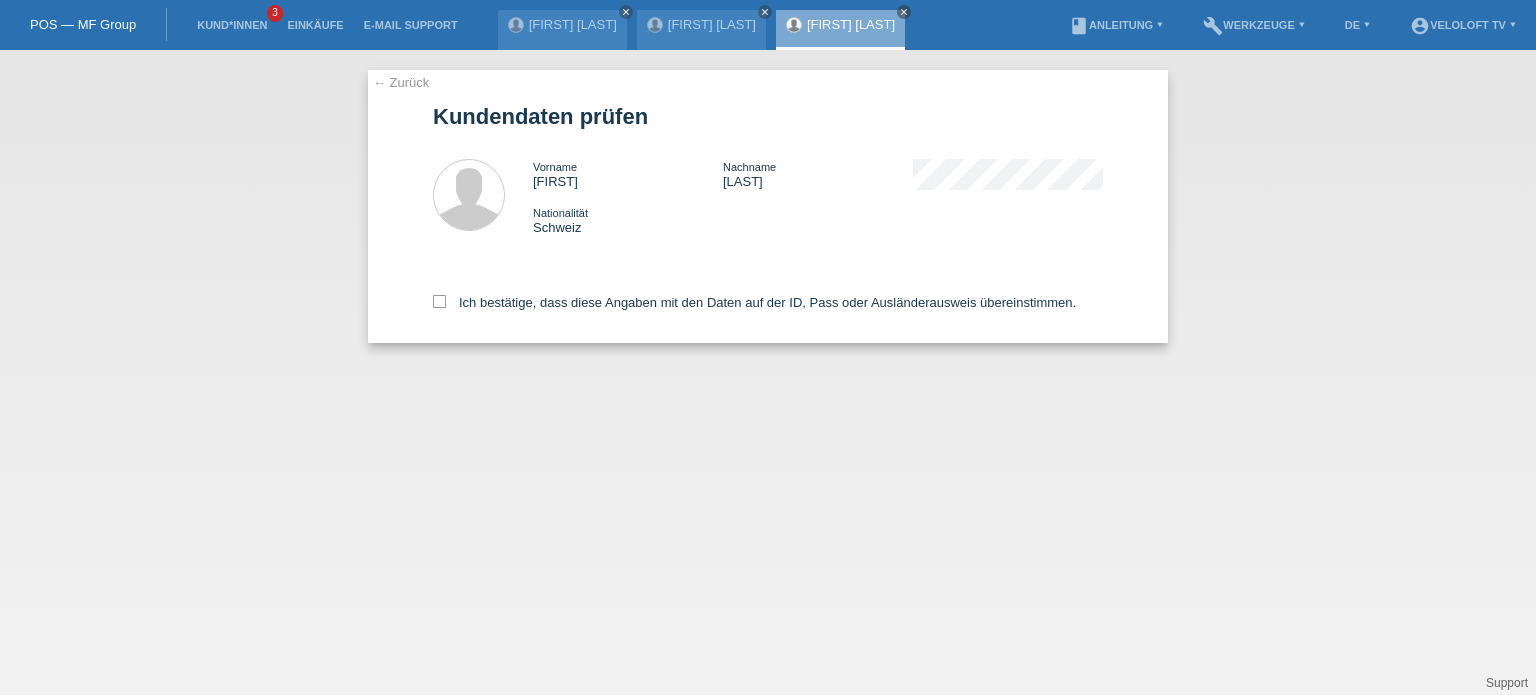 scroll, scrollTop: 0, scrollLeft: 0, axis: both 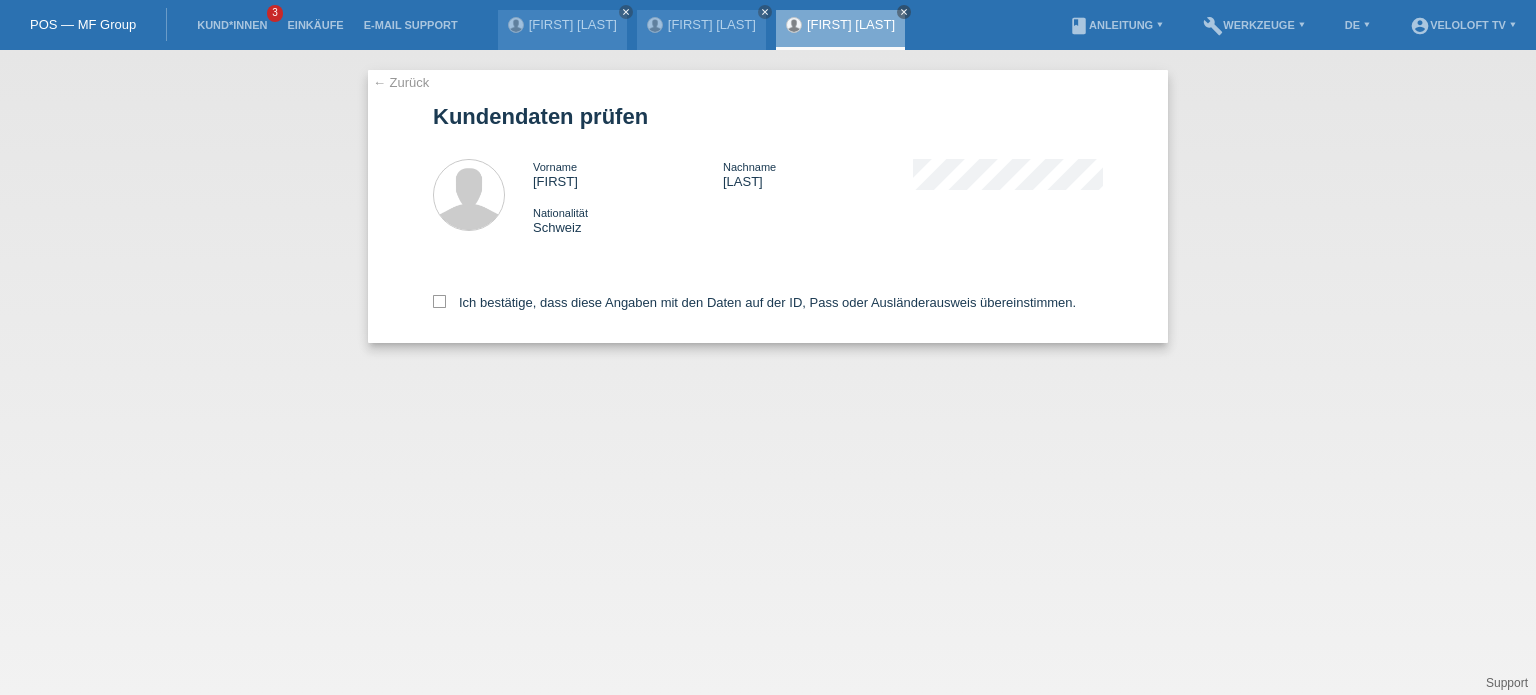 drag, startPoint x: 442, startPoint y: 302, endPoint x: 451, endPoint y: 319, distance: 19.235384 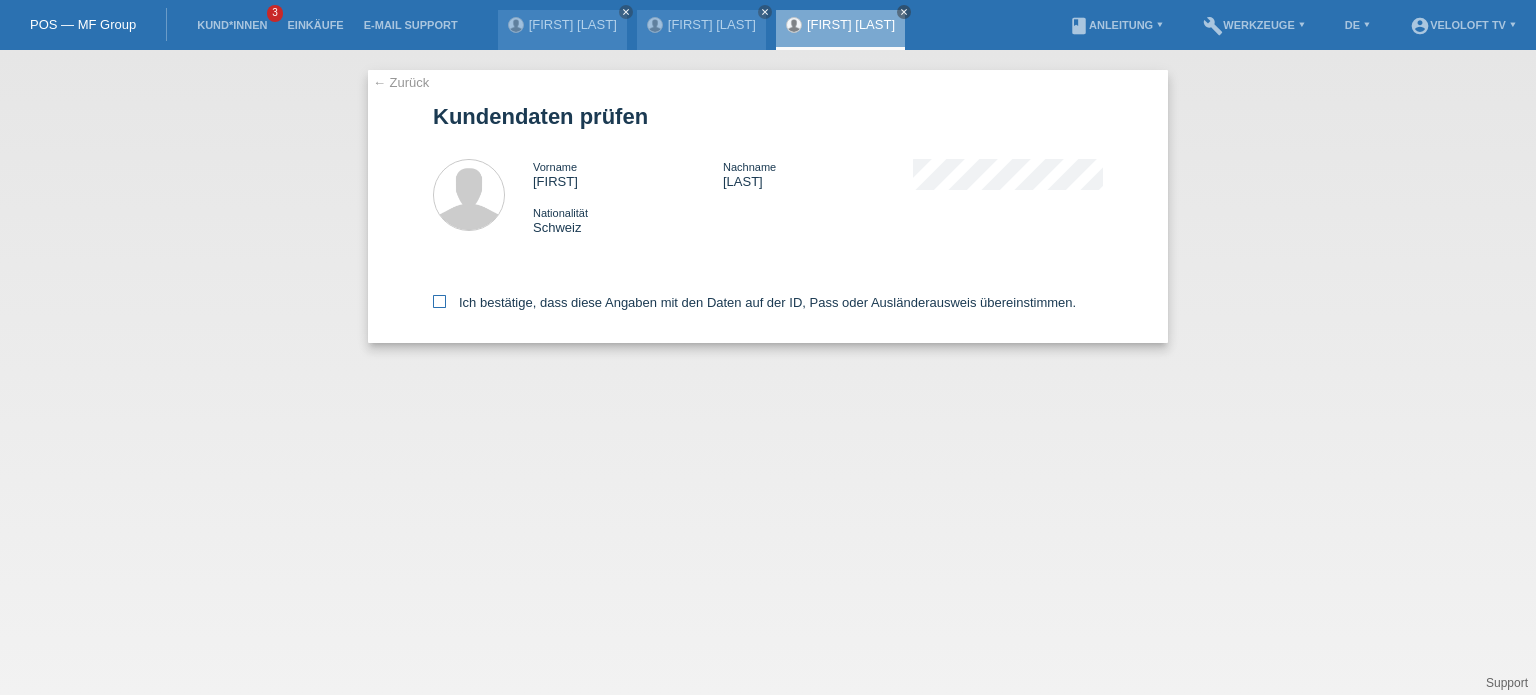 click at bounding box center [439, 301] 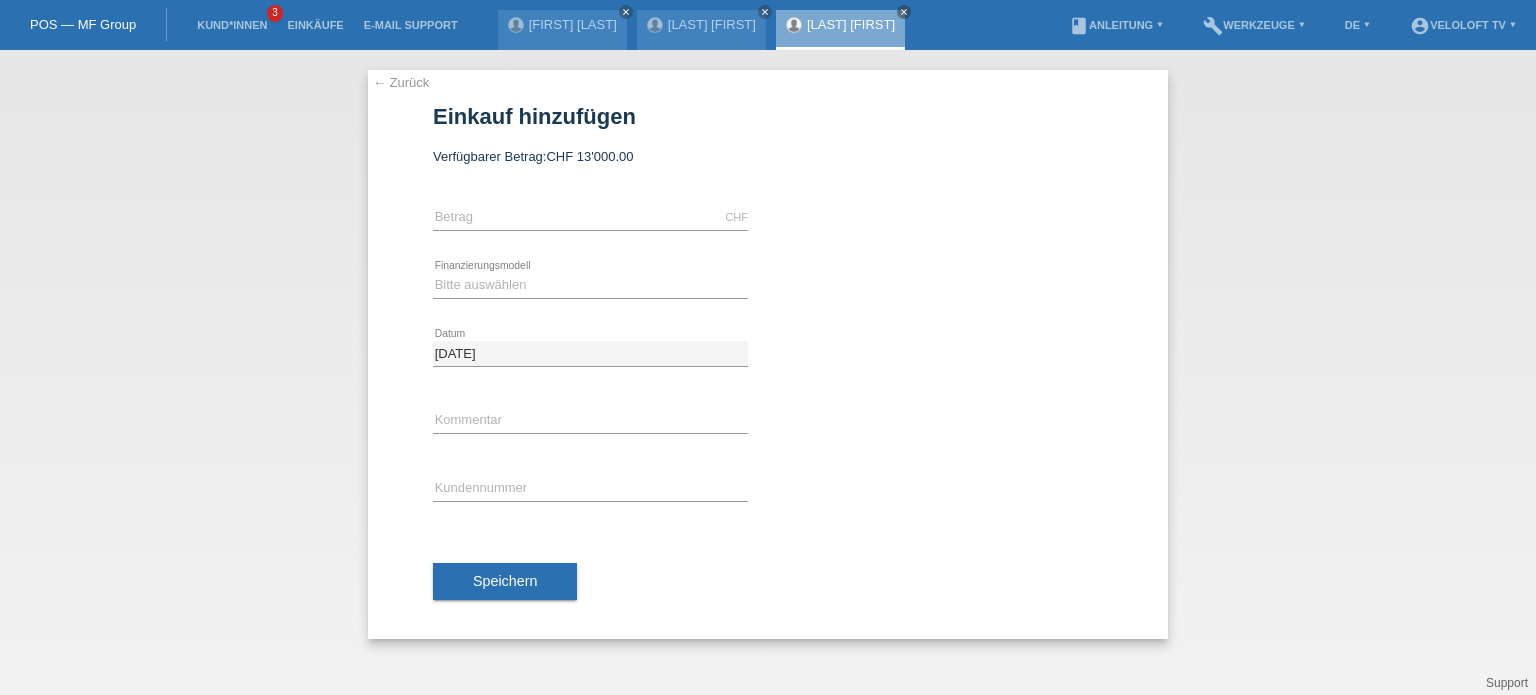 scroll, scrollTop: 0, scrollLeft: 0, axis: both 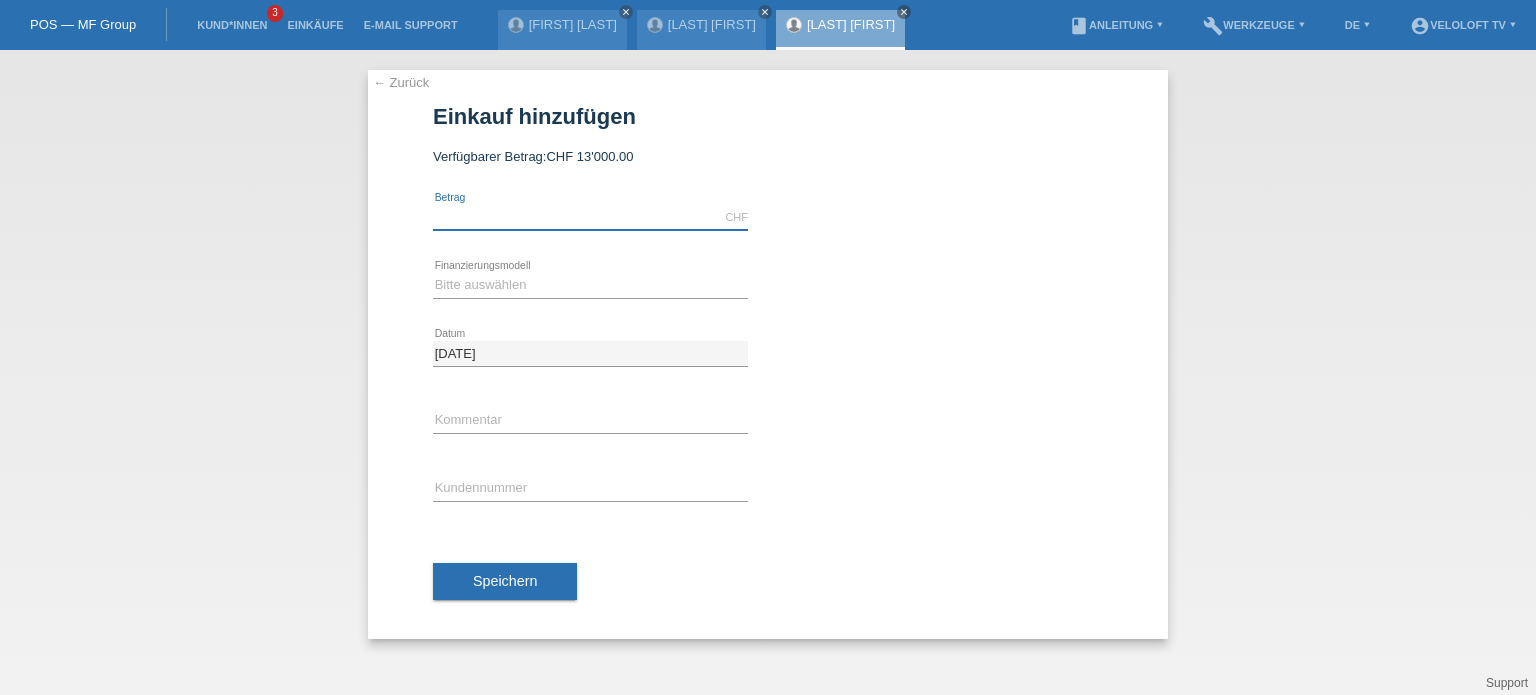 click at bounding box center (590, 217) 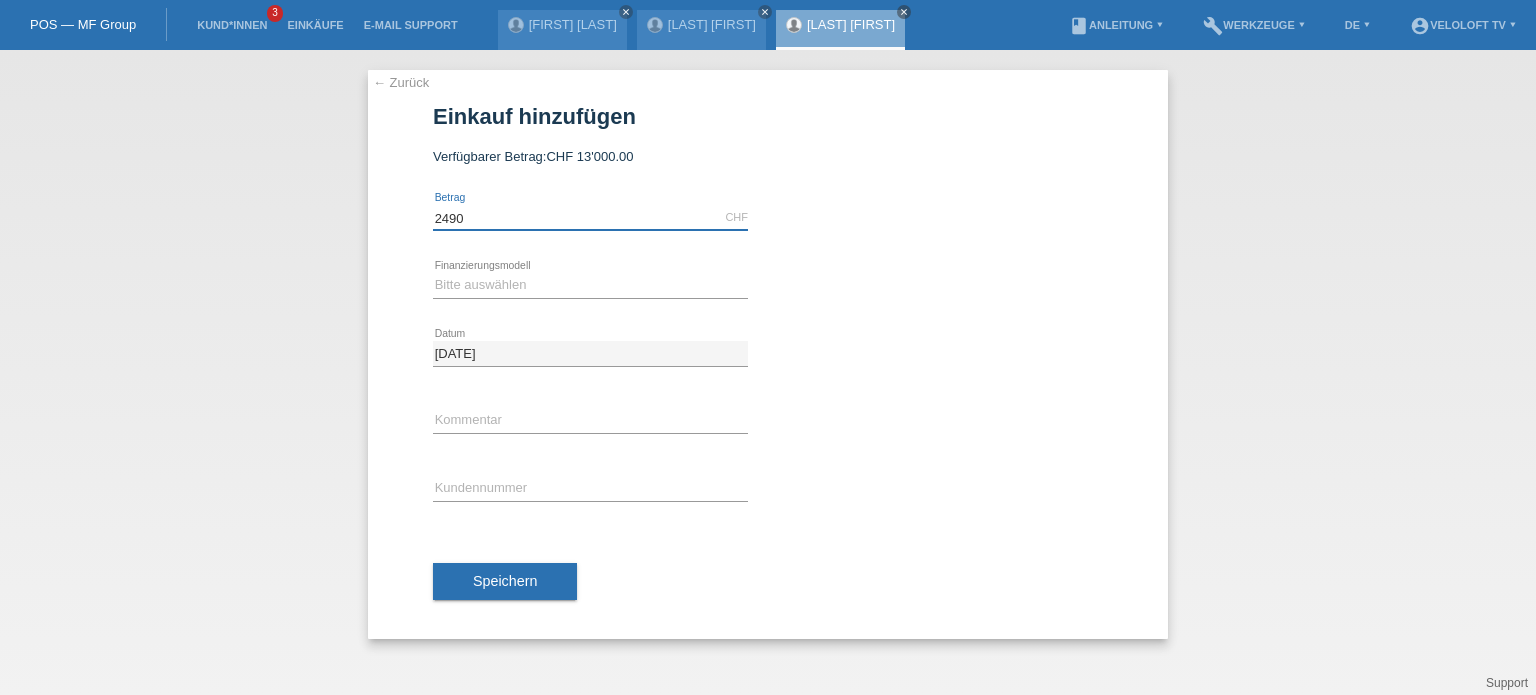 type on "2490.00" 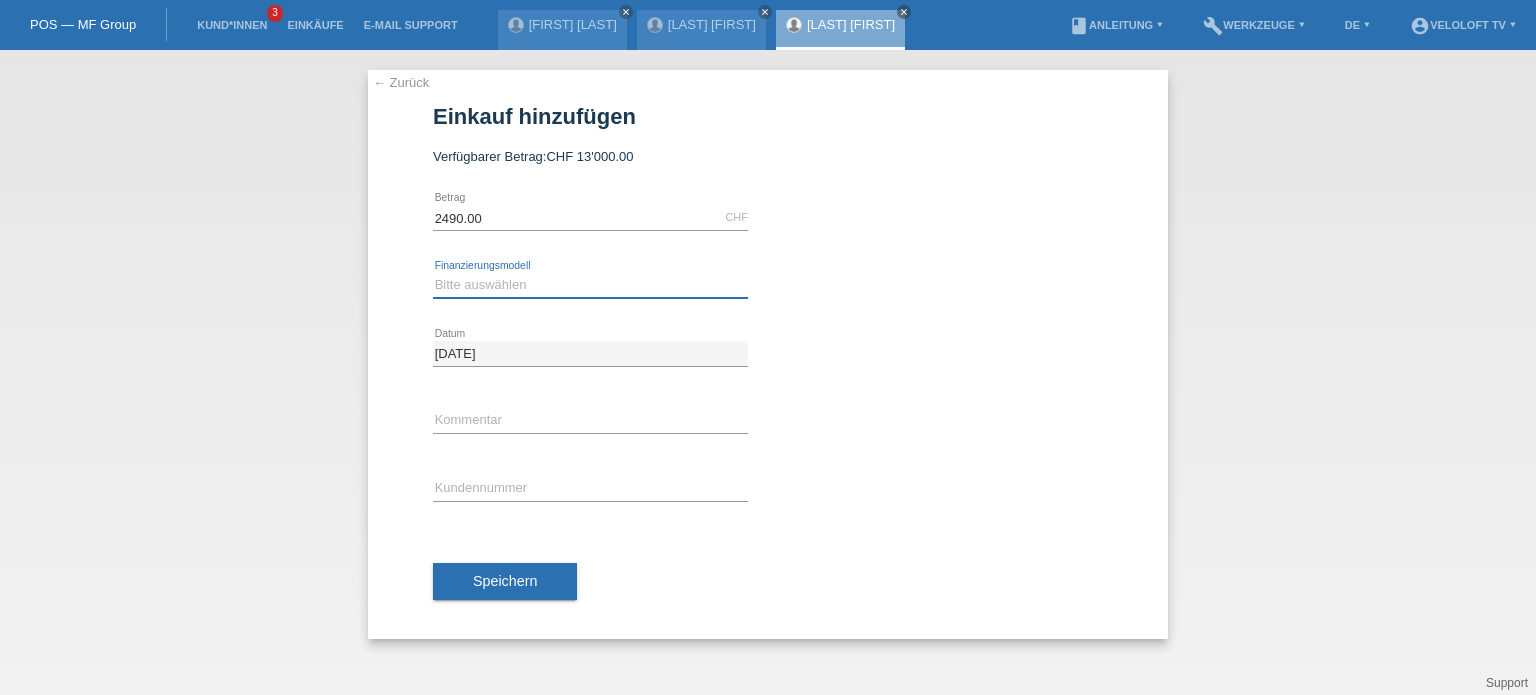 click on "Bitte auswählen
Fixe Raten
Kauf auf Rechnung mit Teilzahlungsoption" at bounding box center [590, 285] 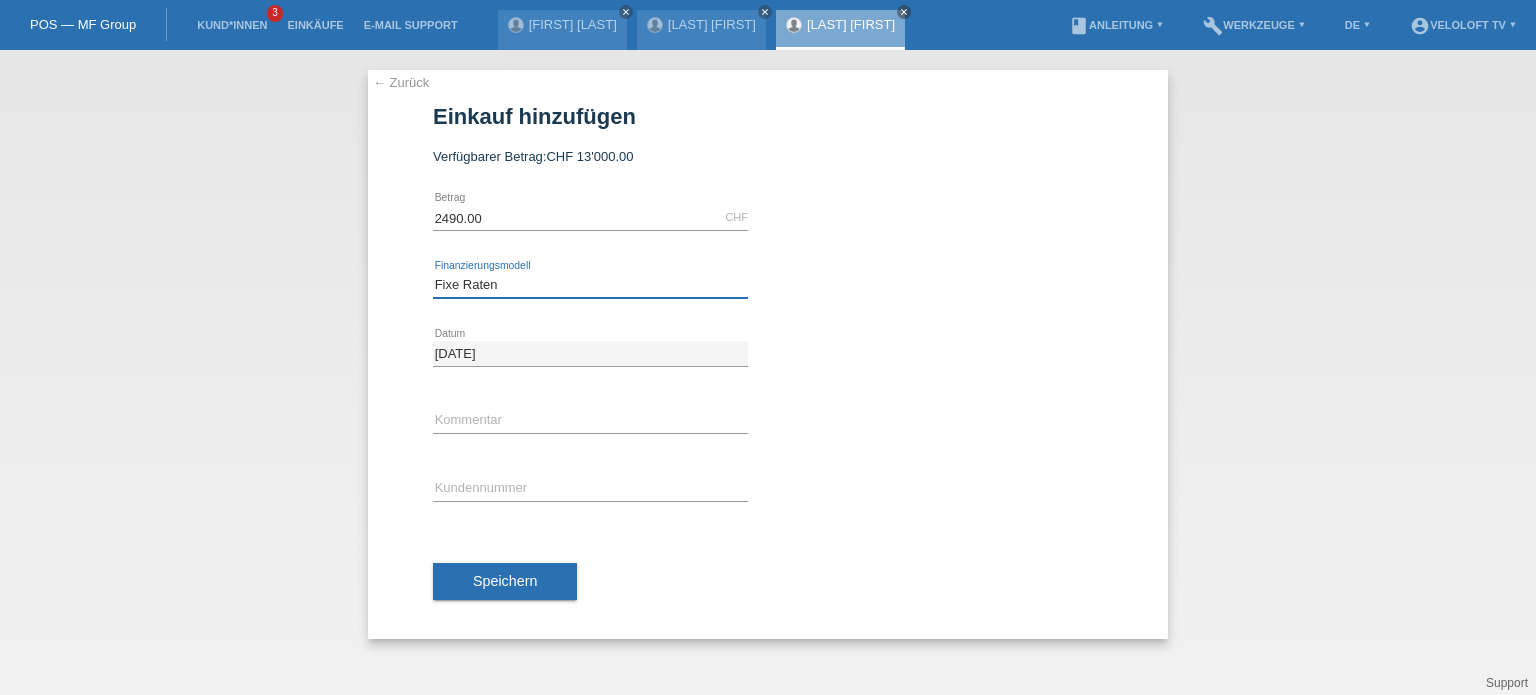 click on "Bitte auswählen
Fixe Raten
Kauf auf Rechnung mit Teilzahlungsoption" at bounding box center [590, 285] 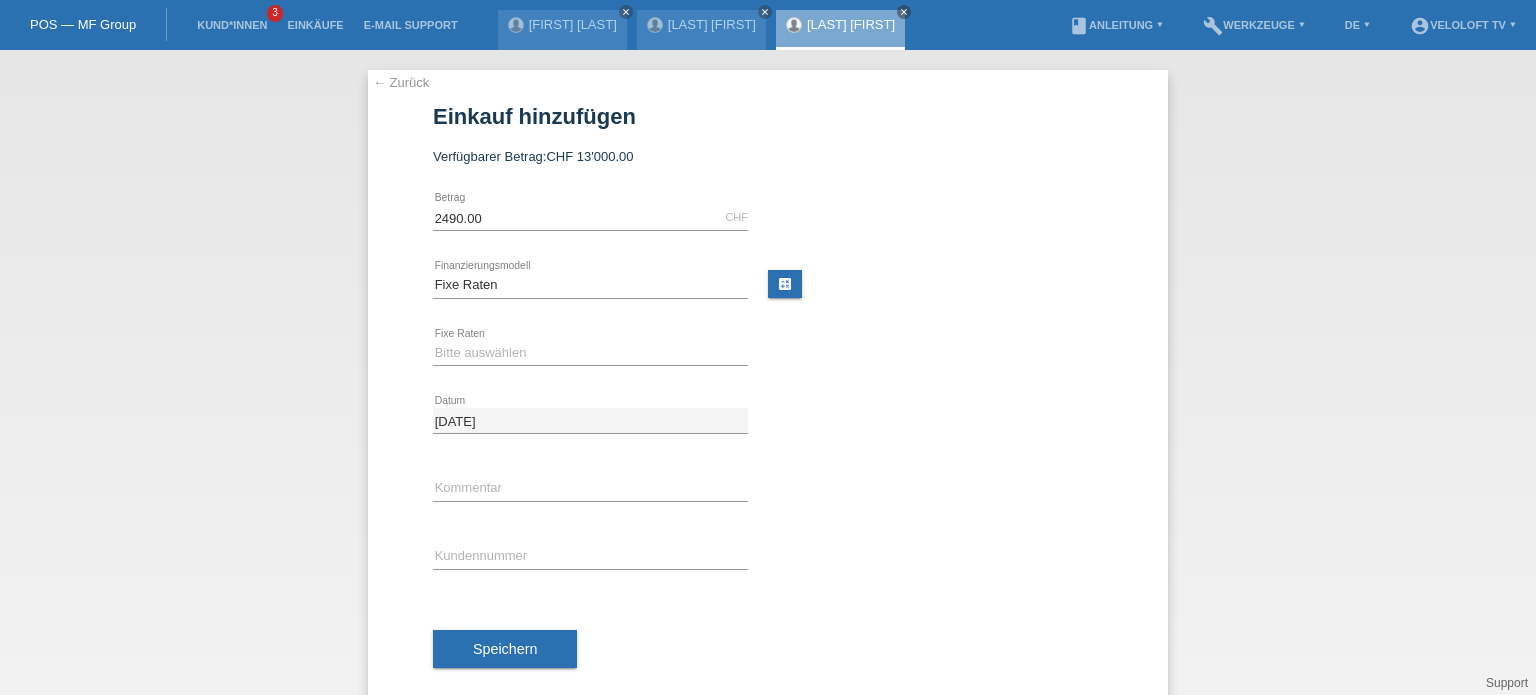 drag, startPoint x: 458, startPoint y: 338, endPoint x: 454, endPoint y: 370, distance: 32.24903 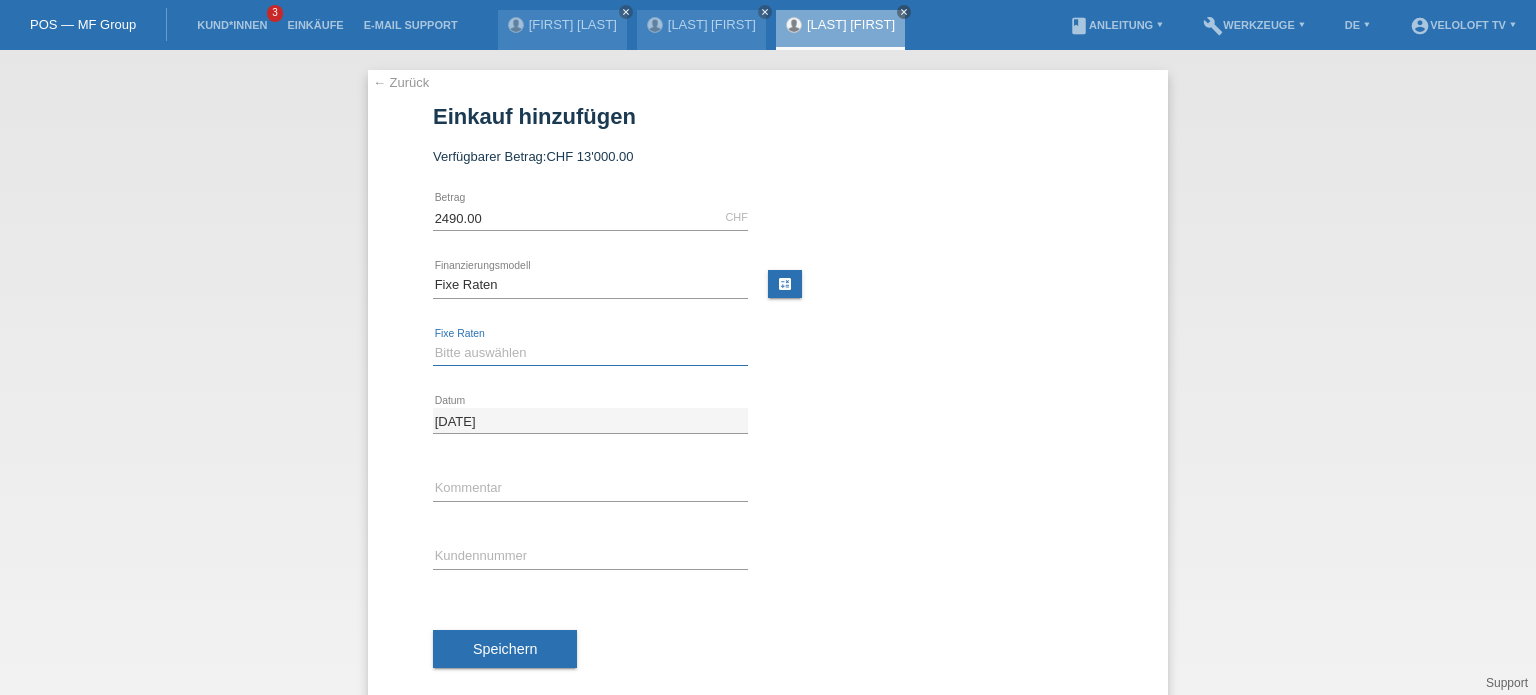 drag, startPoint x: 450, startPoint y: 350, endPoint x: 456, endPoint y: 363, distance: 14.3178215 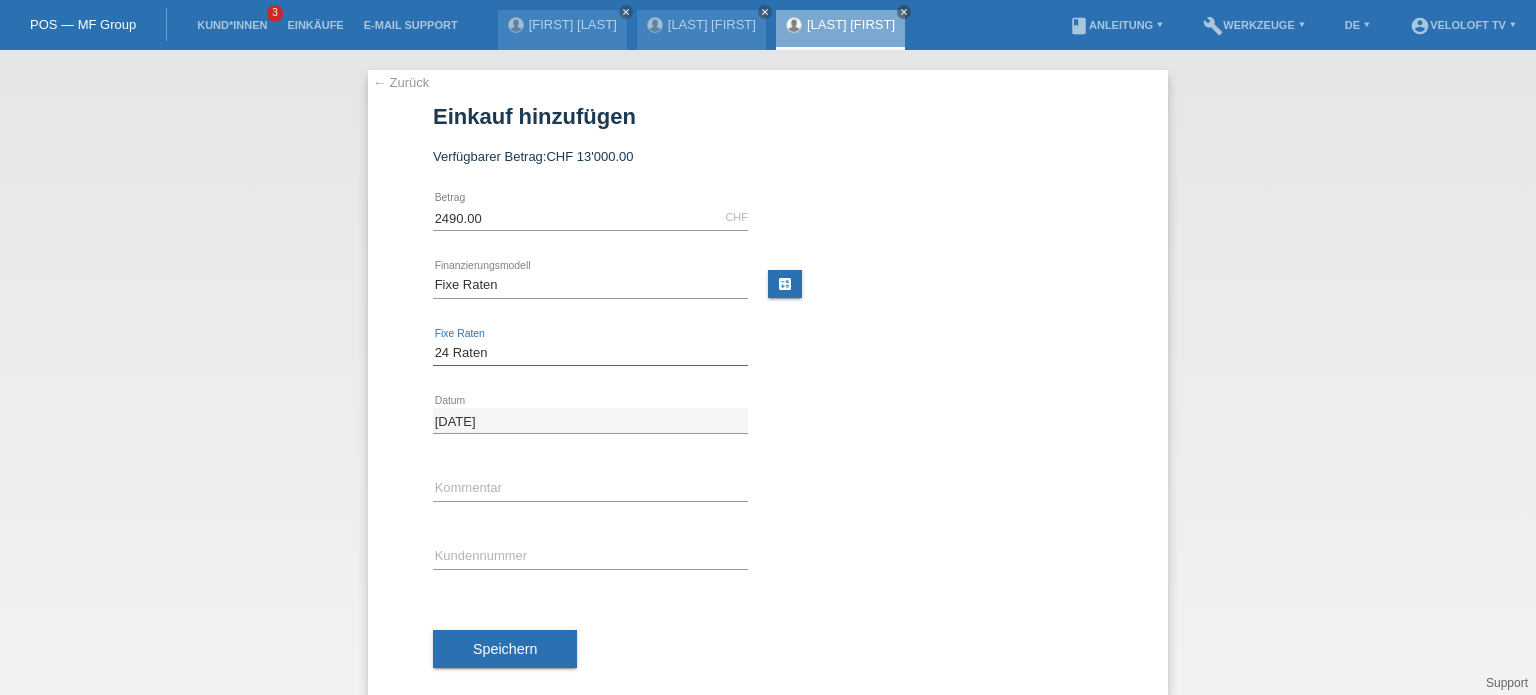 click on "Bitte auswählen
4 Raten
5 Raten
6 Raten
7 Raten
8 Raten
9 Raten
10 Raten
11 Raten" at bounding box center [590, 353] 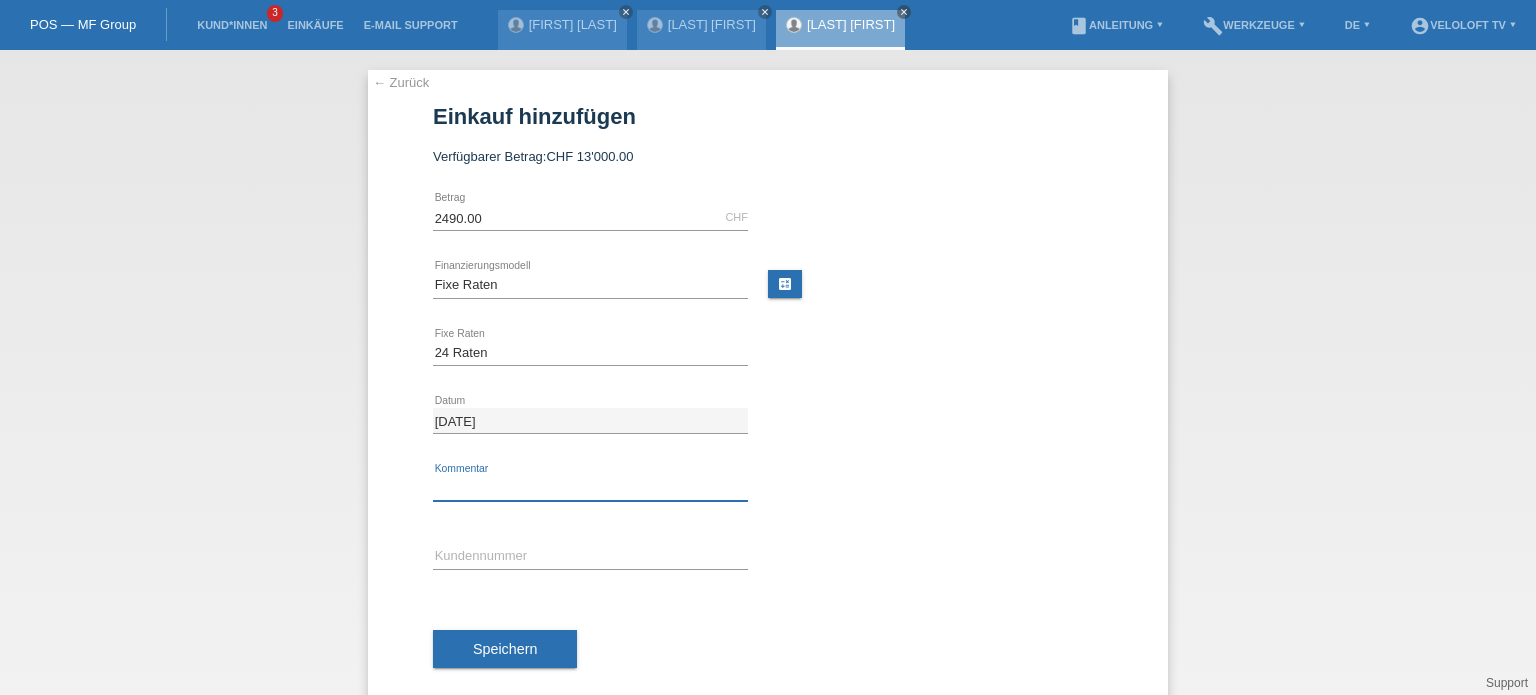 click at bounding box center [590, 488] 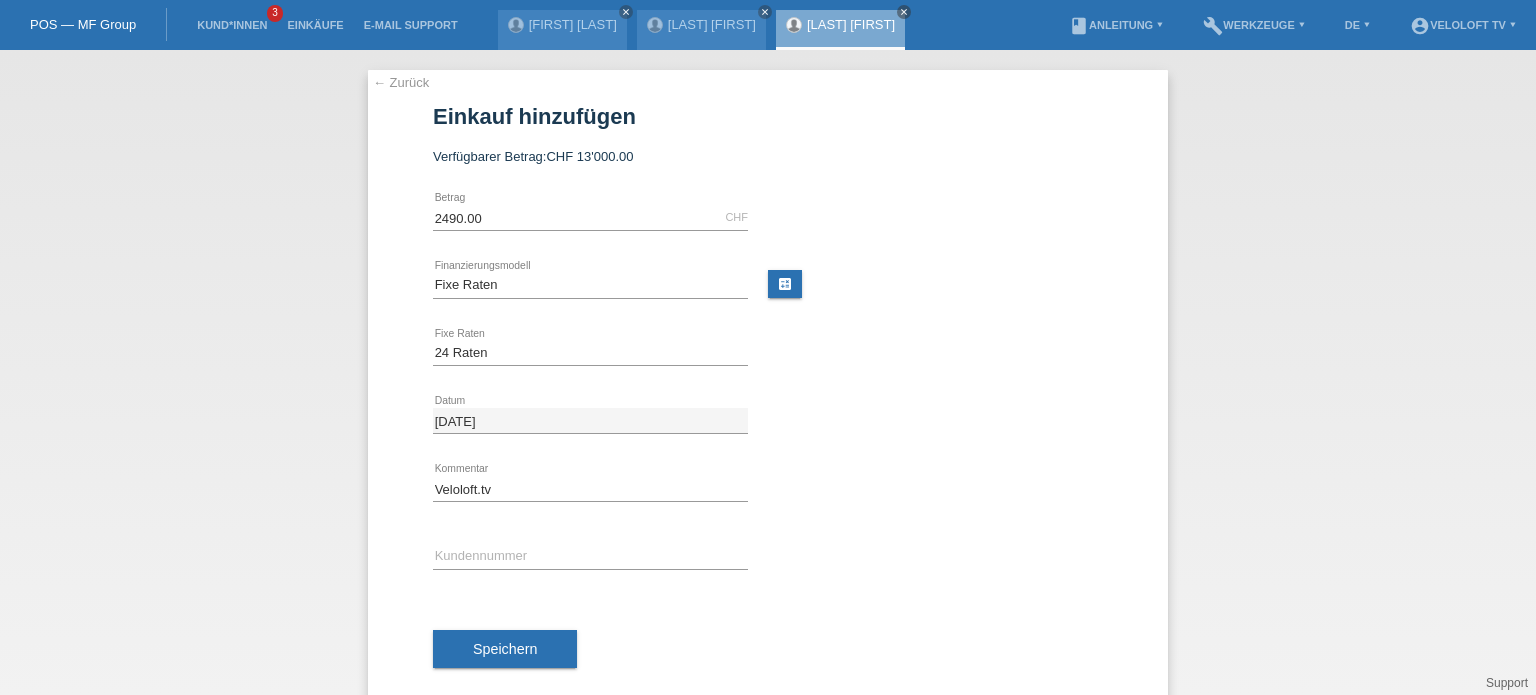 drag, startPoint x: 493, startPoint y: 197, endPoint x: 493, endPoint y: 210, distance: 13 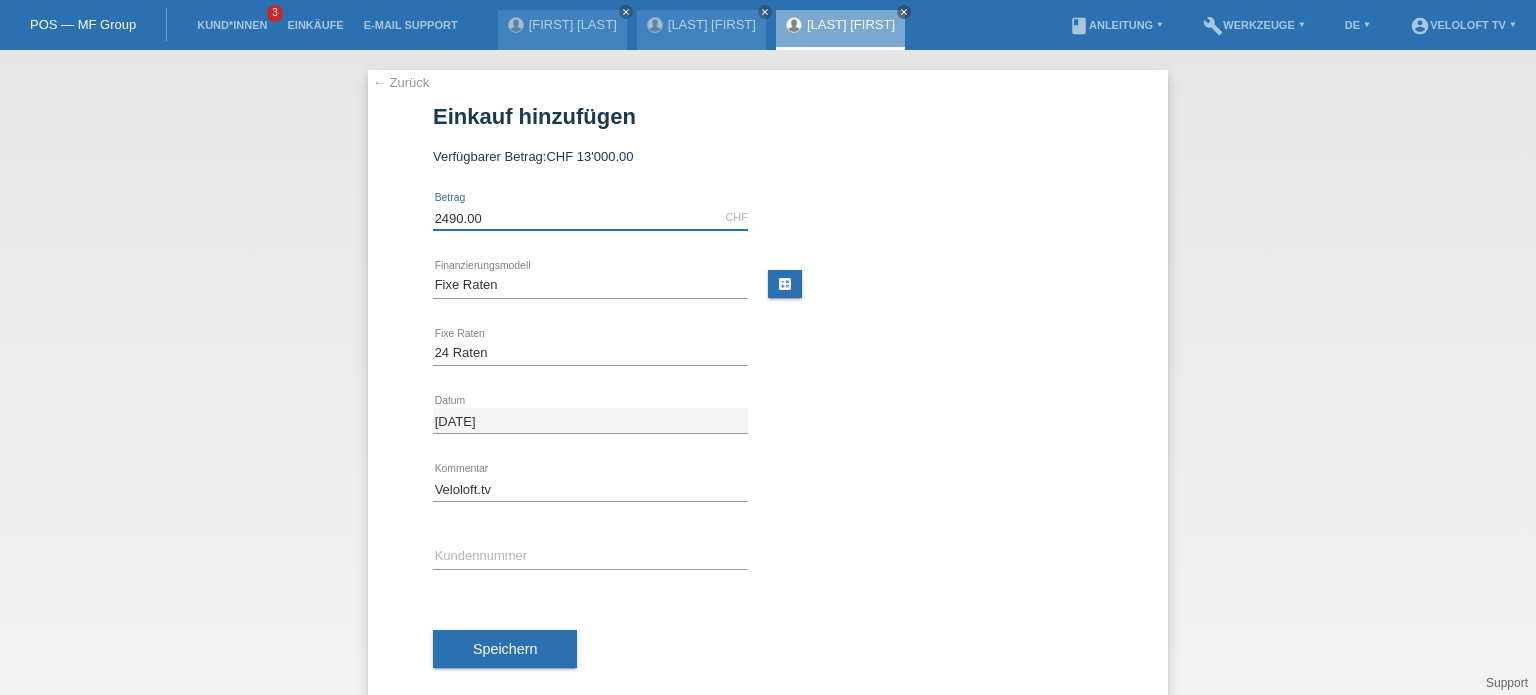 click on "2490.00" at bounding box center [590, 217] 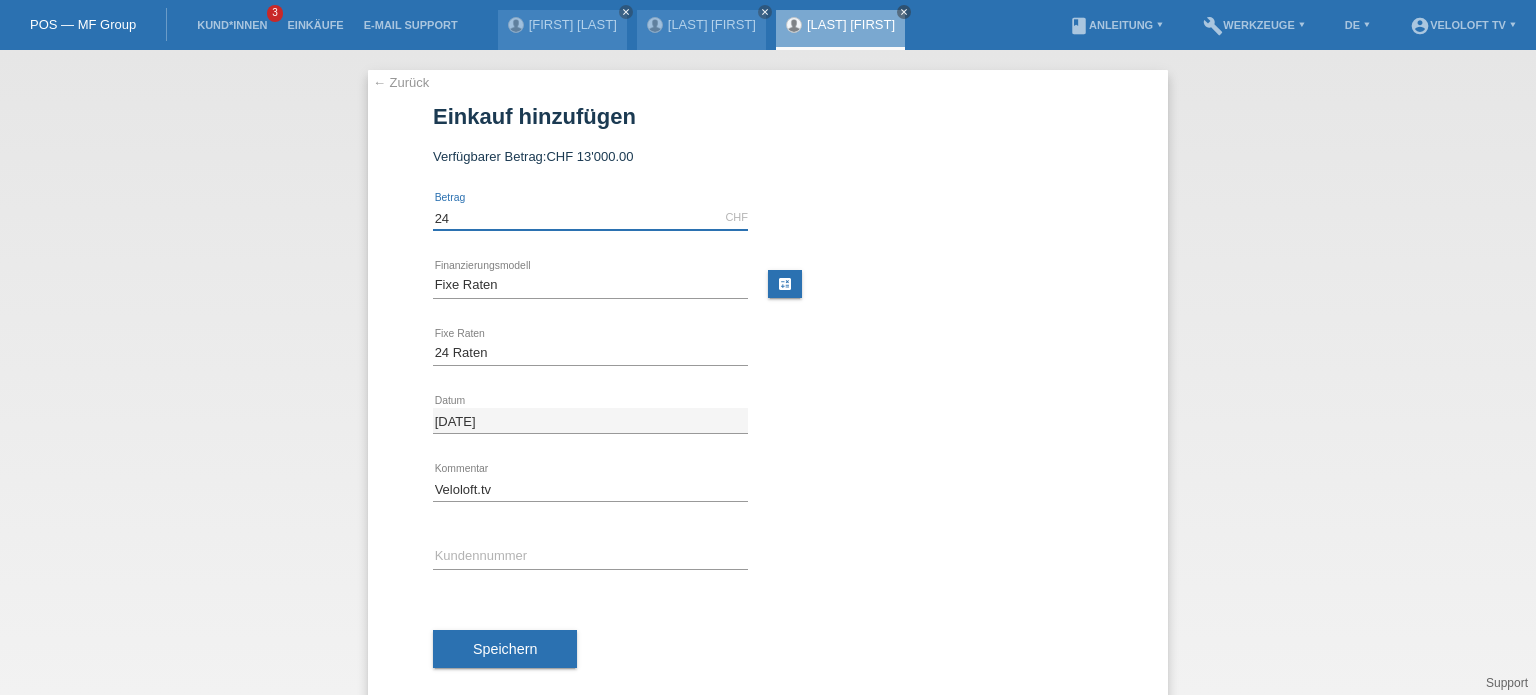 type on "2" 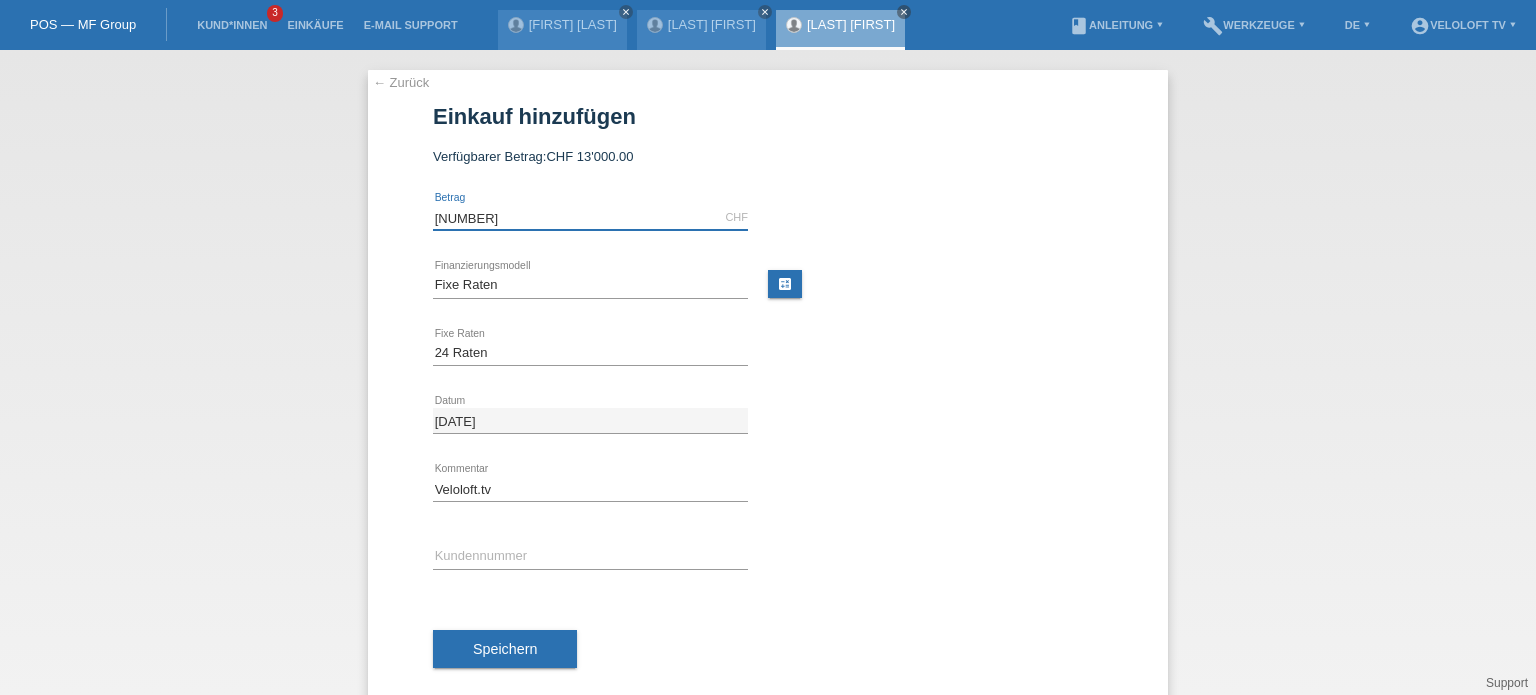 type on "2990.00" 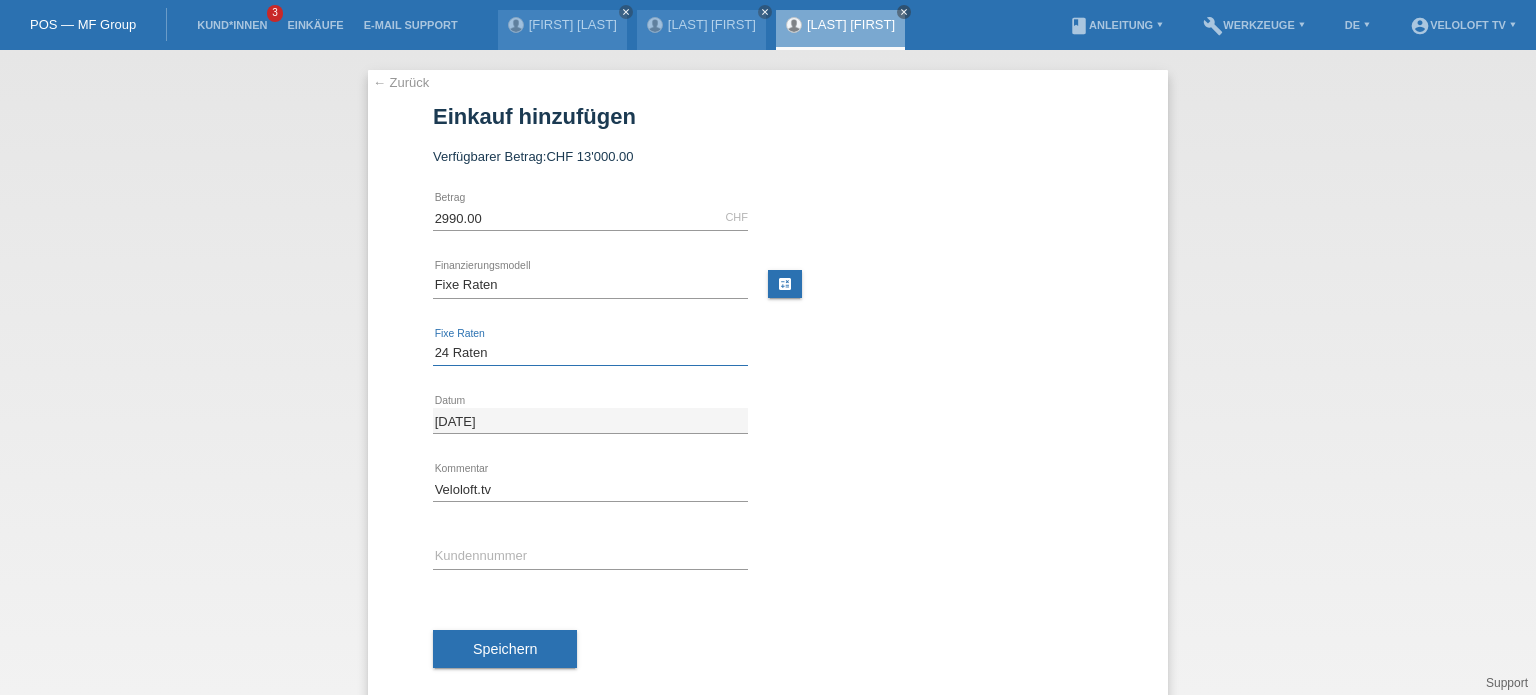 click on "Bitte auswählen
4 Raten
5 Raten
6 Raten
7 Raten
8 Raten
9 Raten
10 Raten
11 Raten" at bounding box center [590, 353] 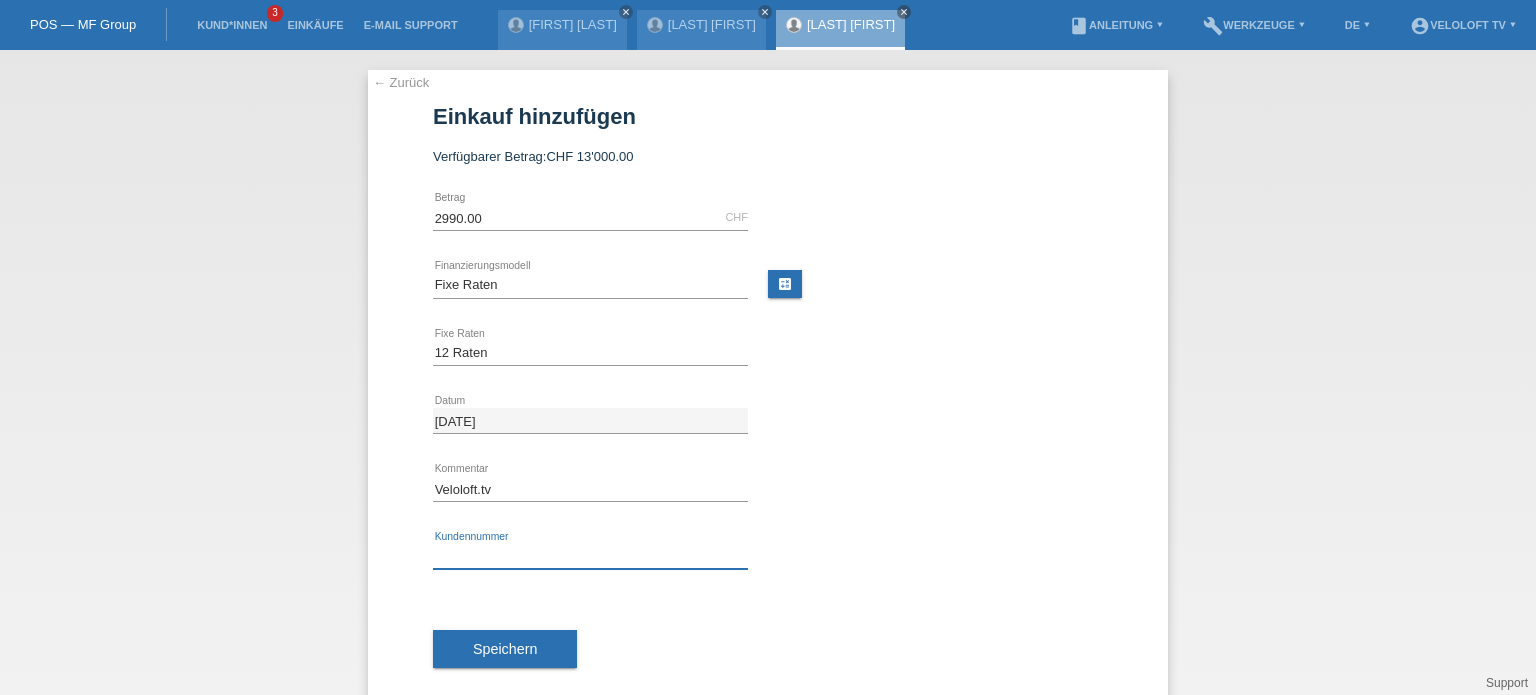 click at bounding box center (590, 556) 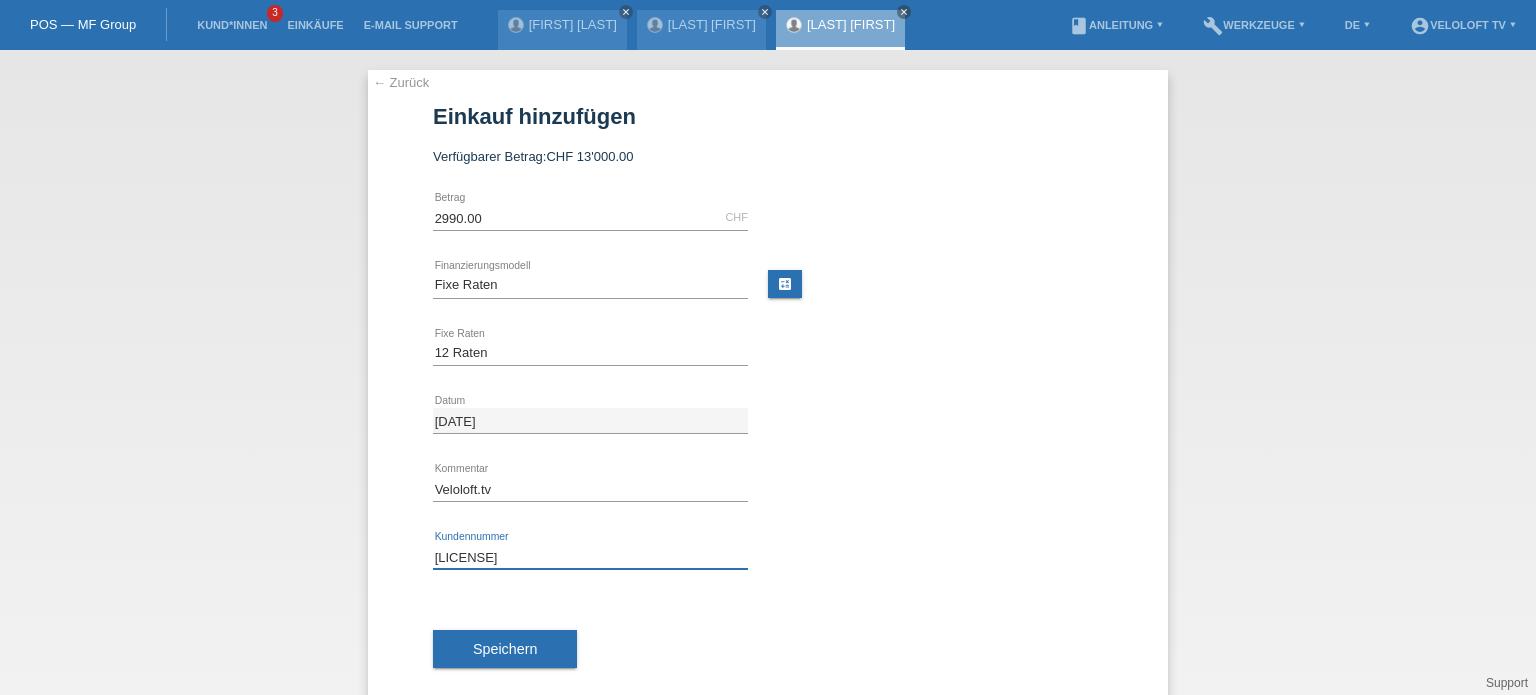 type on "C164447" 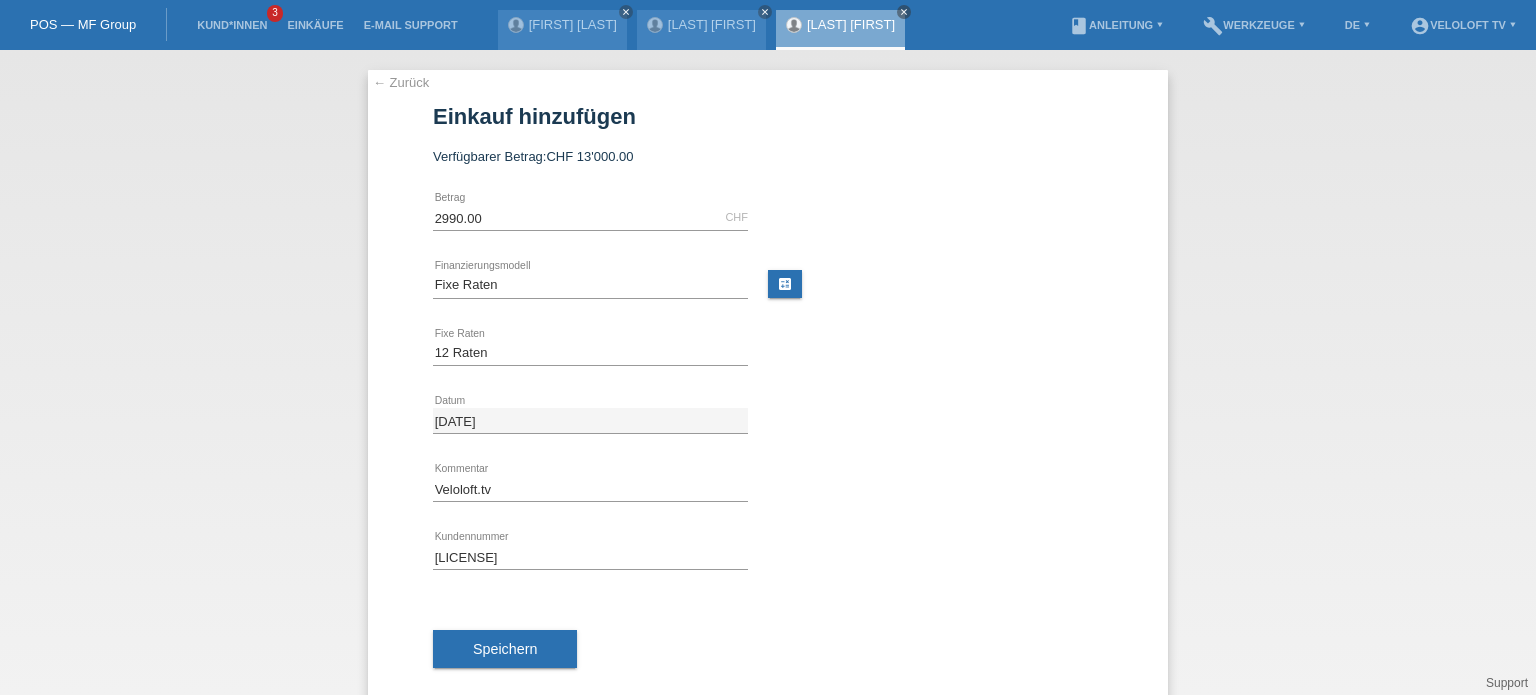 click on "Speichern" at bounding box center [768, 649] 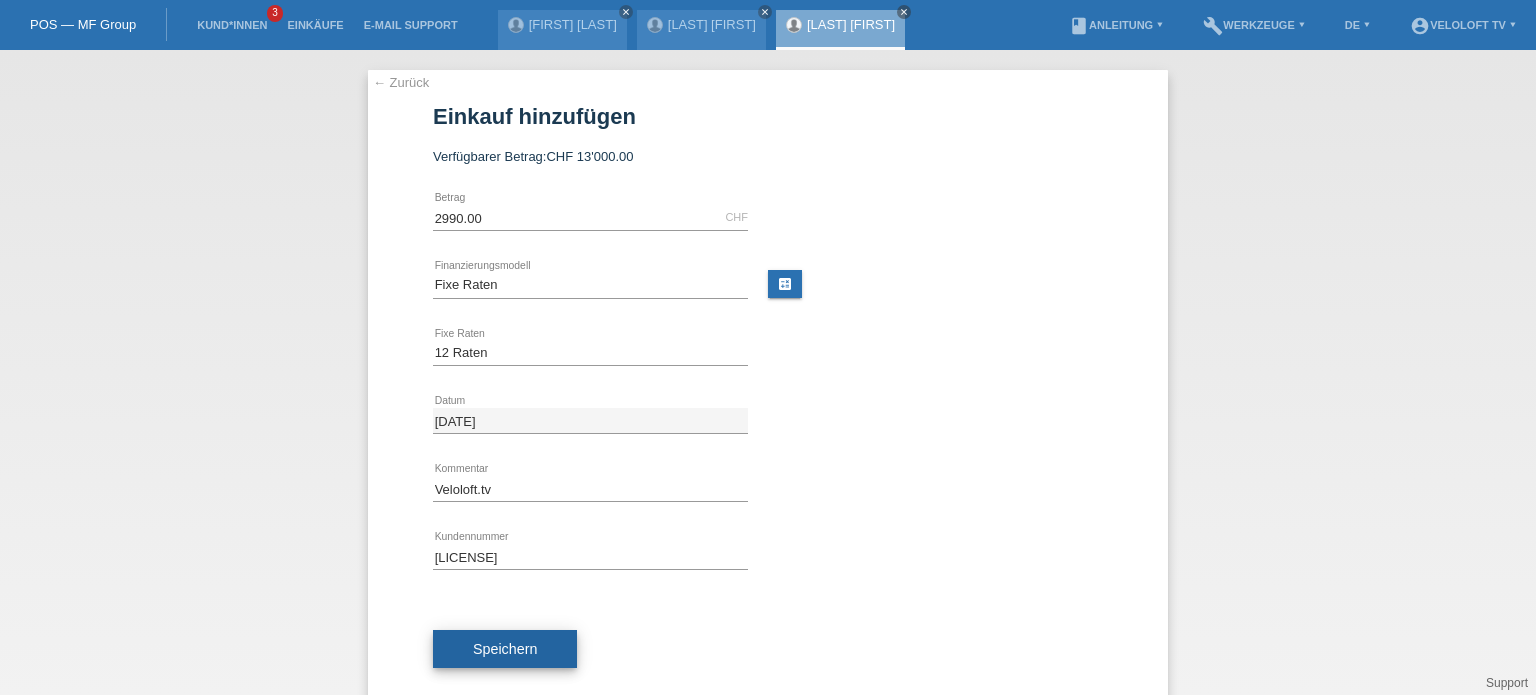 click on "Speichern" at bounding box center [505, 649] 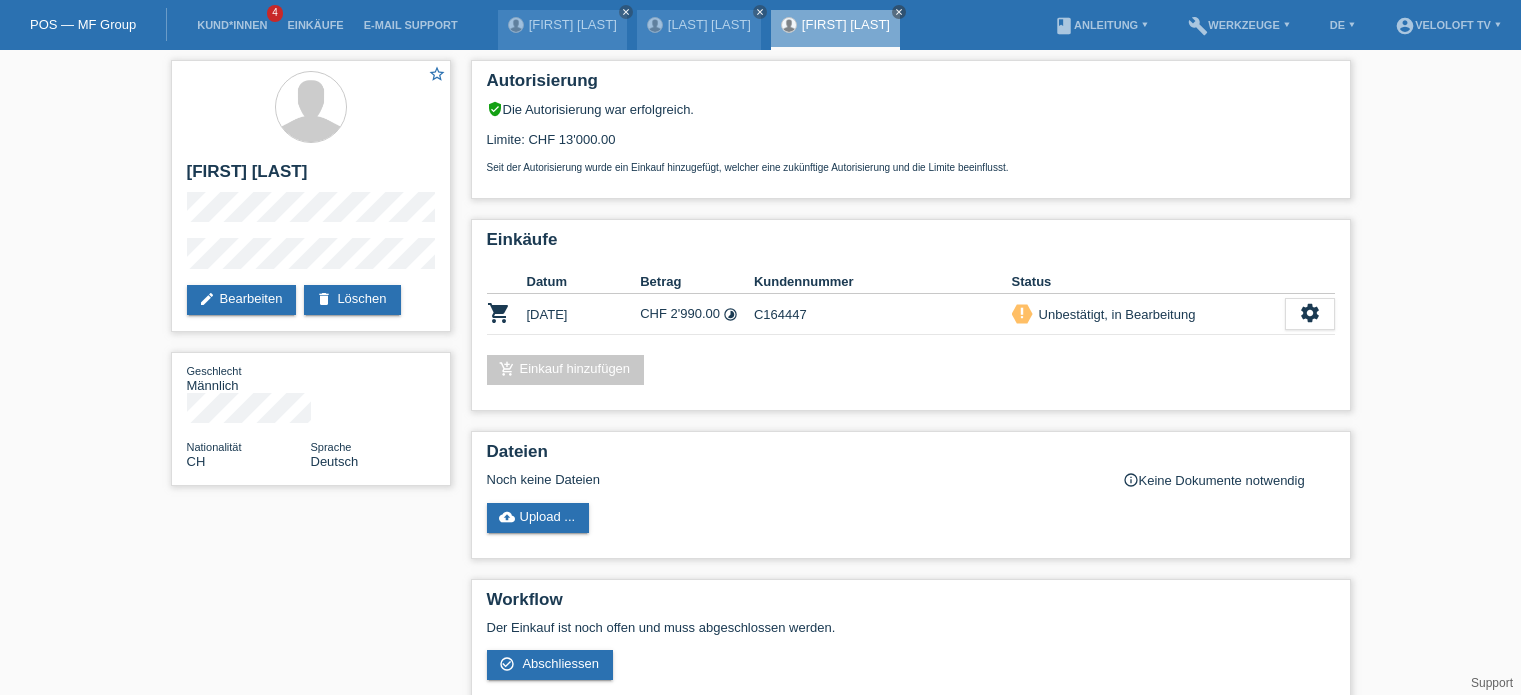 scroll, scrollTop: 0, scrollLeft: 0, axis: both 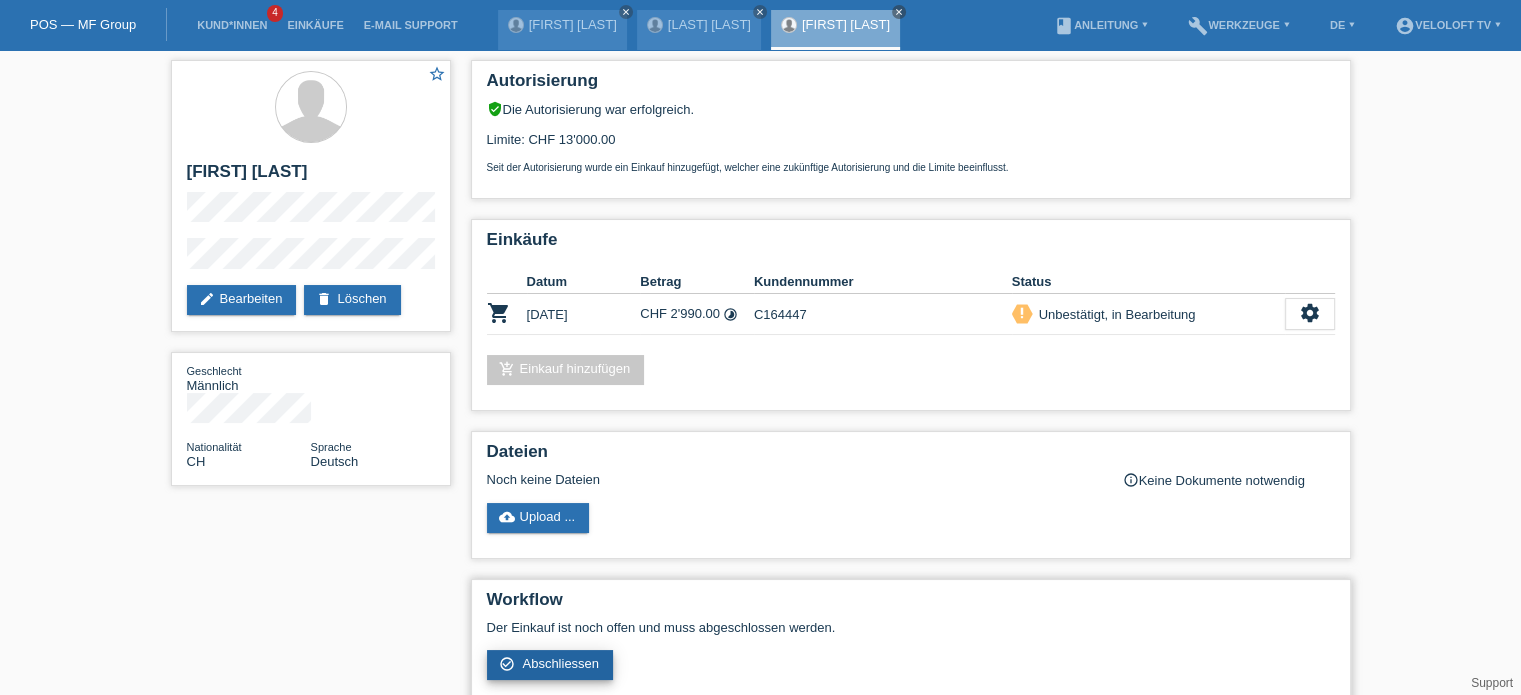 click on "Abschliessen" at bounding box center [560, 663] 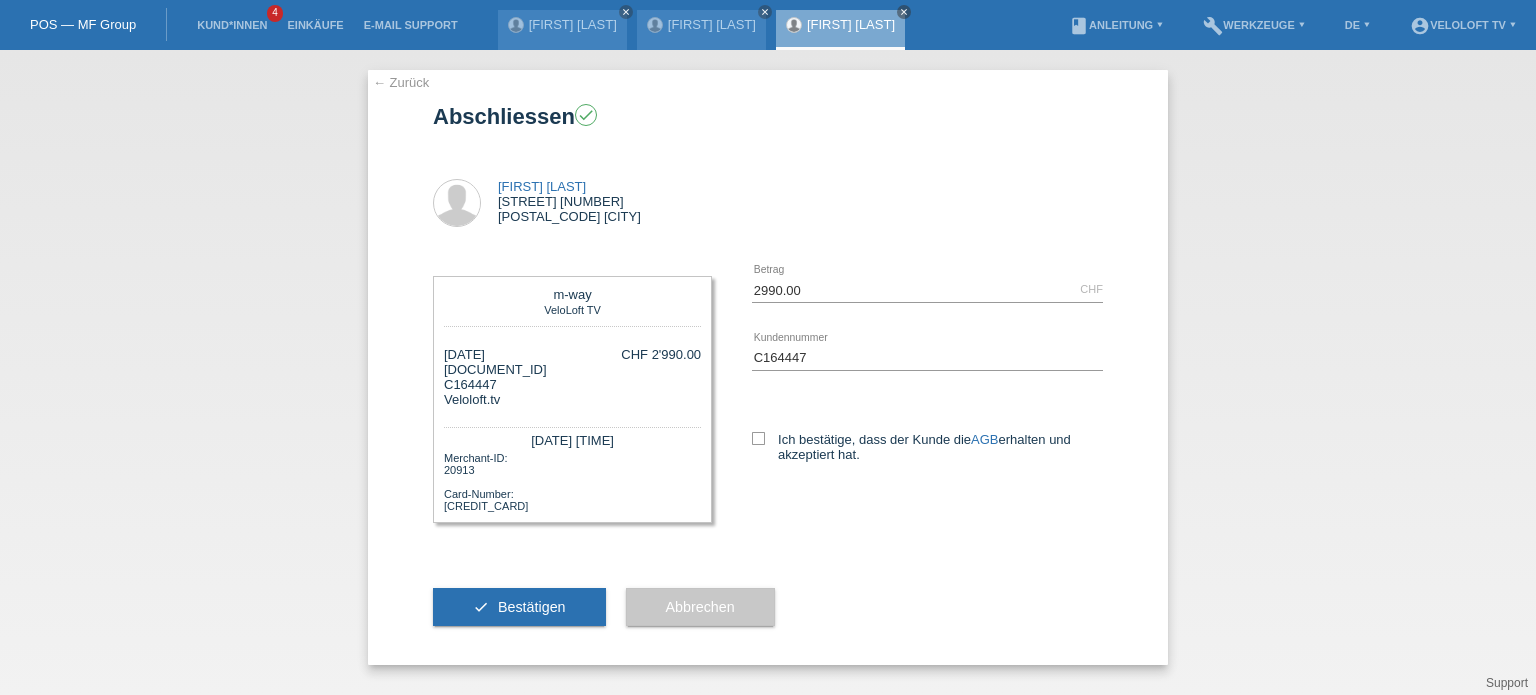 scroll, scrollTop: 0, scrollLeft: 0, axis: both 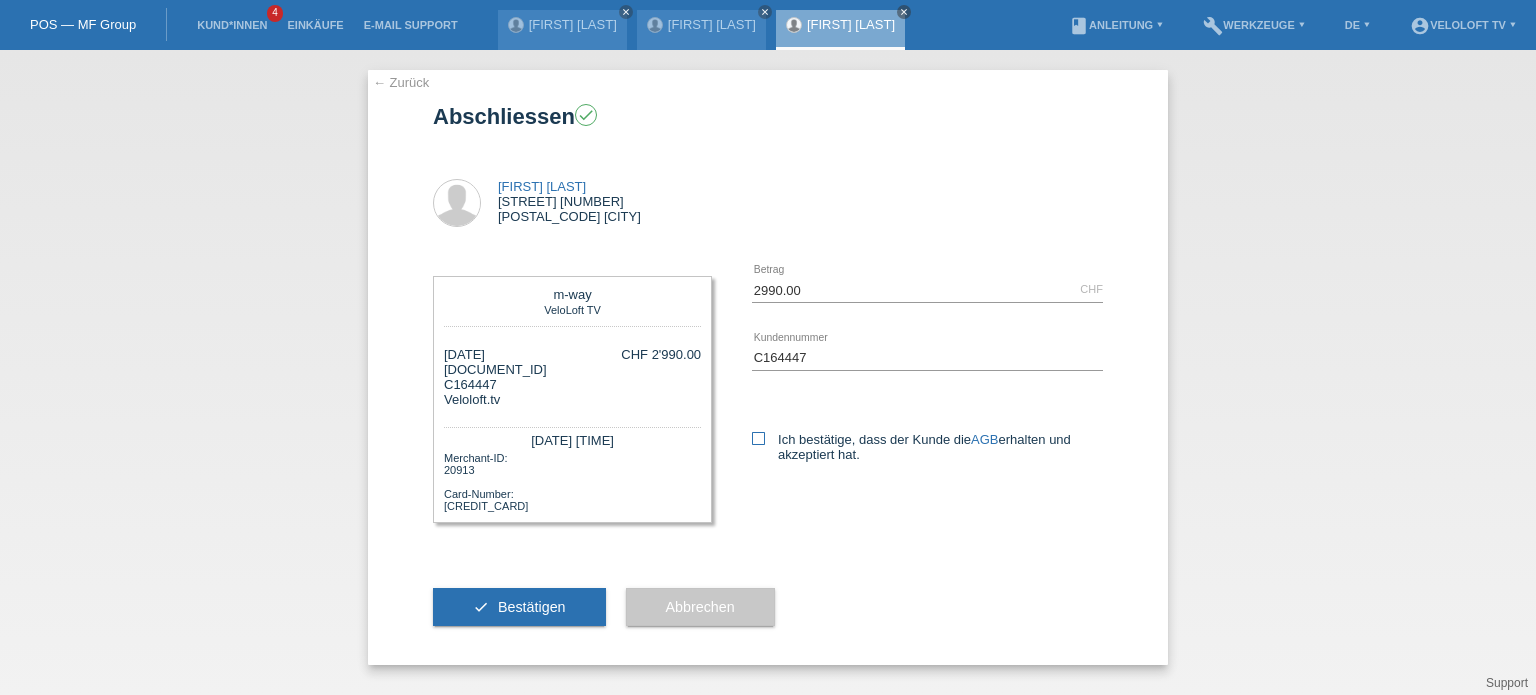 click at bounding box center [758, 438] 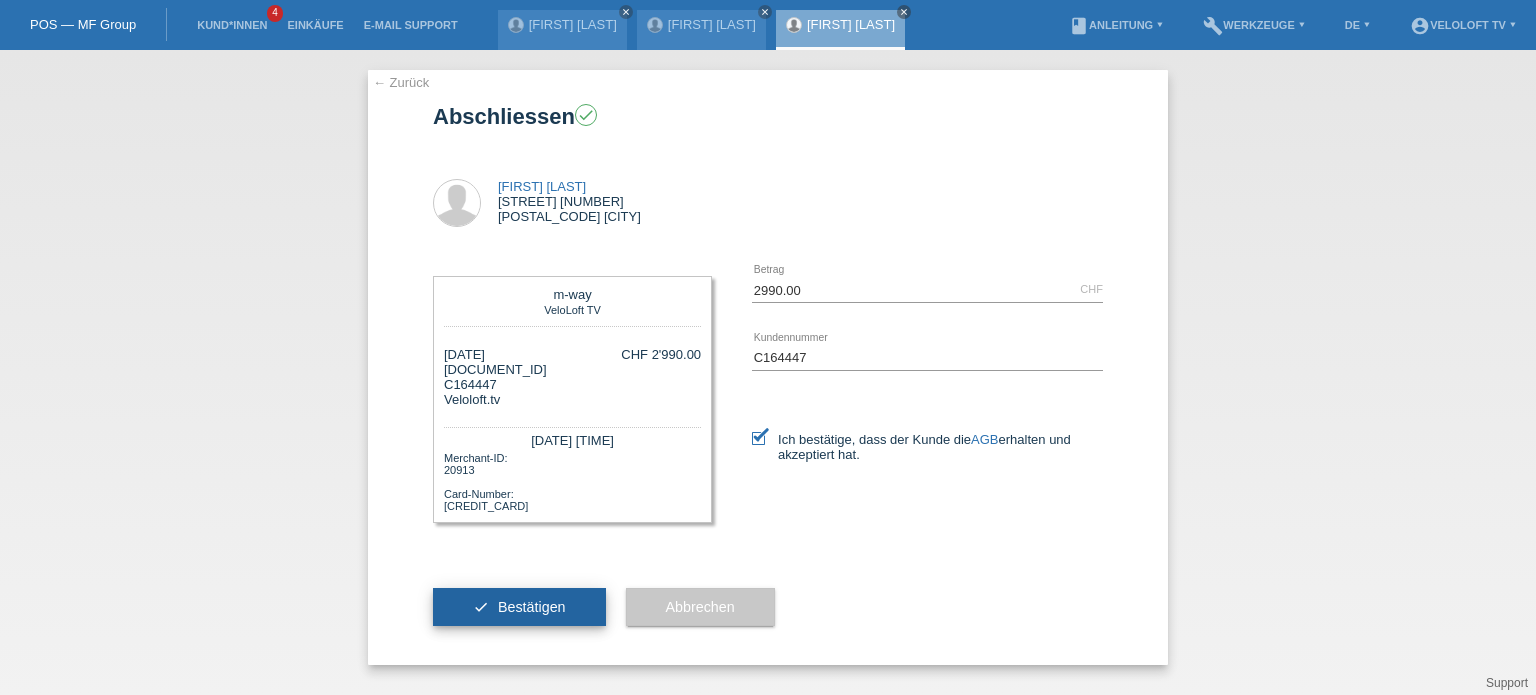 click on "Bestätigen" at bounding box center (532, 607) 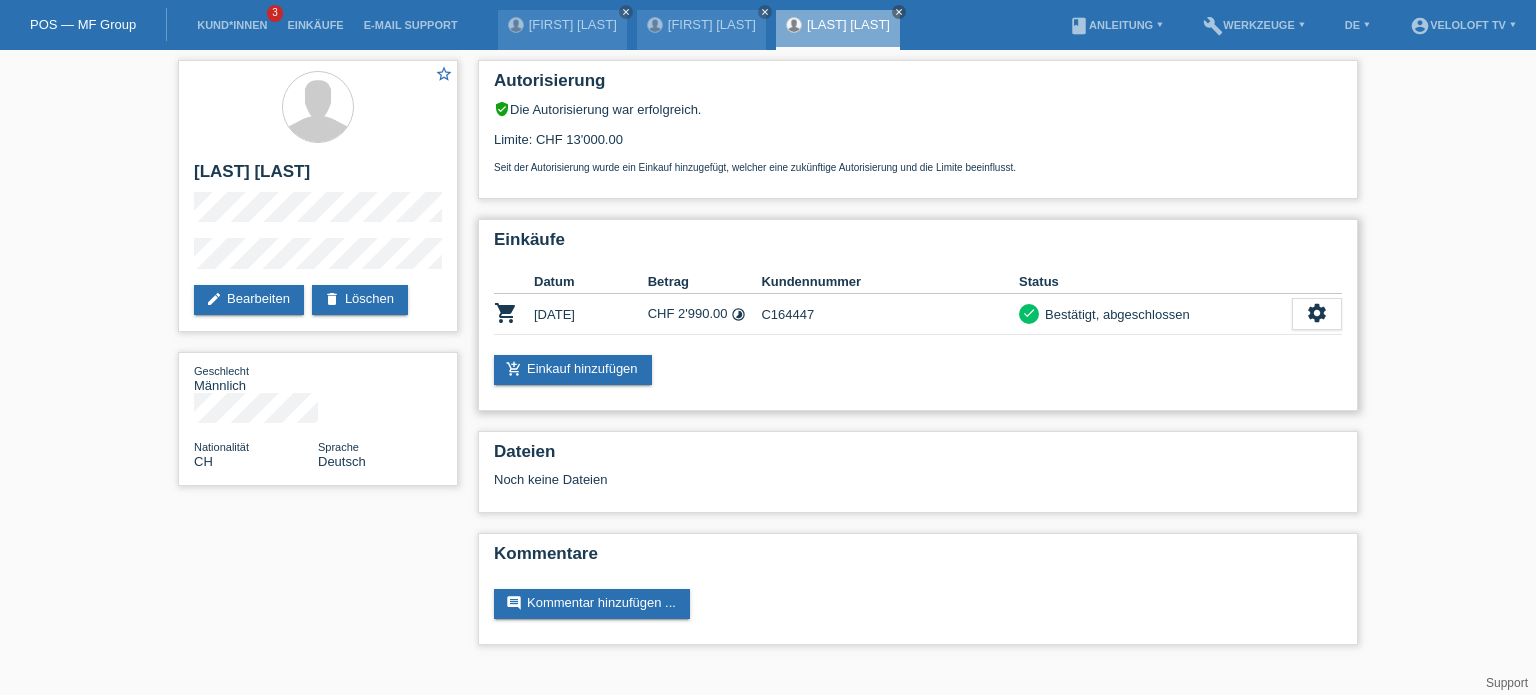 scroll, scrollTop: 0, scrollLeft: 0, axis: both 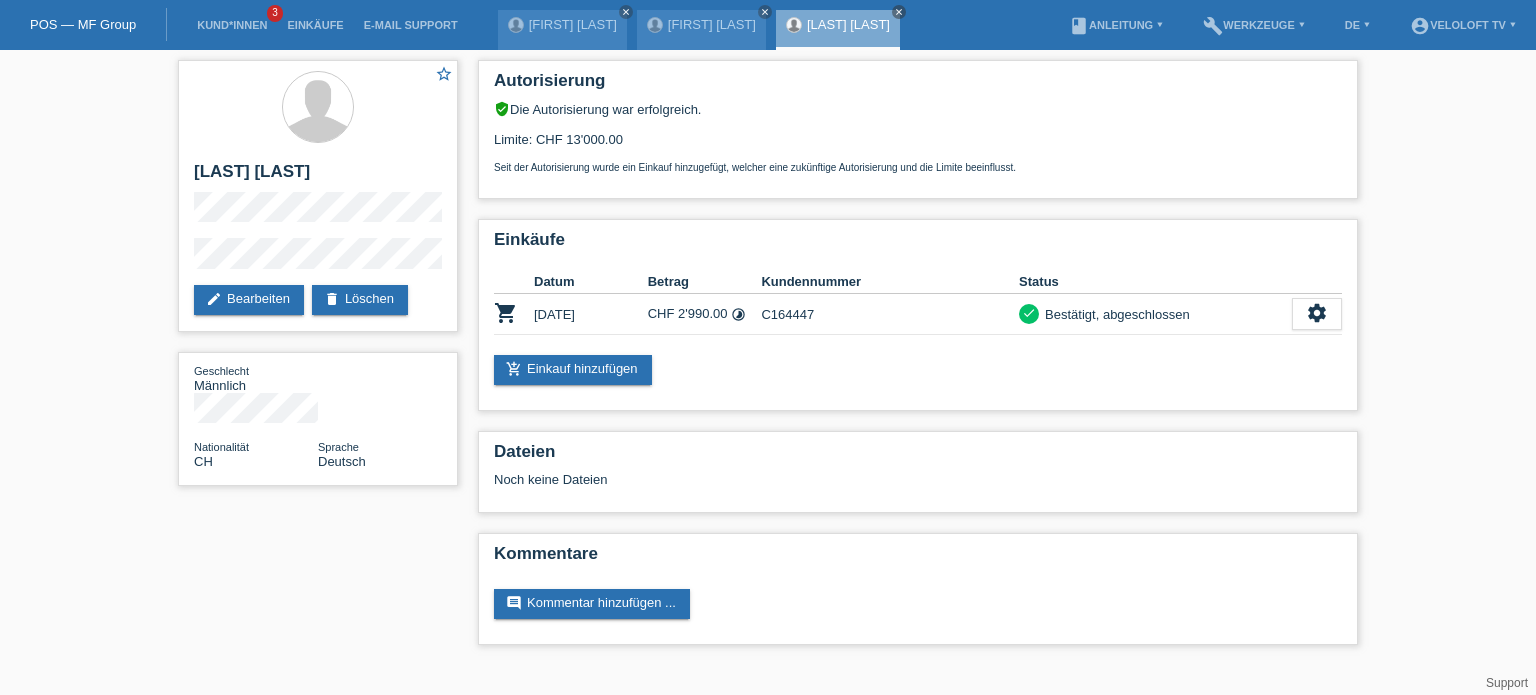 click on "Kund*innen
3" at bounding box center [232, 25] 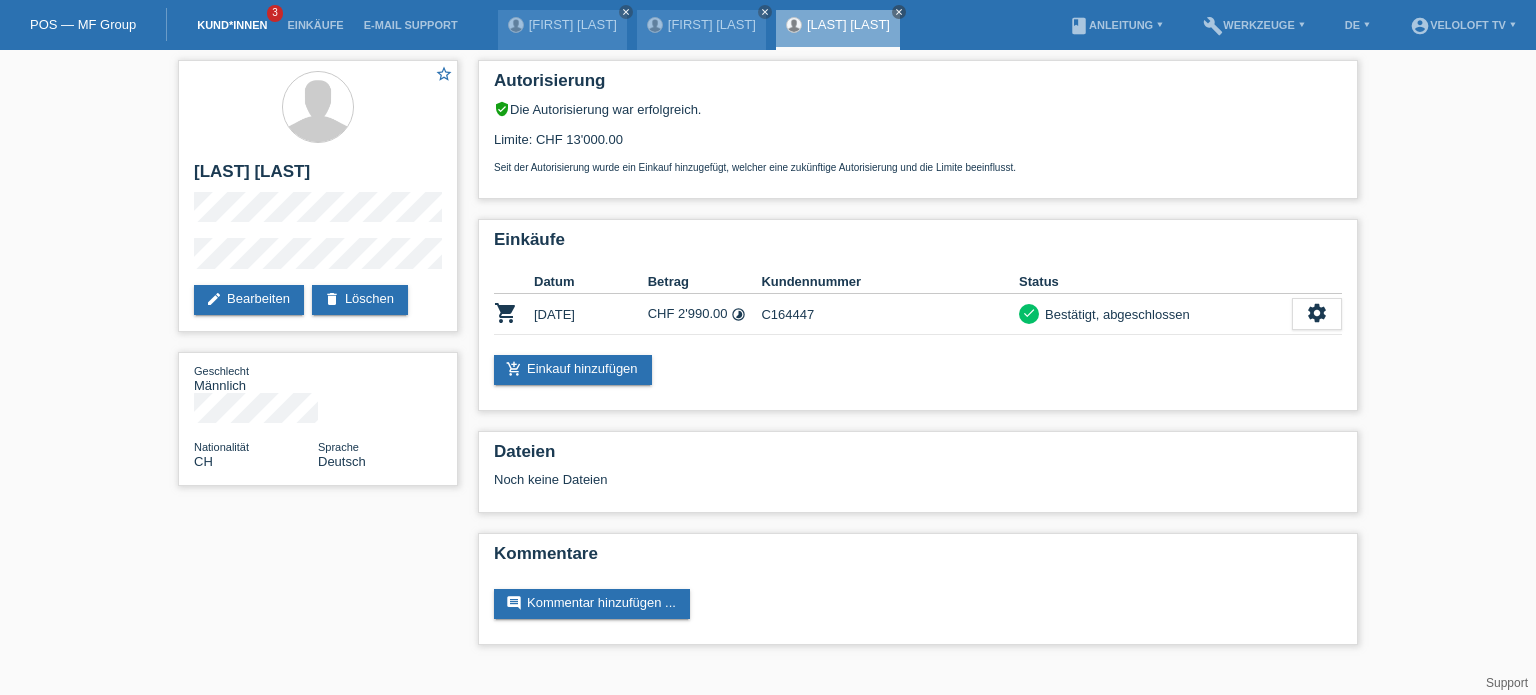 click on "Kund*innen" at bounding box center [232, 25] 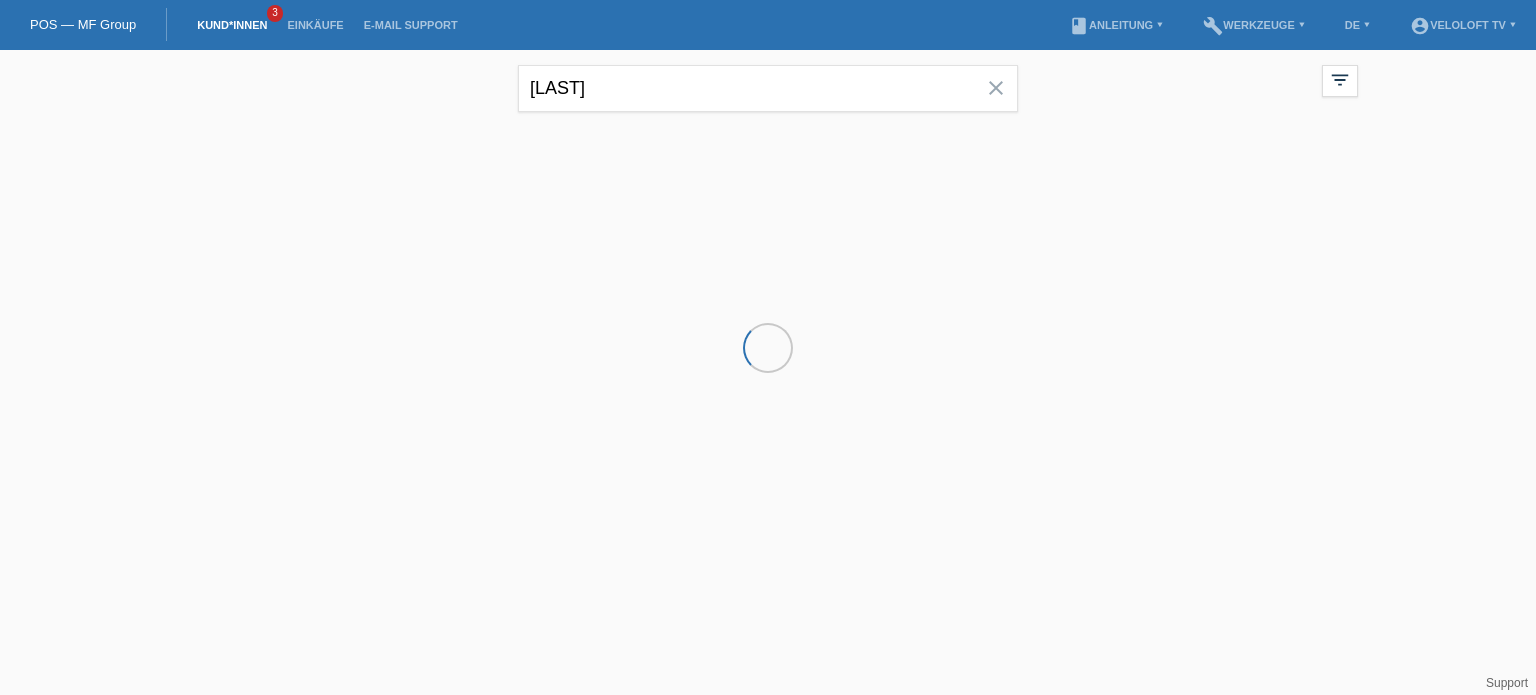 scroll, scrollTop: 0, scrollLeft: 0, axis: both 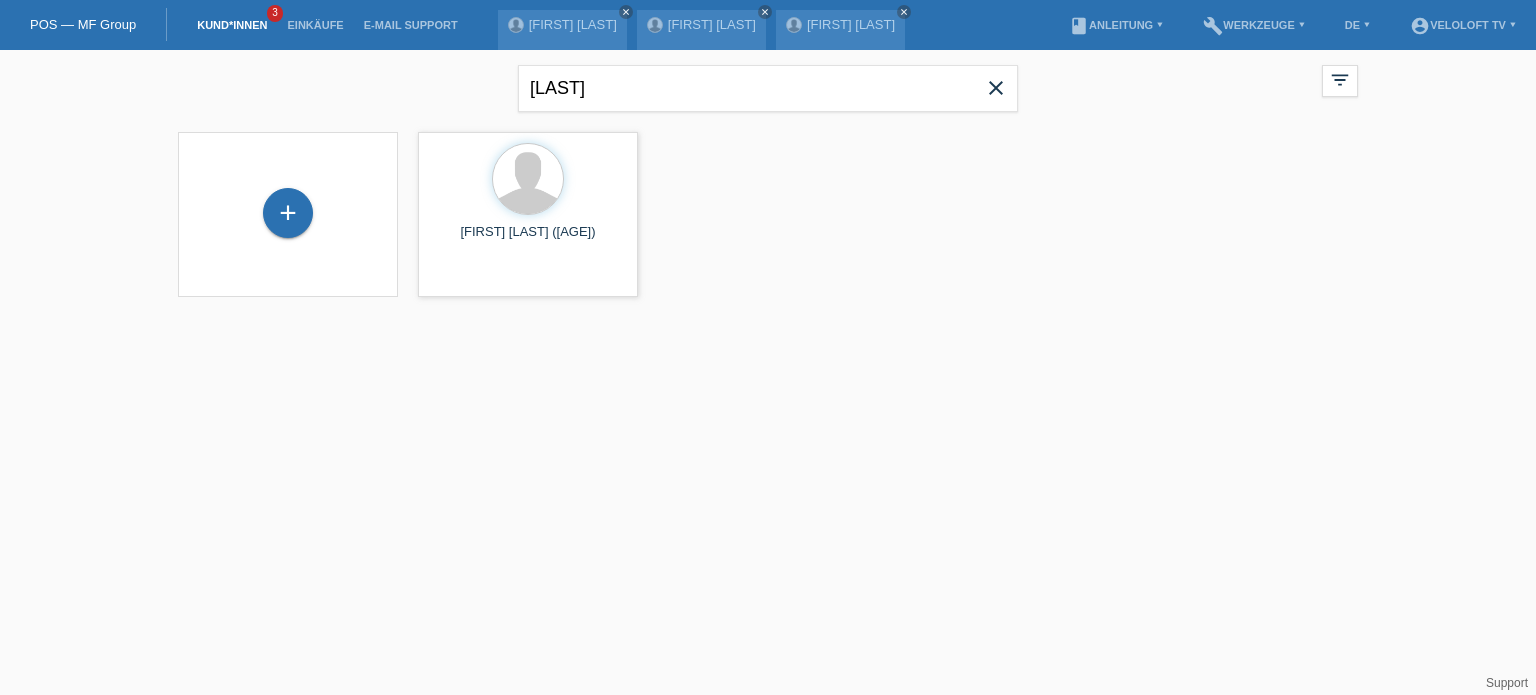 click on "close" at bounding box center (996, 90) 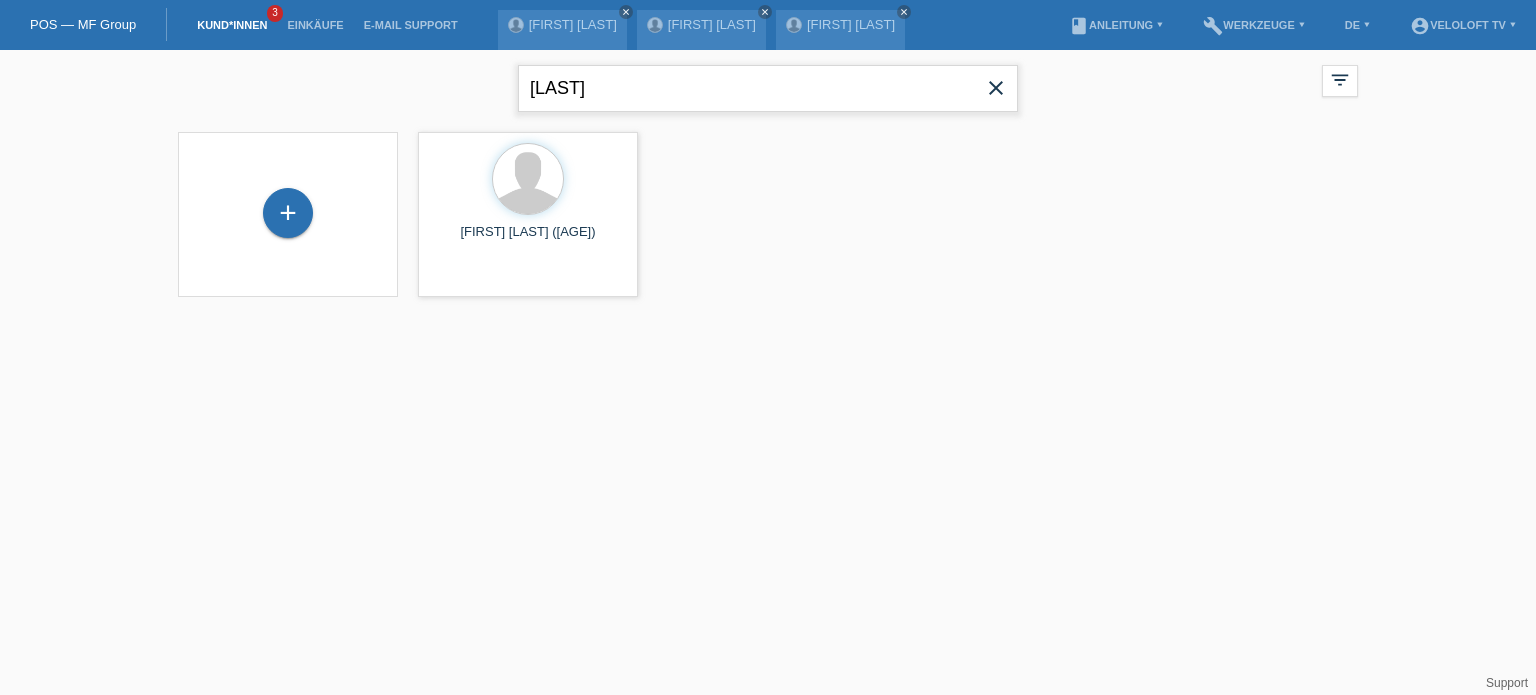 type 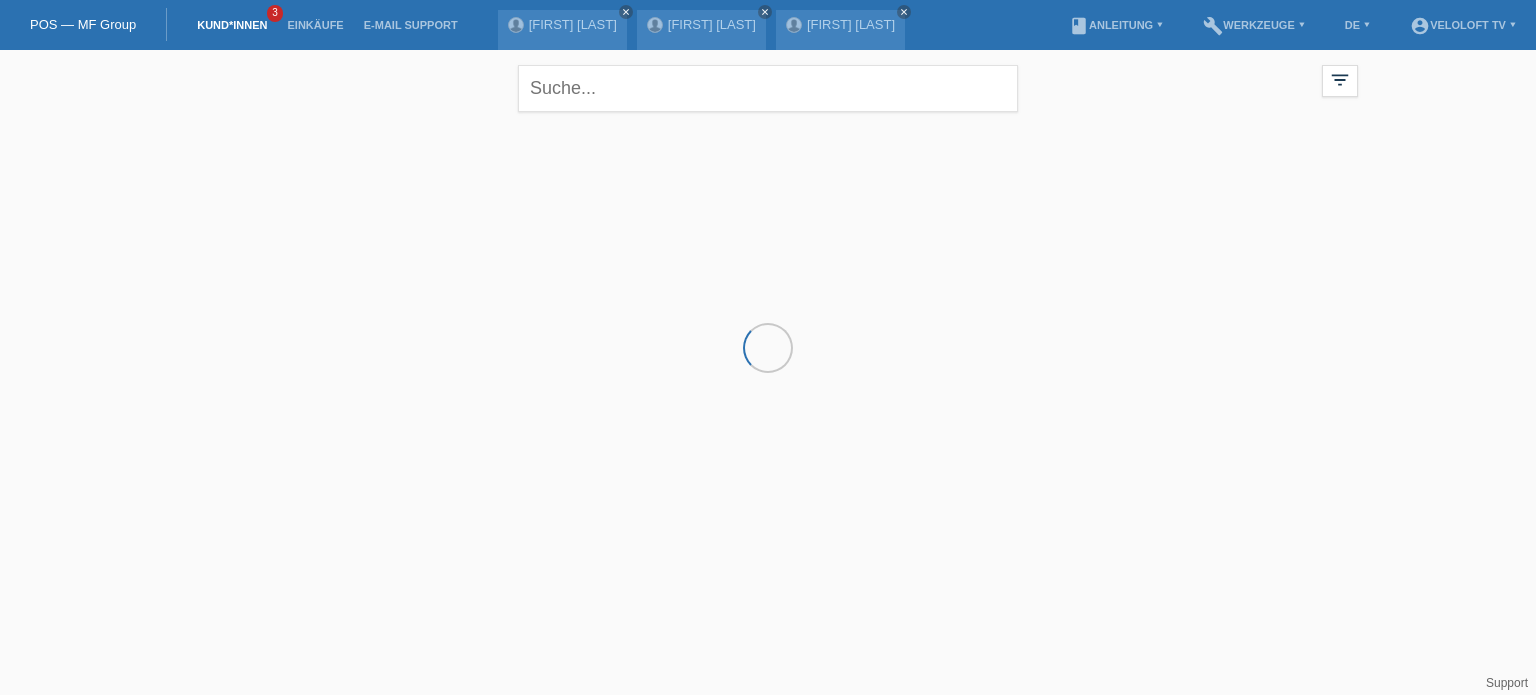 click on "book  Anleitung ▾" at bounding box center [1116, 25] 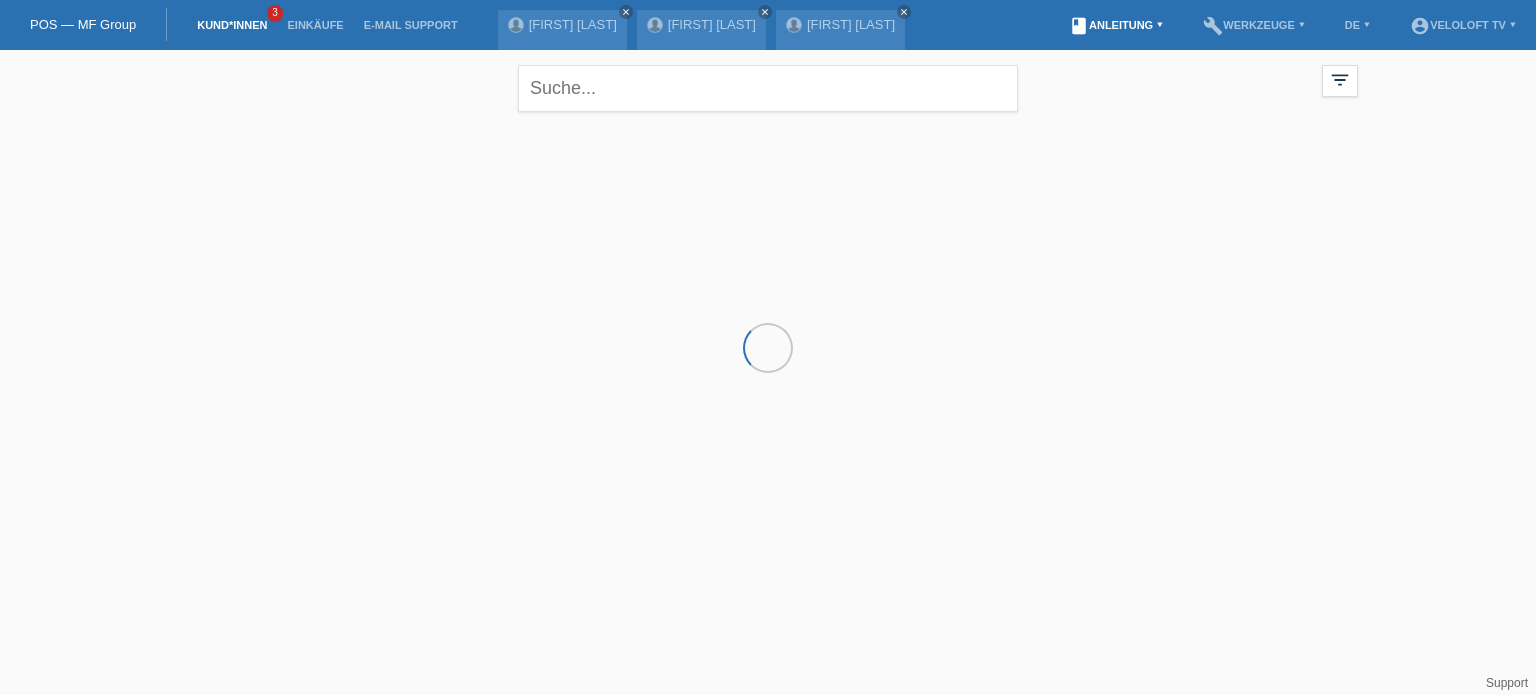 click on "book  Anleitung ▾" at bounding box center (1116, 25) 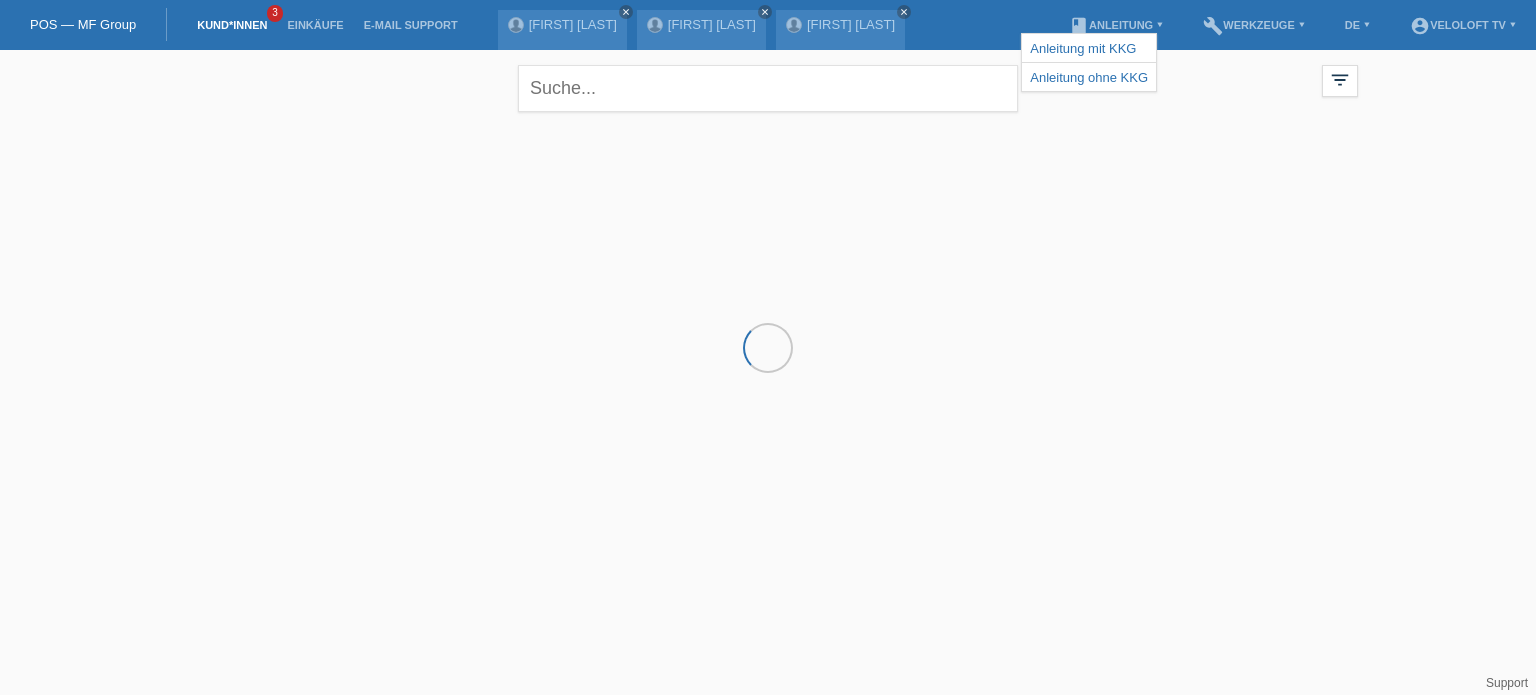click at bounding box center [768, 222] 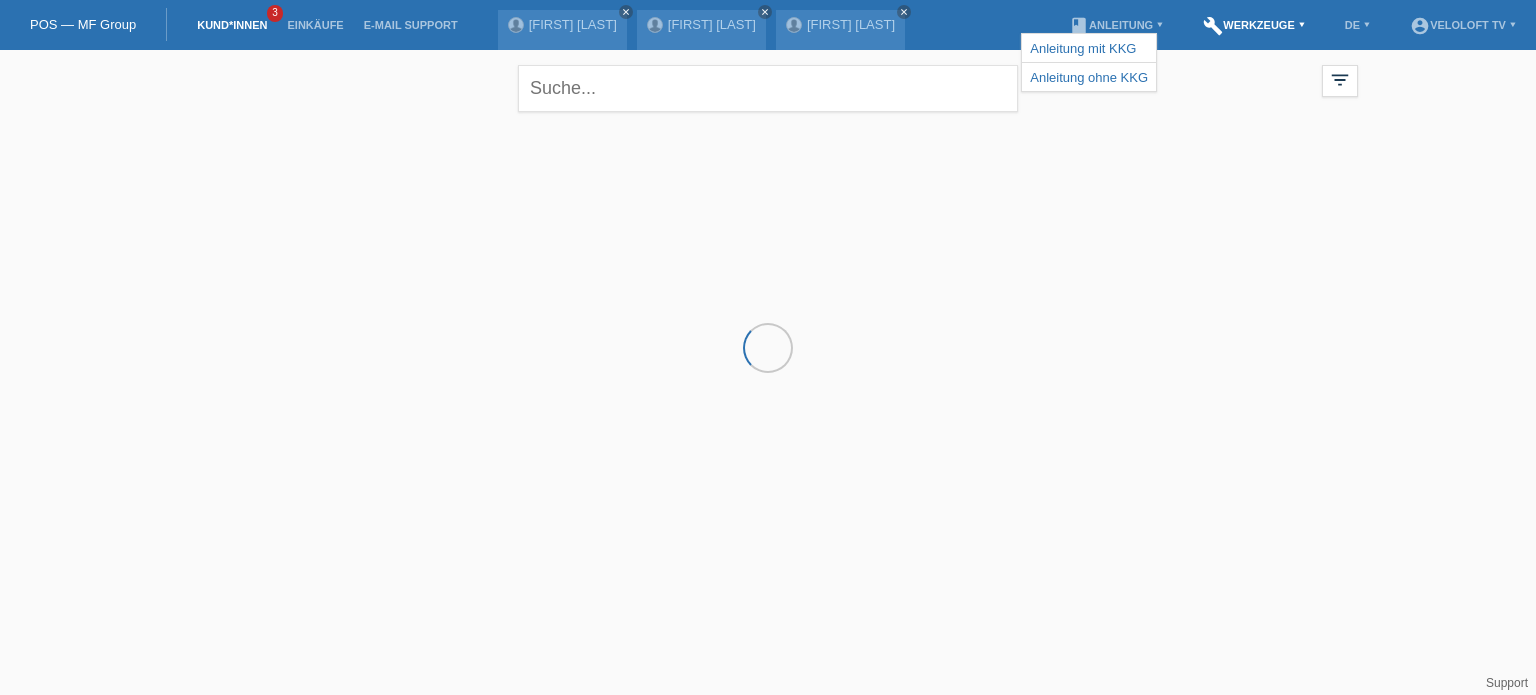 click on "build  Werkzeuge ▾" at bounding box center [1254, 25] 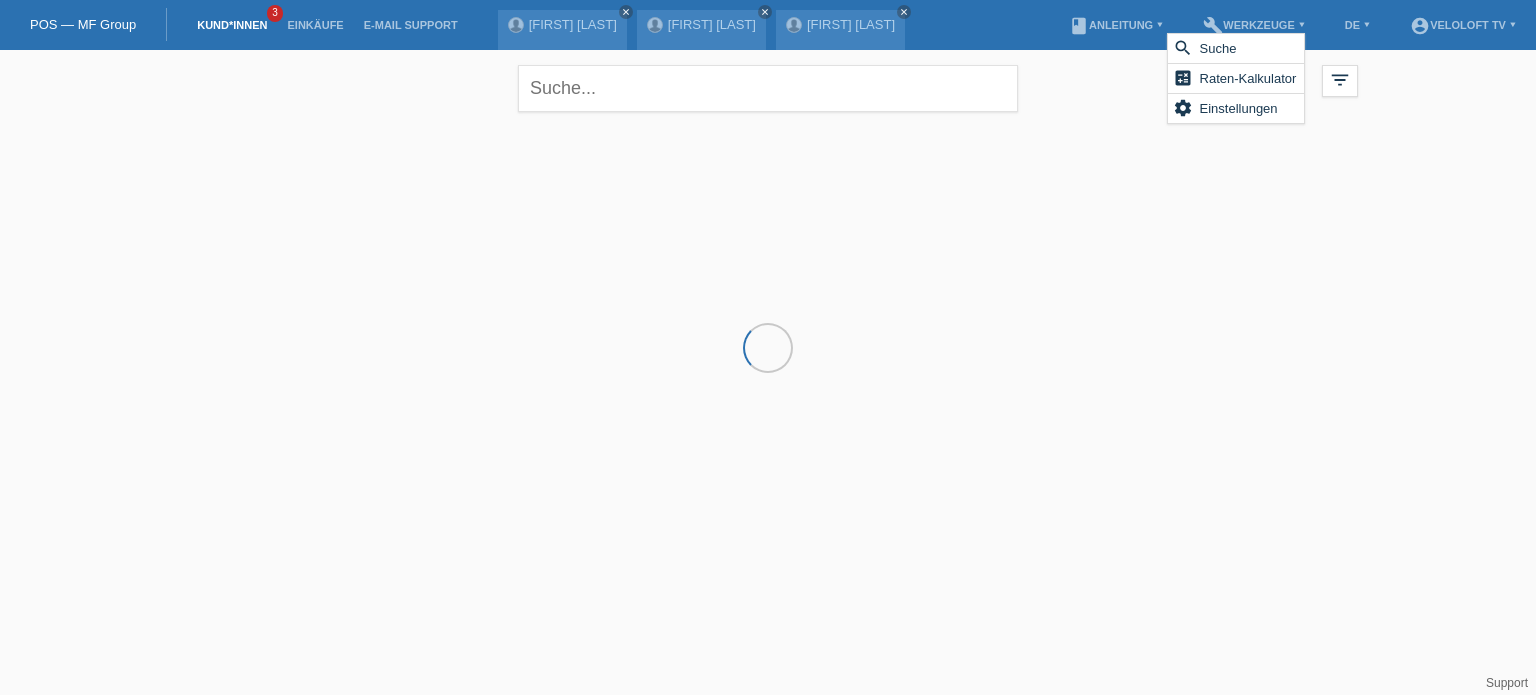 click on "Kund*innen" at bounding box center [232, 25] 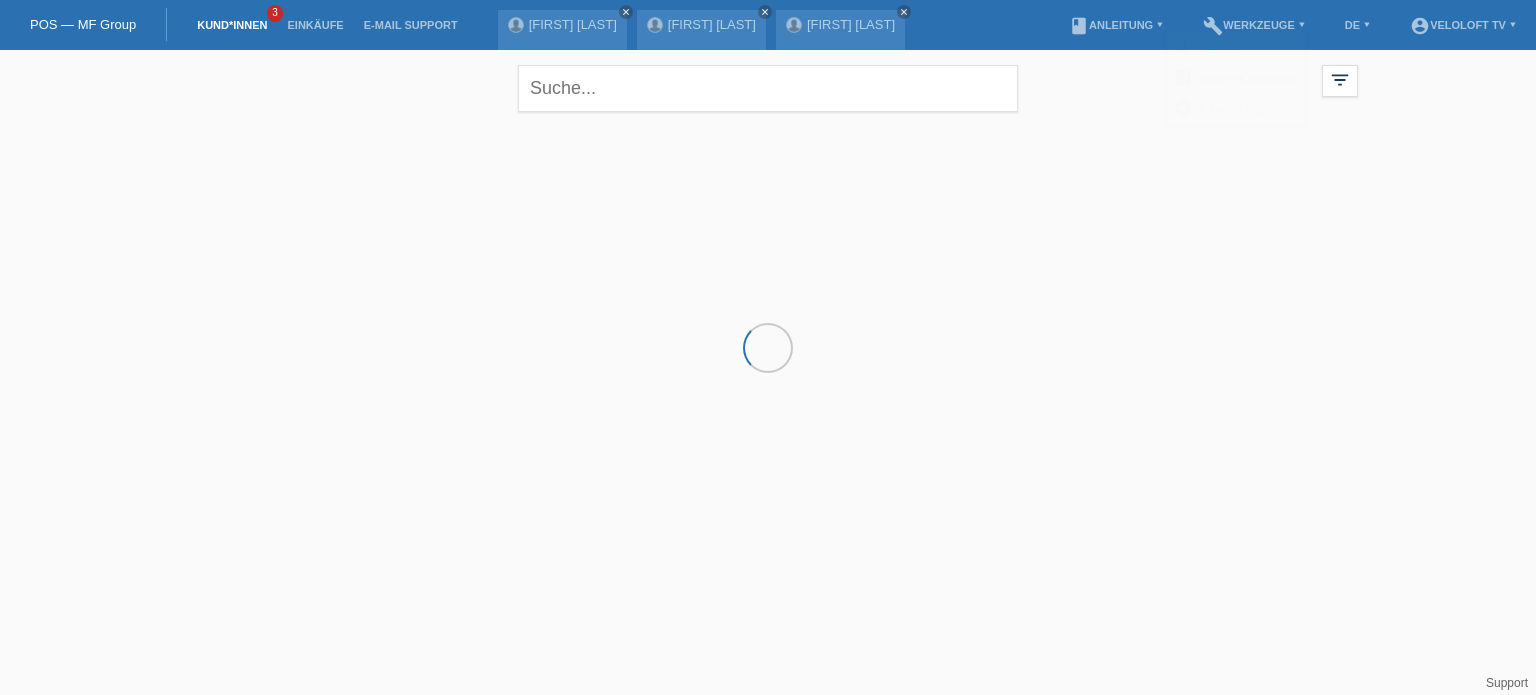 click at bounding box center [768, 222] 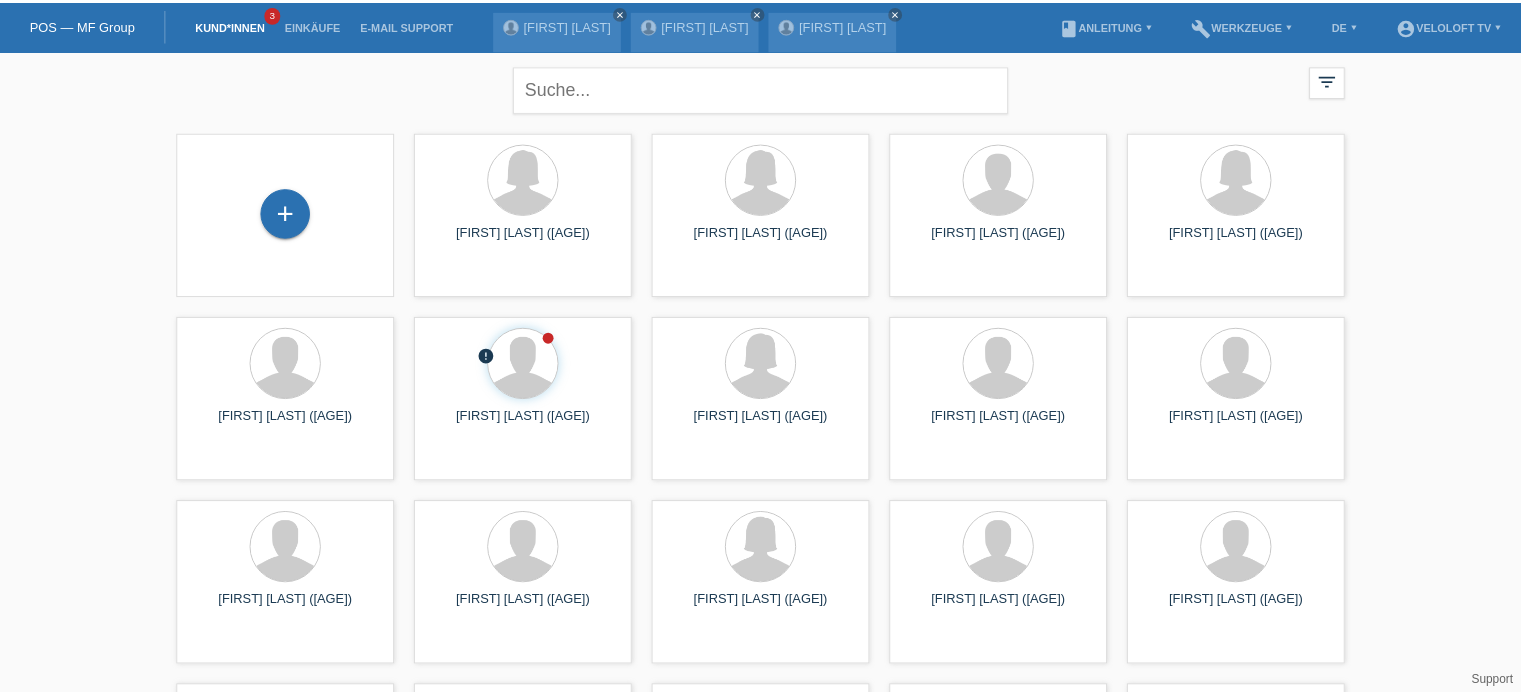 scroll, scrollTop: 0, scrollLeft: 0, axis: both 